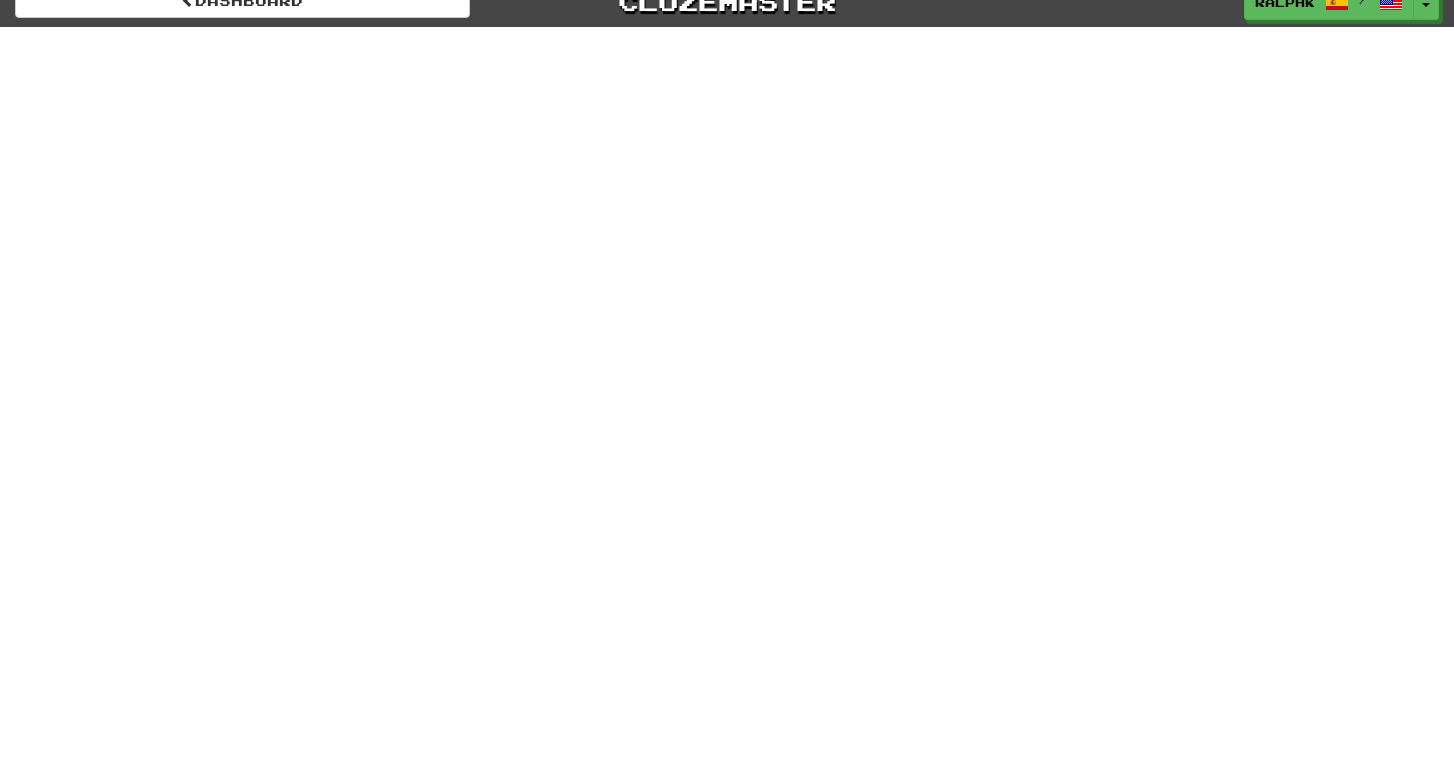 scroll, scrollTop: 0, scrollLeft: 0, axis: both 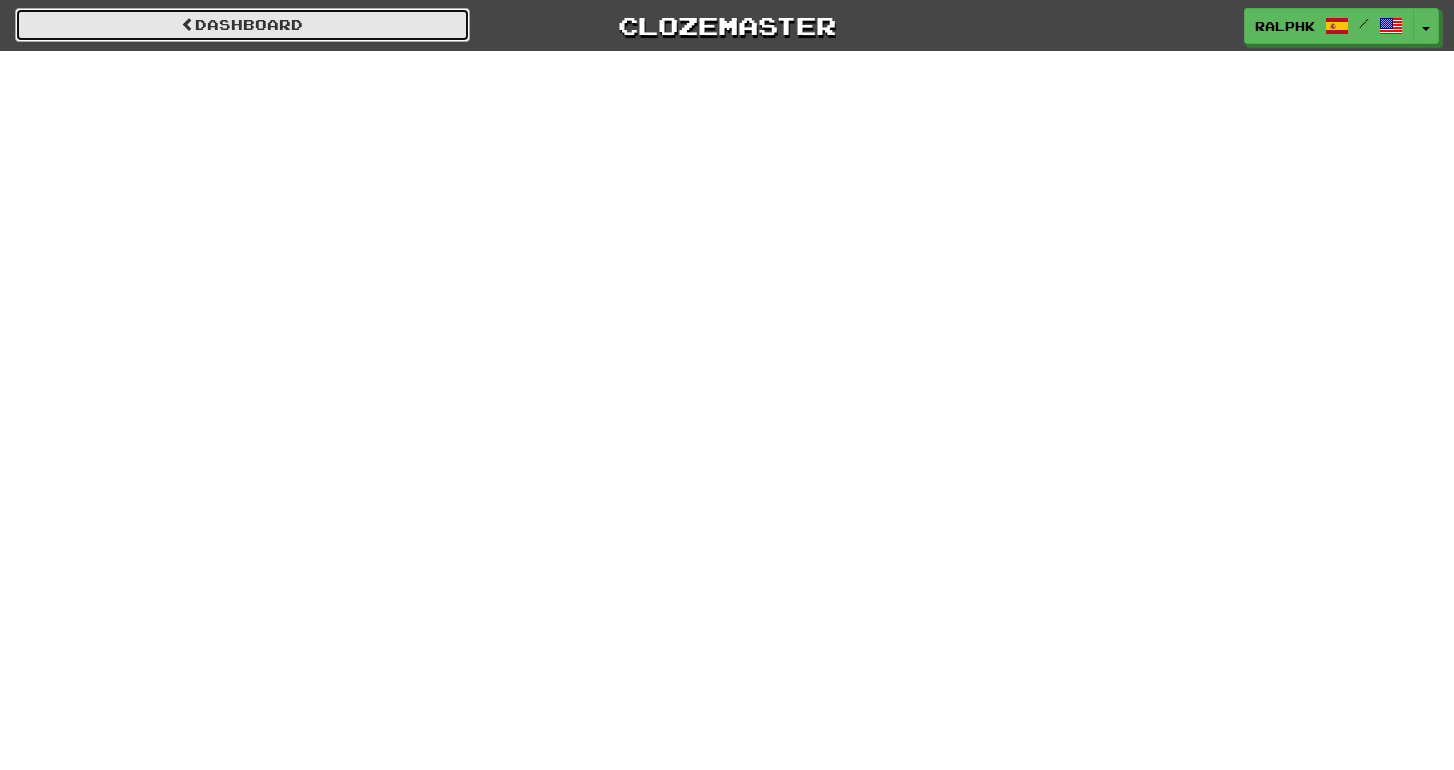 click on "Dashboard" at bounding box center (242, 25) 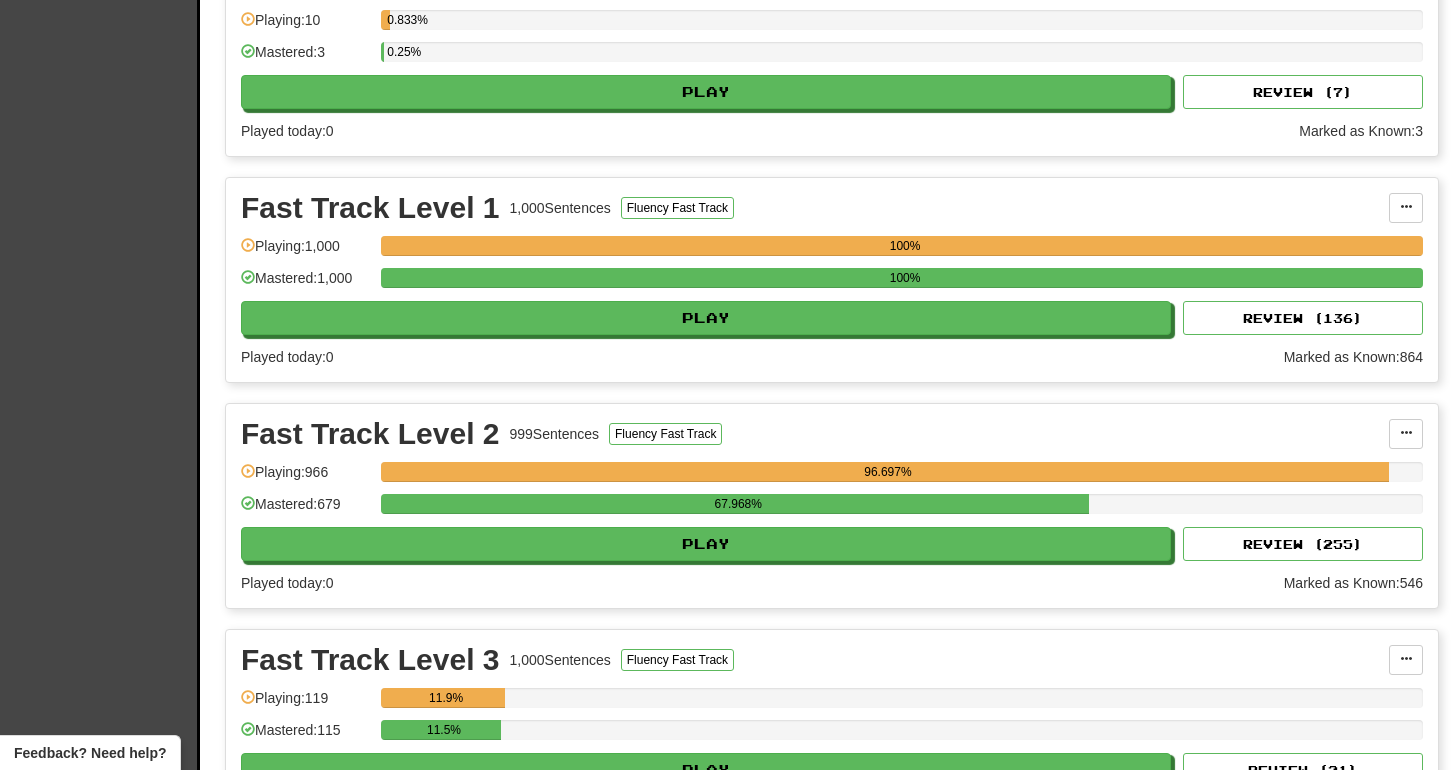 scroll, scrollTop: 739, scrollLeft: 0, axis: vertical 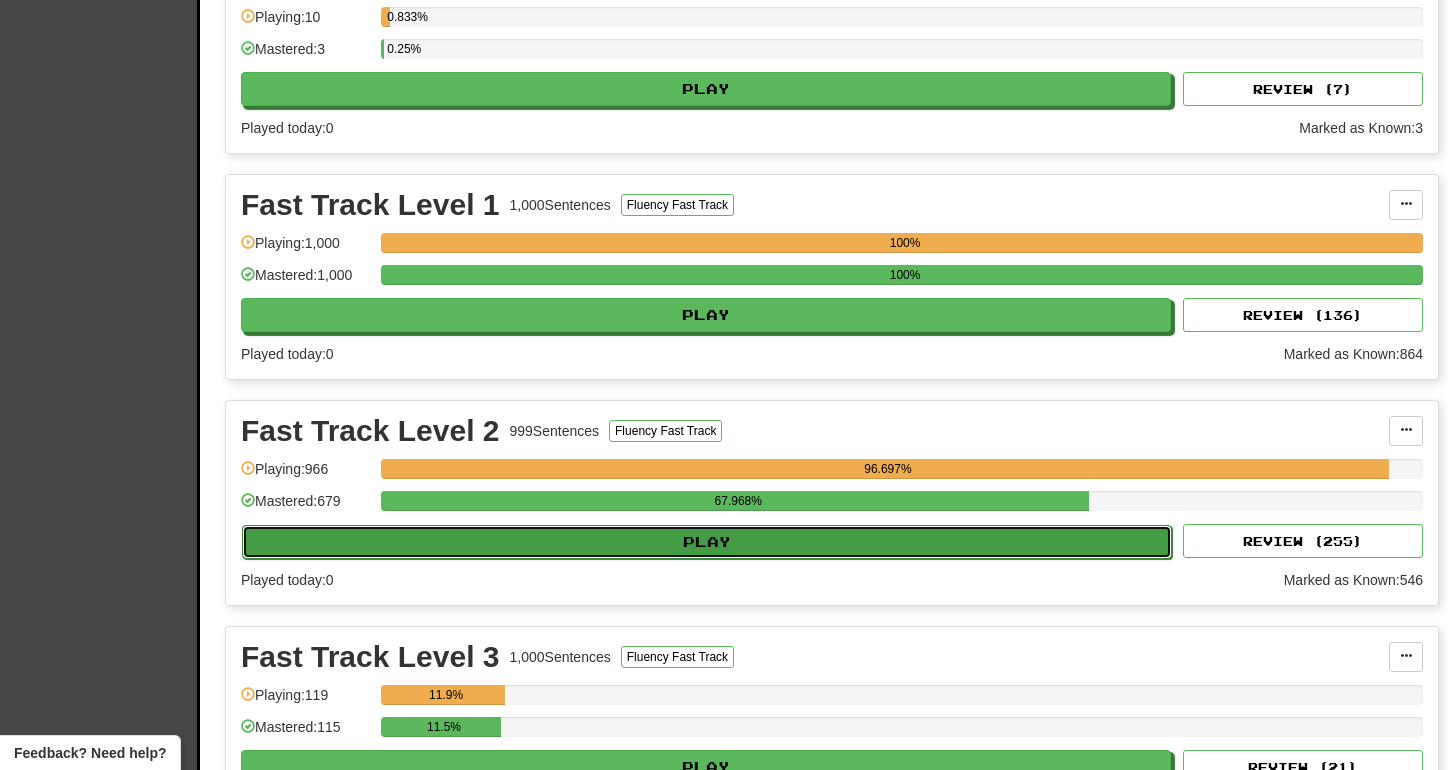 click on "Play" at bounding box center [707, 542] 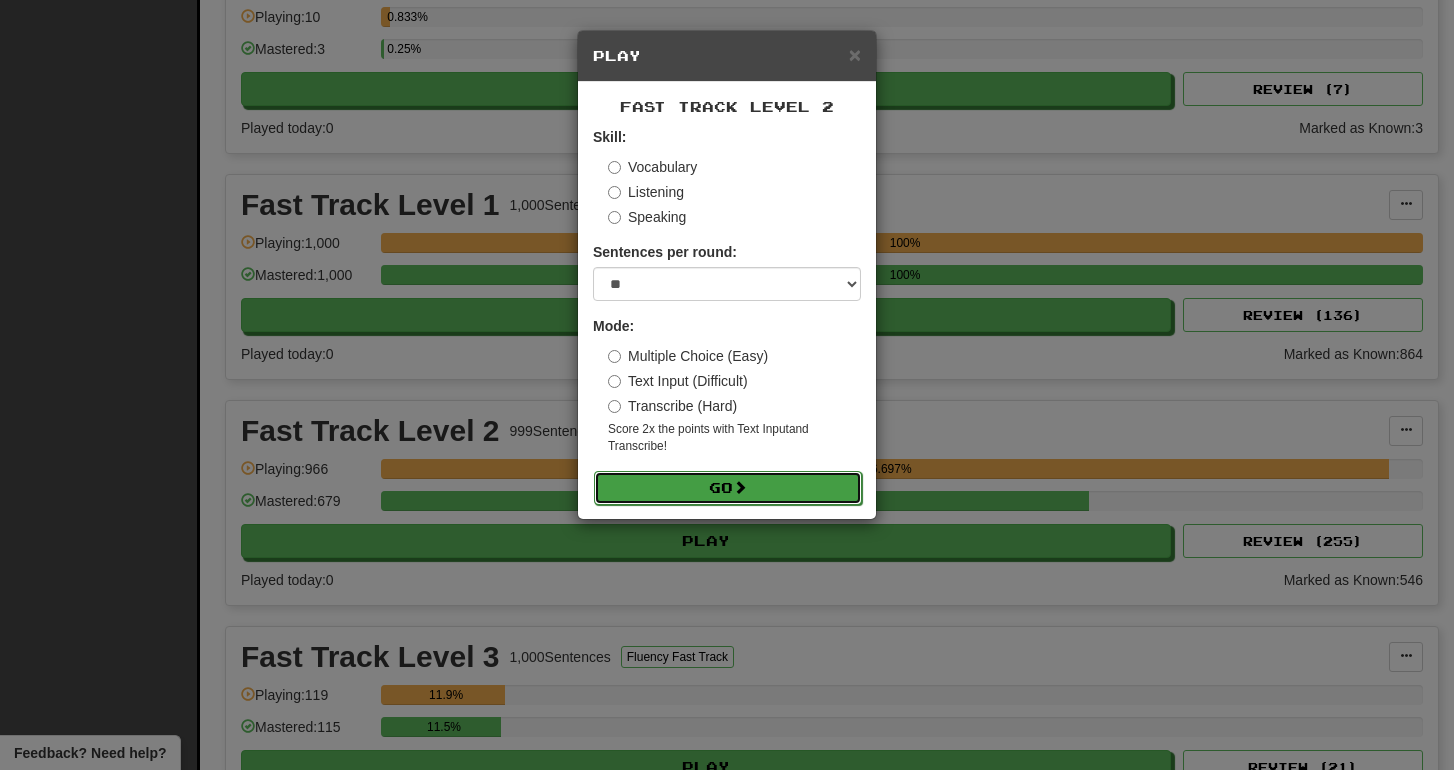 click on "Go" at bounding box center (728, 488) 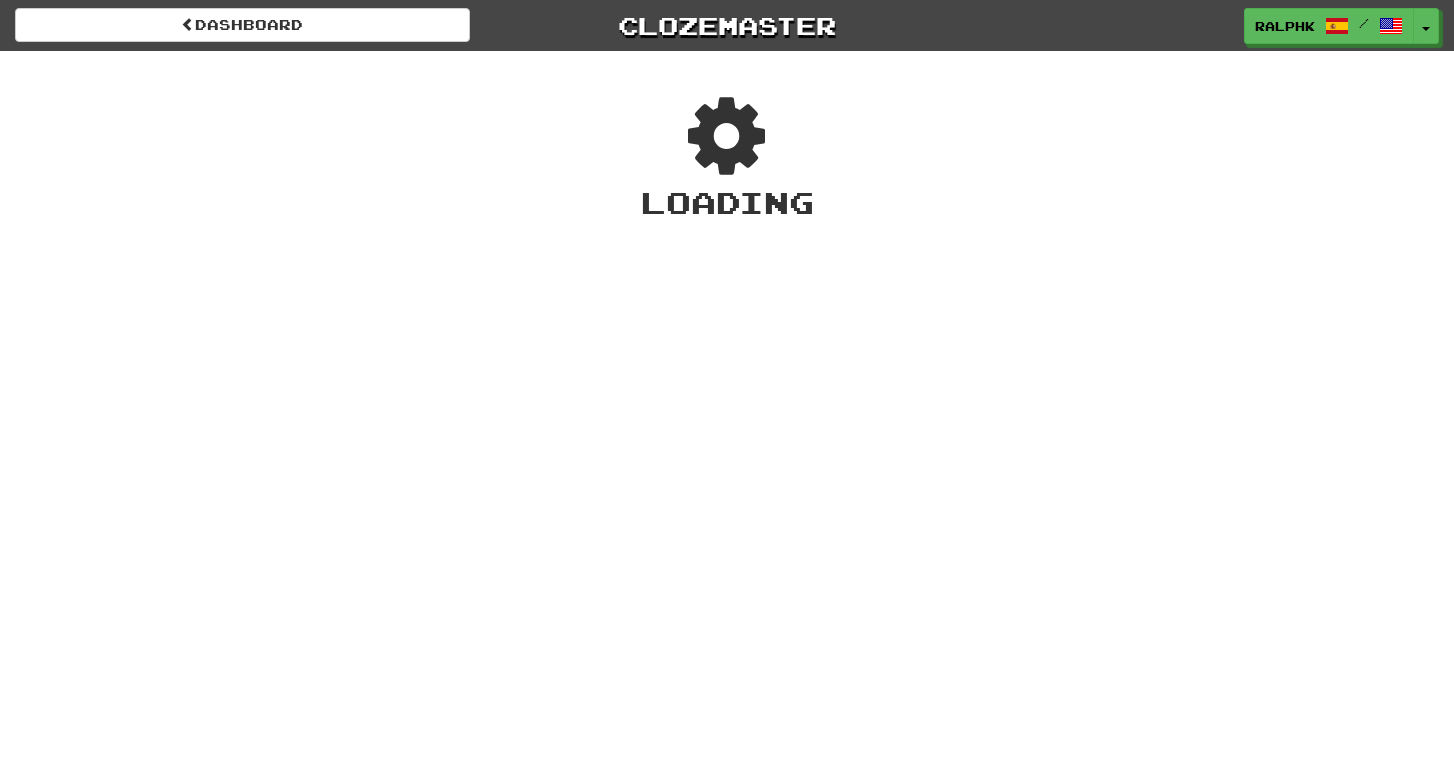 scroll, scrollTop: 0, scrollLeft: 0, axis: both 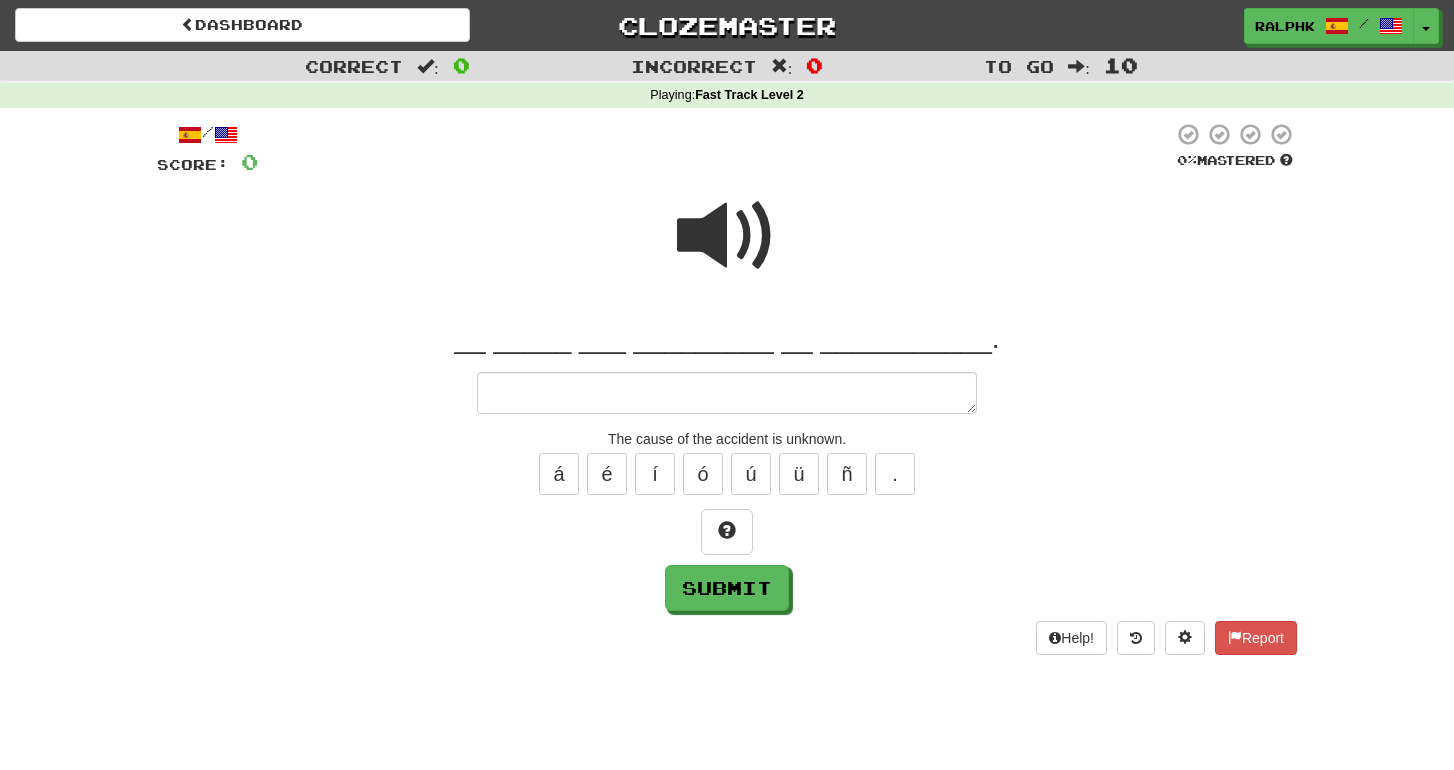 type on "*" 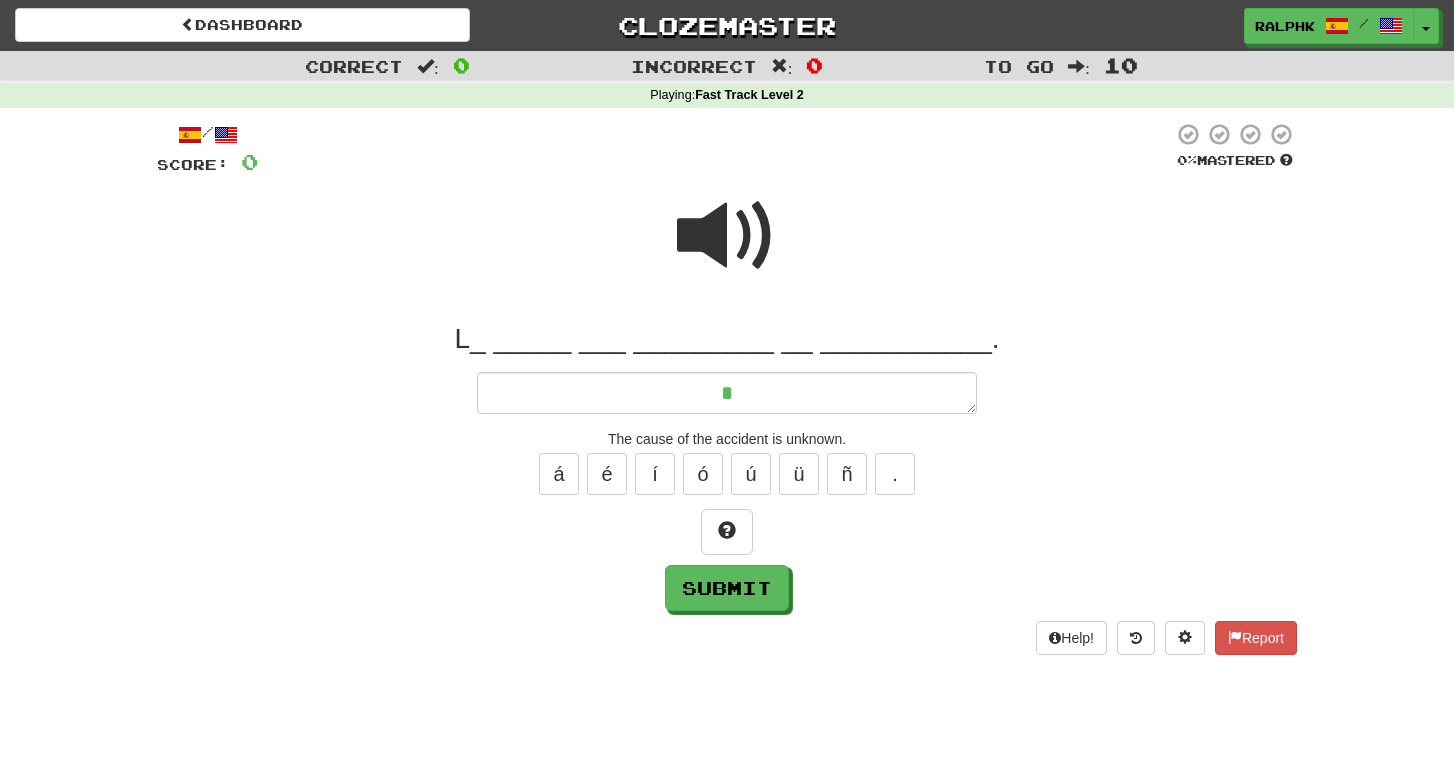 type on "*" 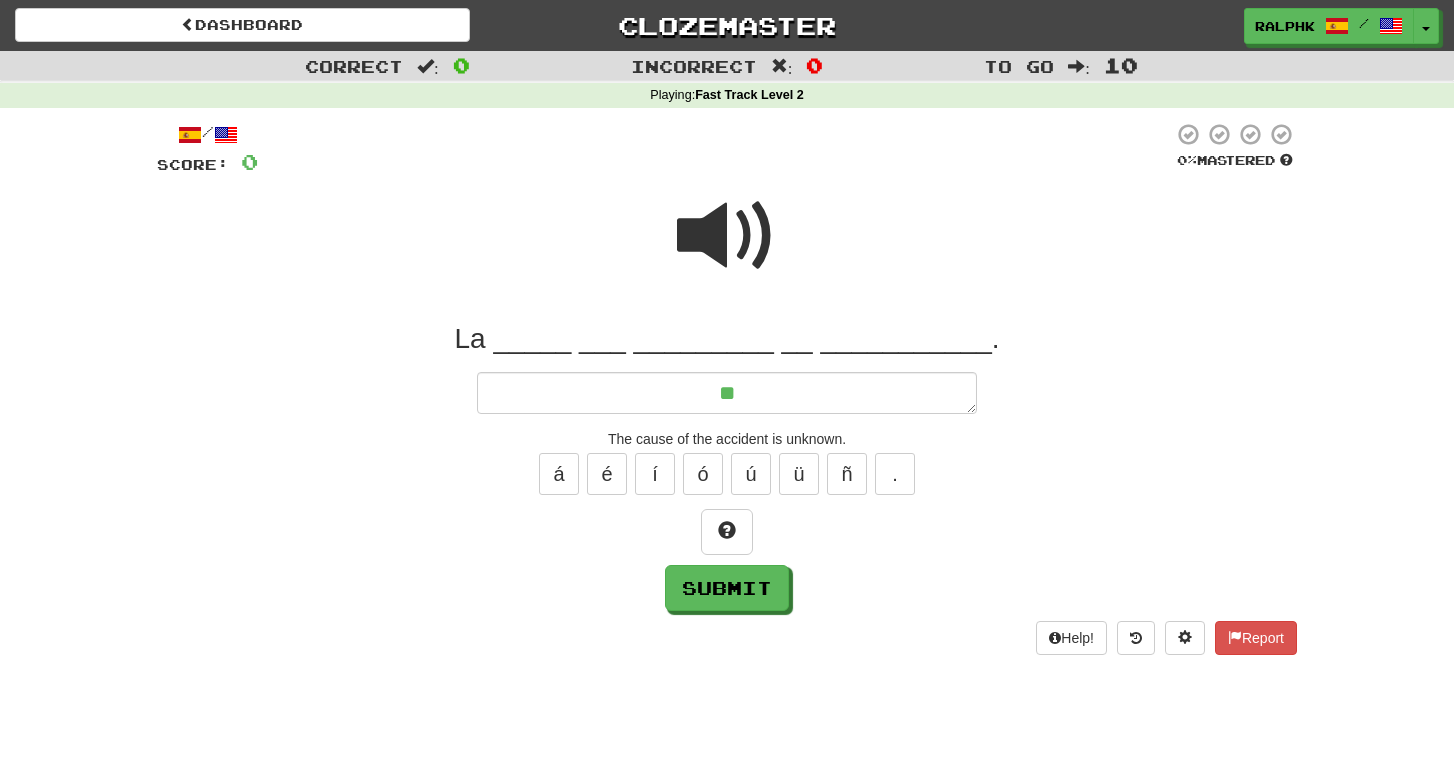type on "*" 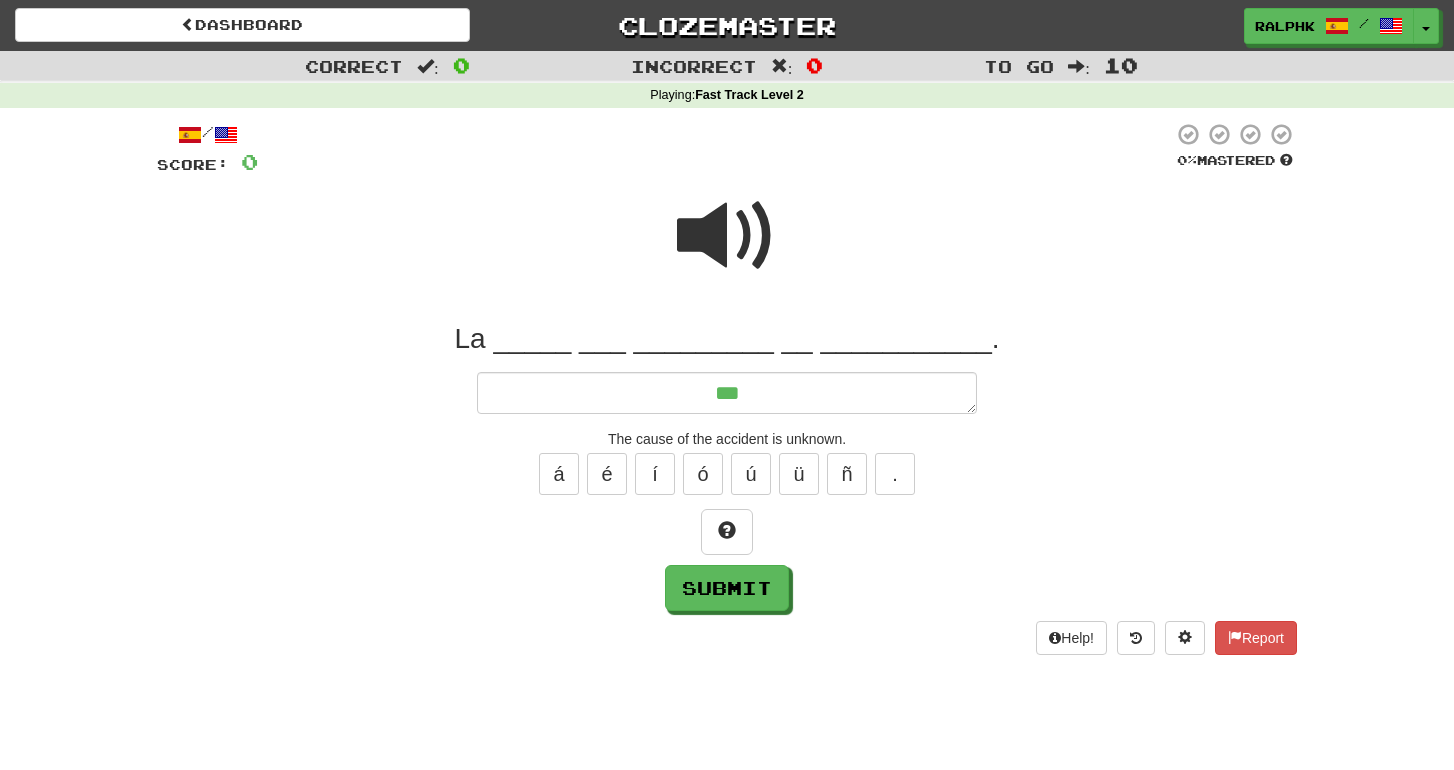 type on "*" 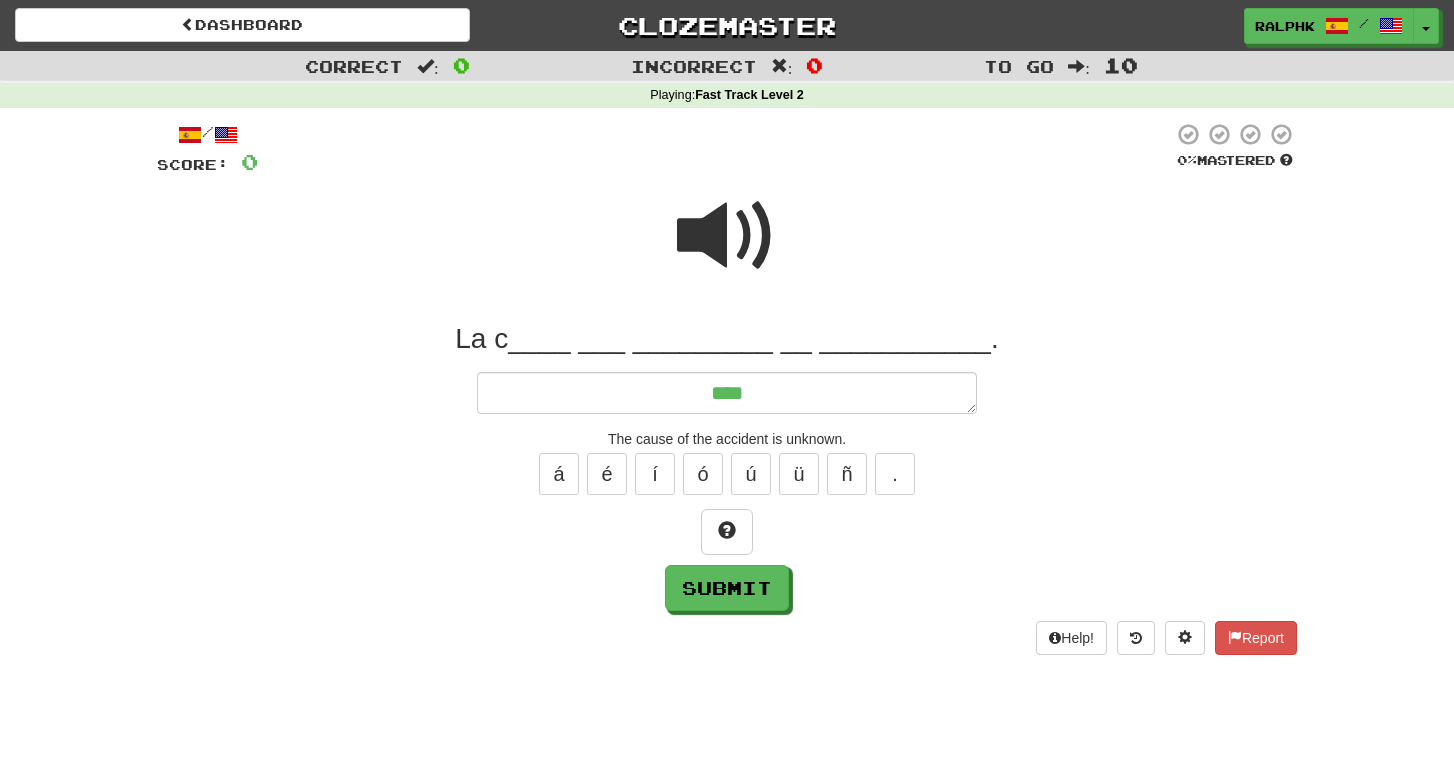 type on "*" 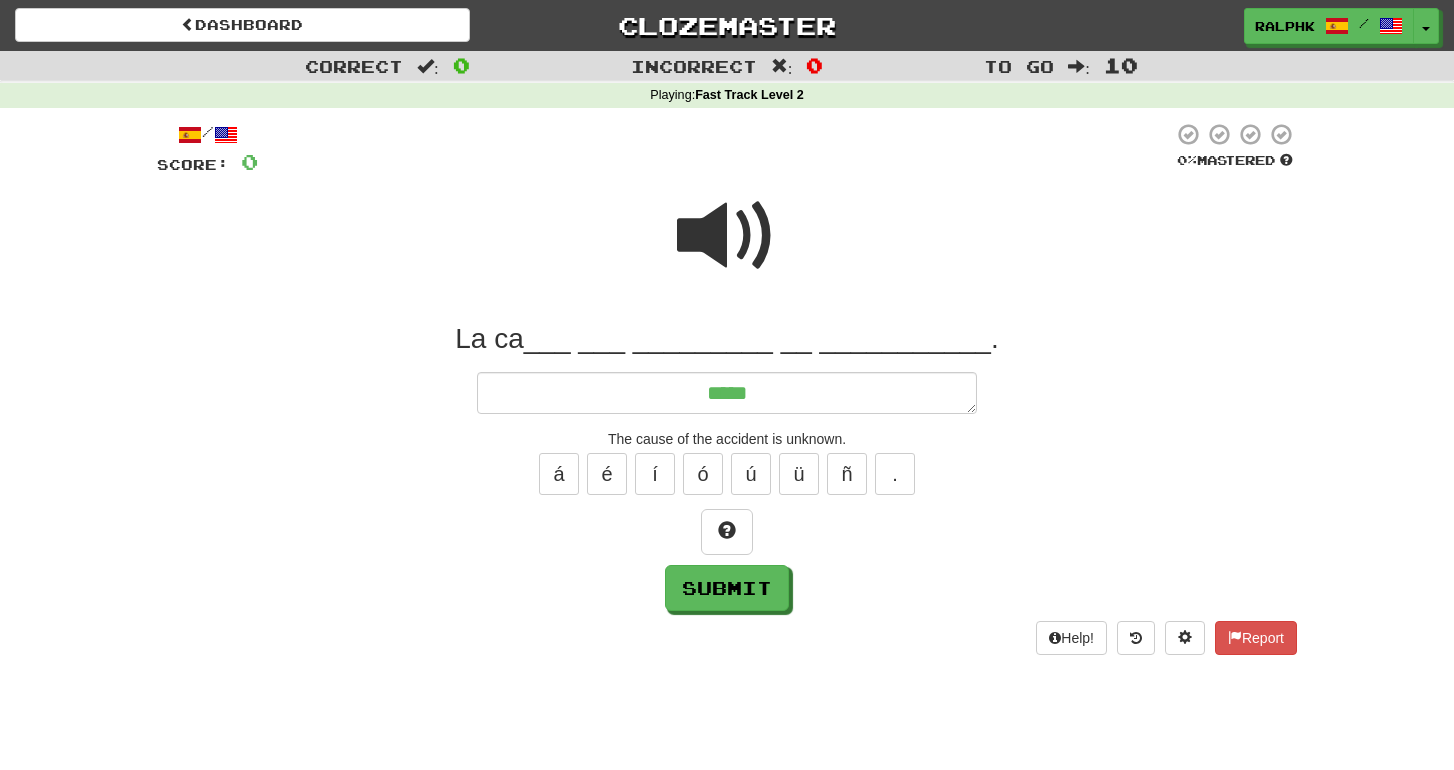 type on "*" 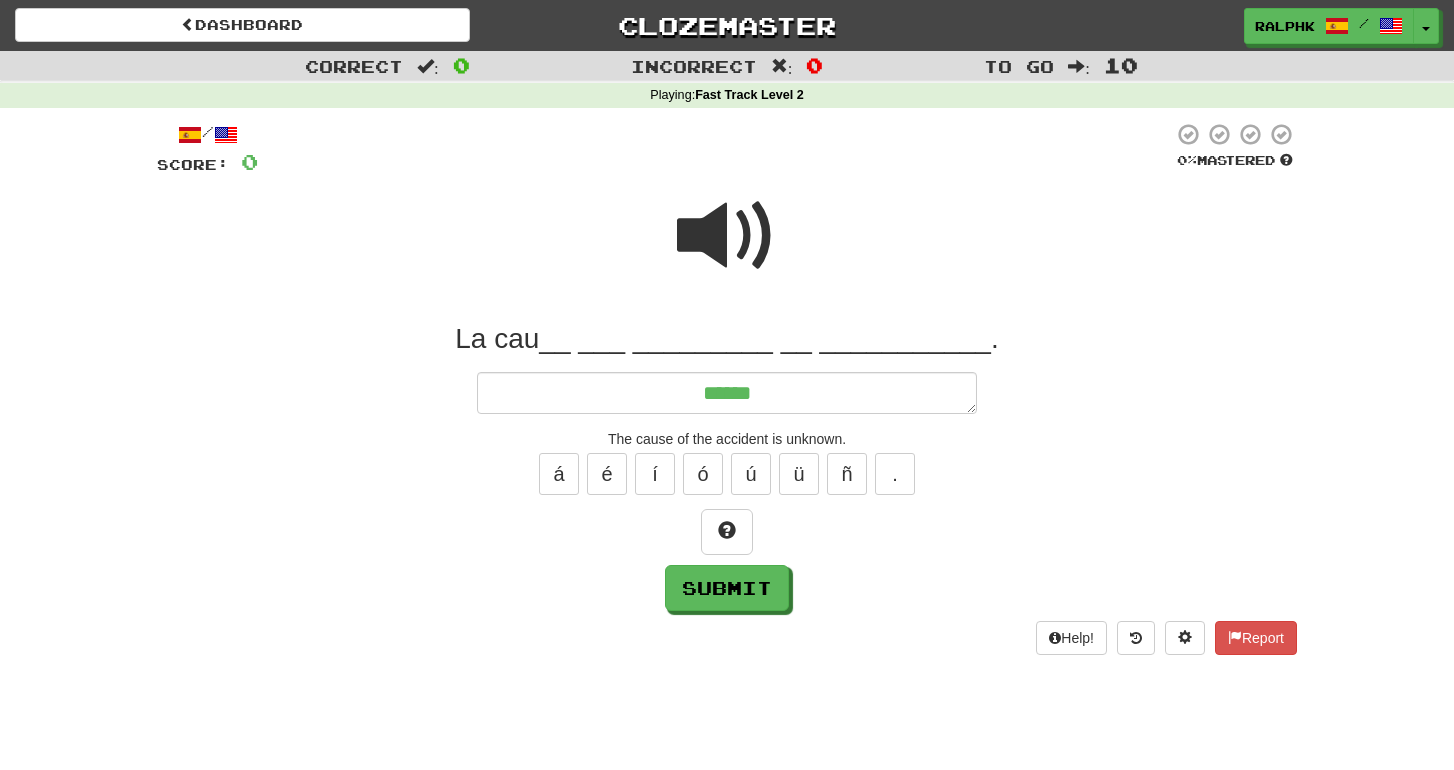 type on "*" 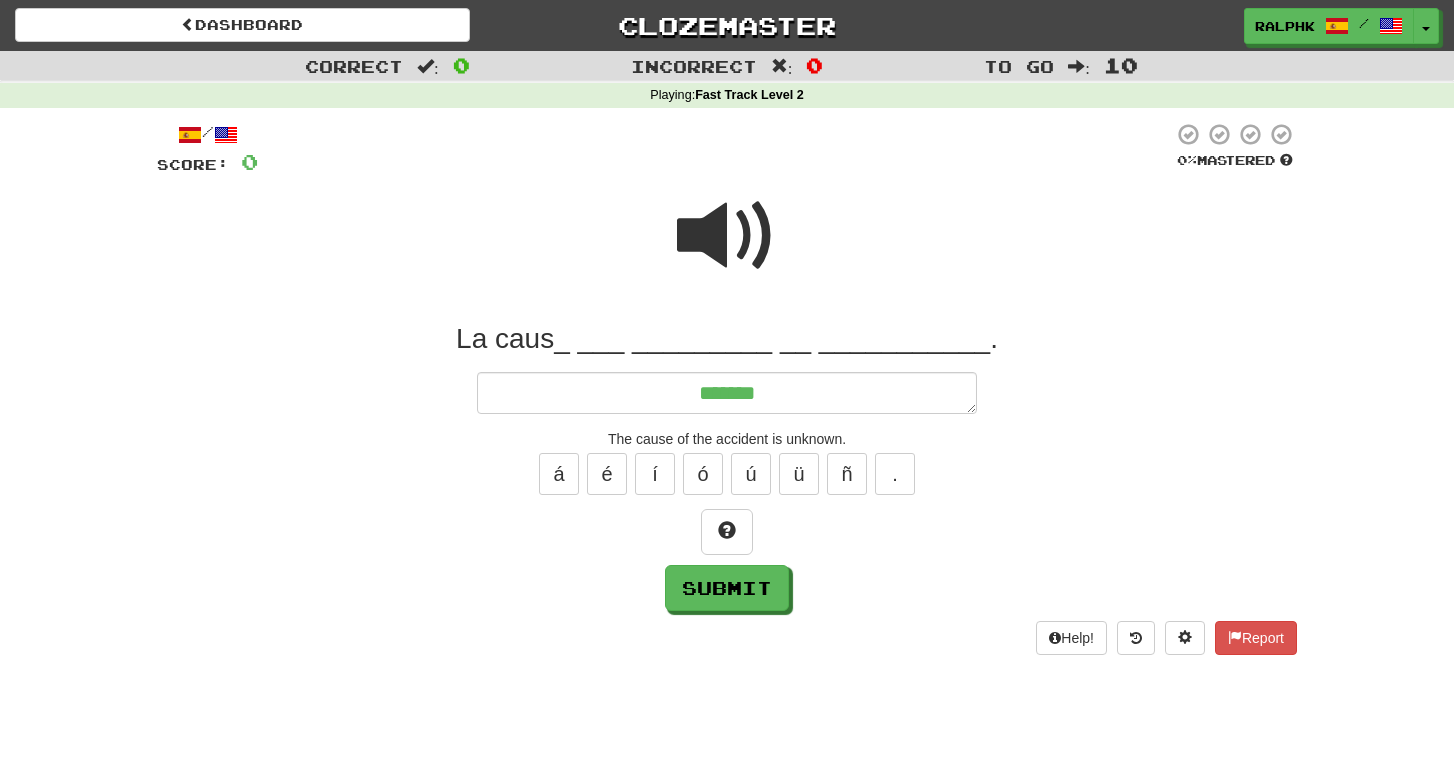 type on "*" 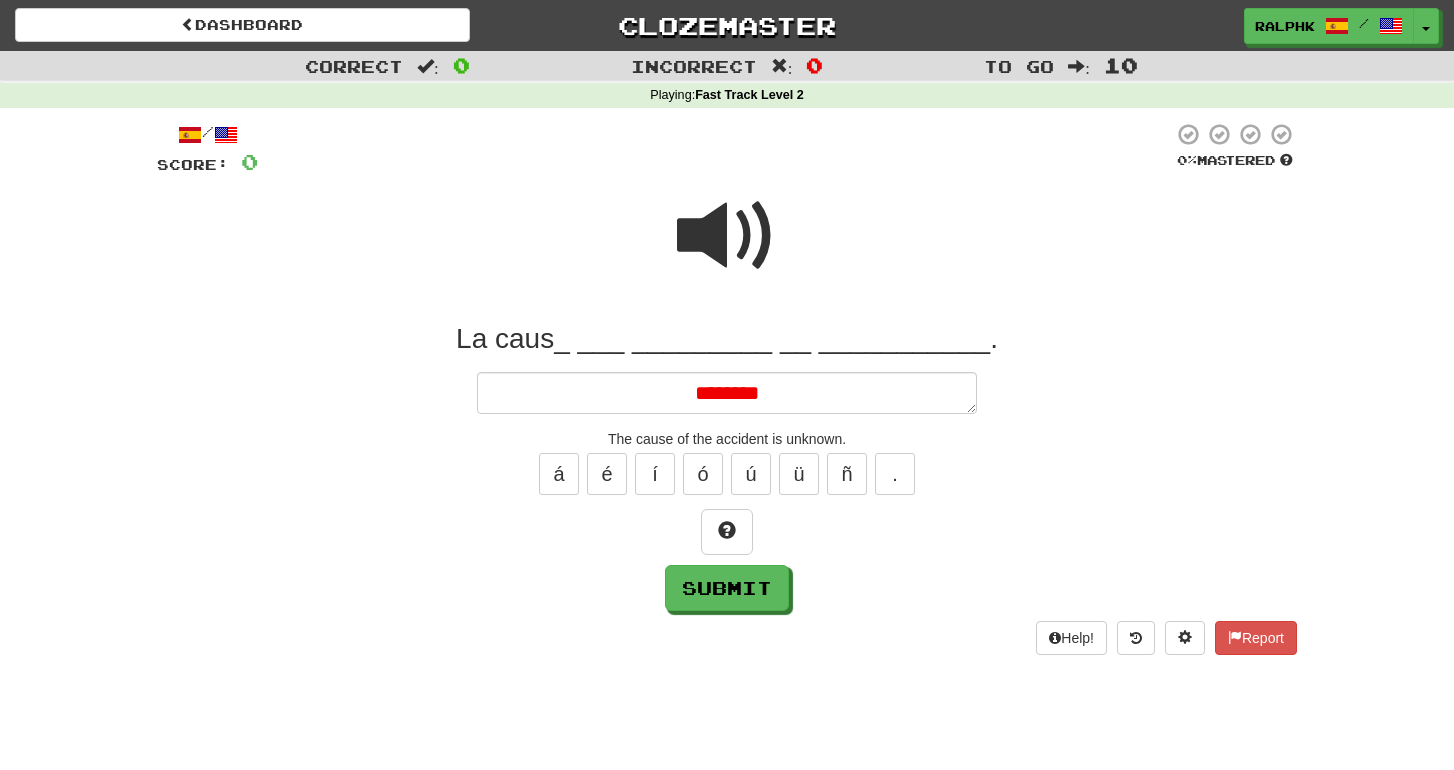 type on "*" 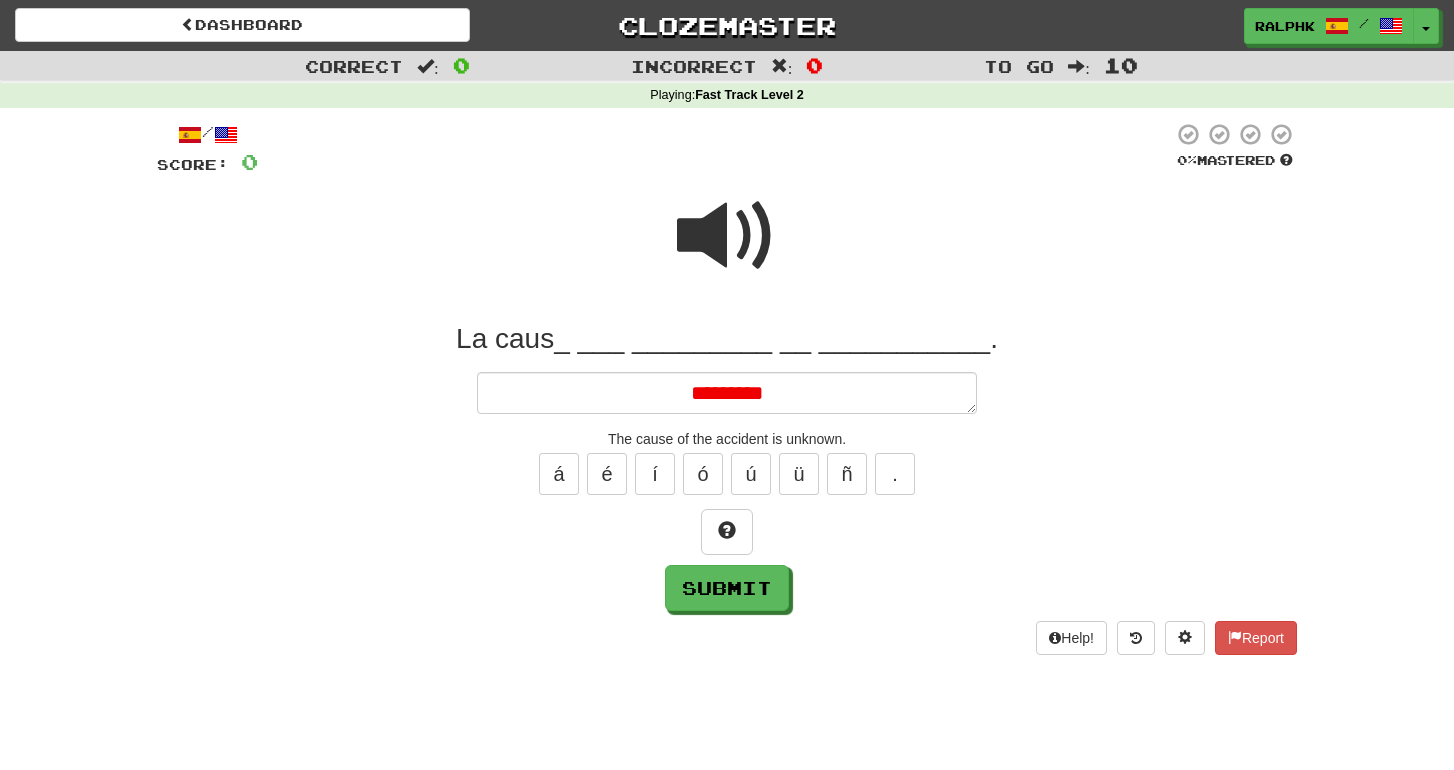 type on "*" 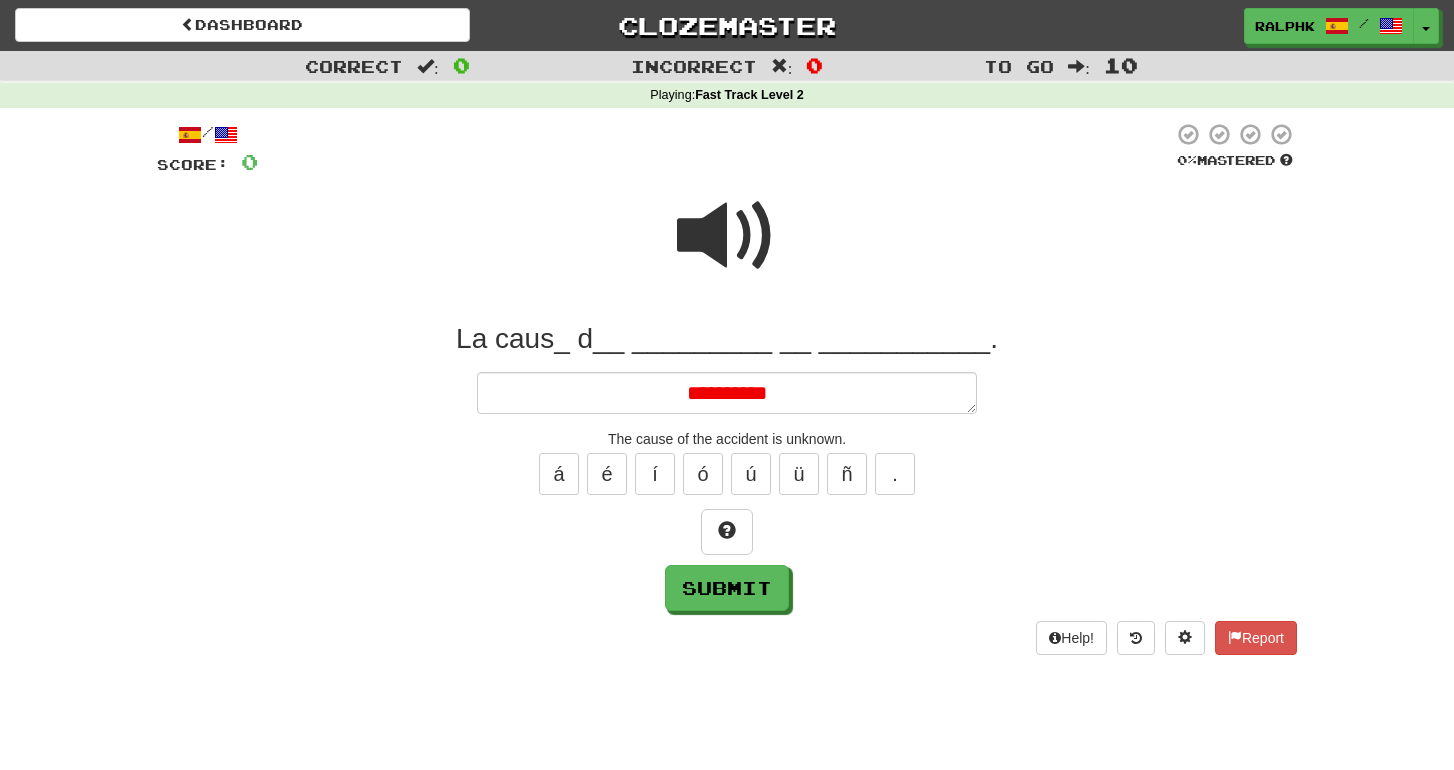type on "*" 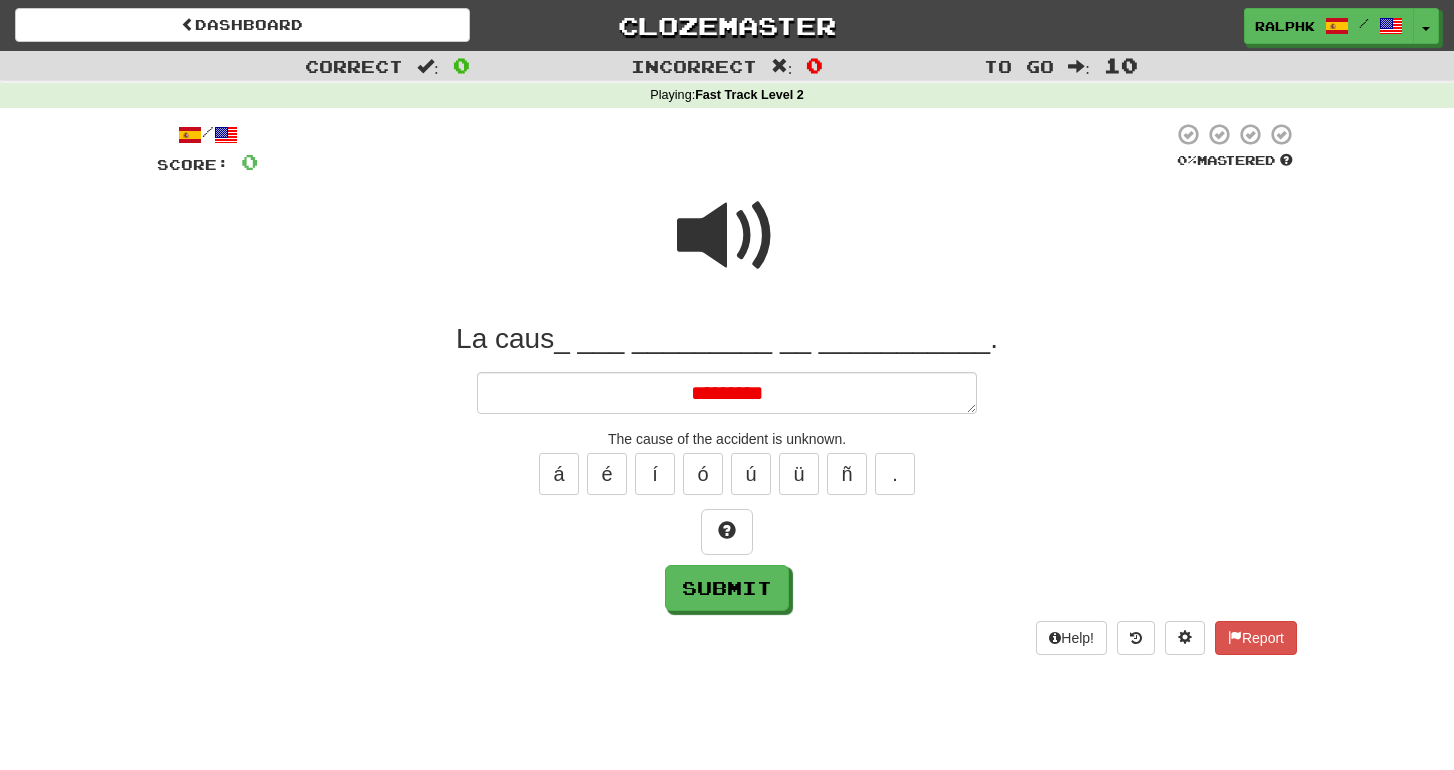 type on "*" 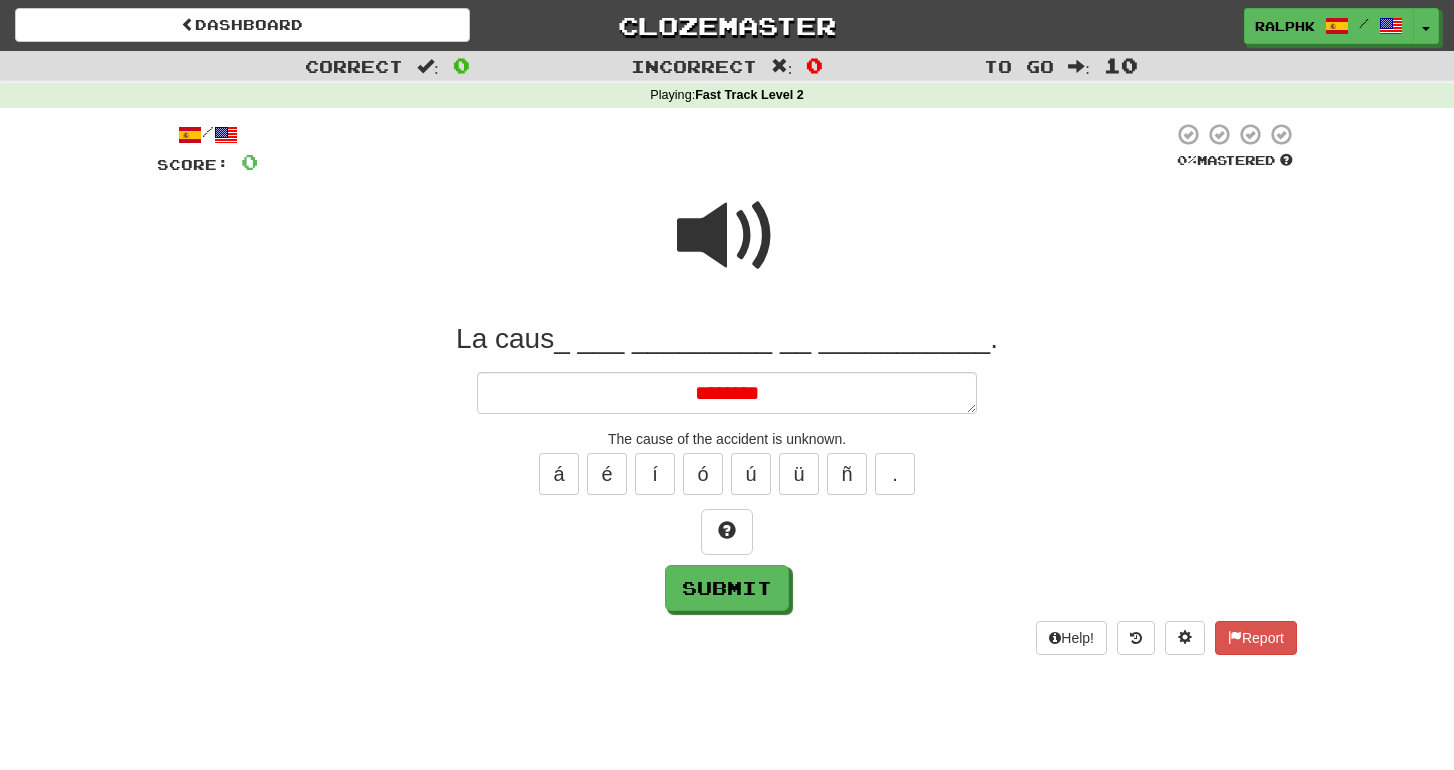 type on "*" 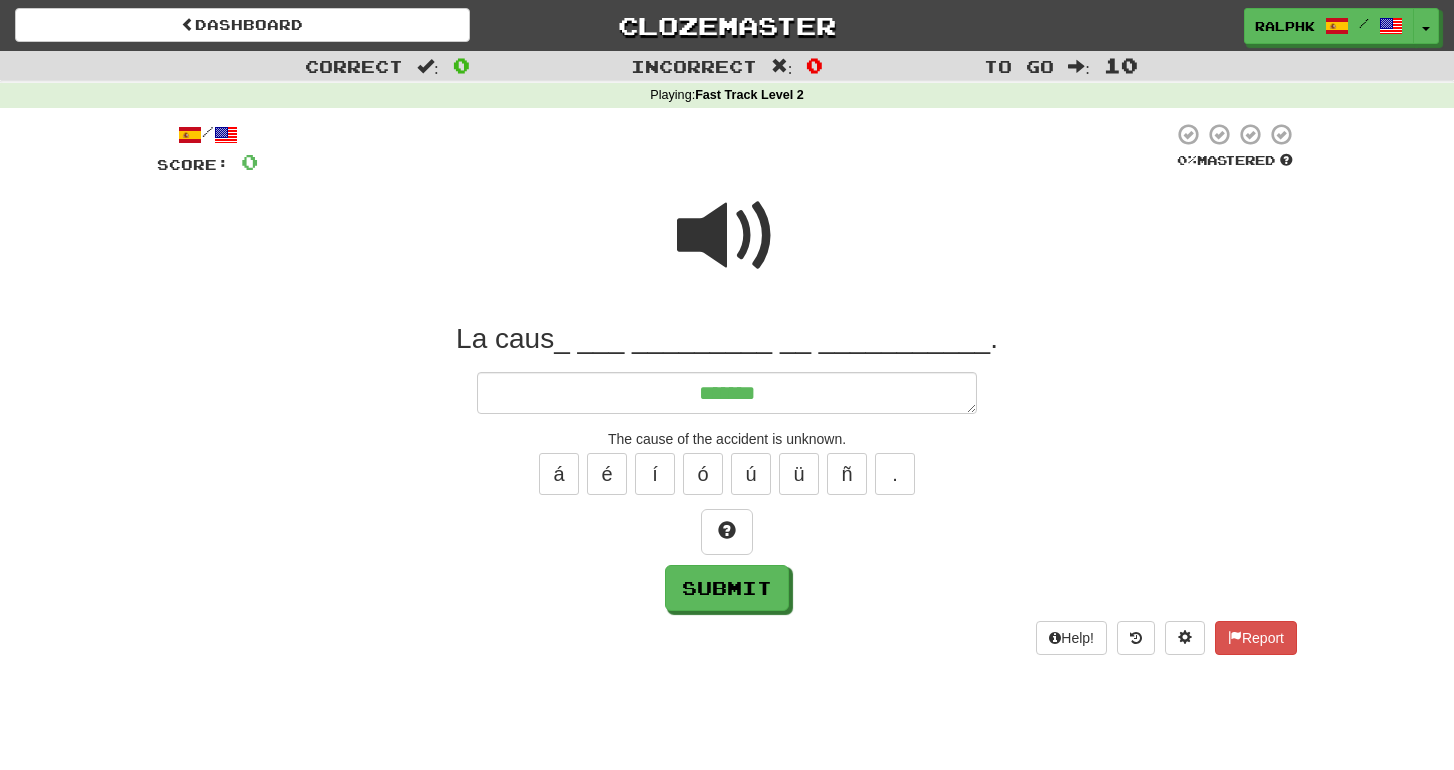 type on "*" 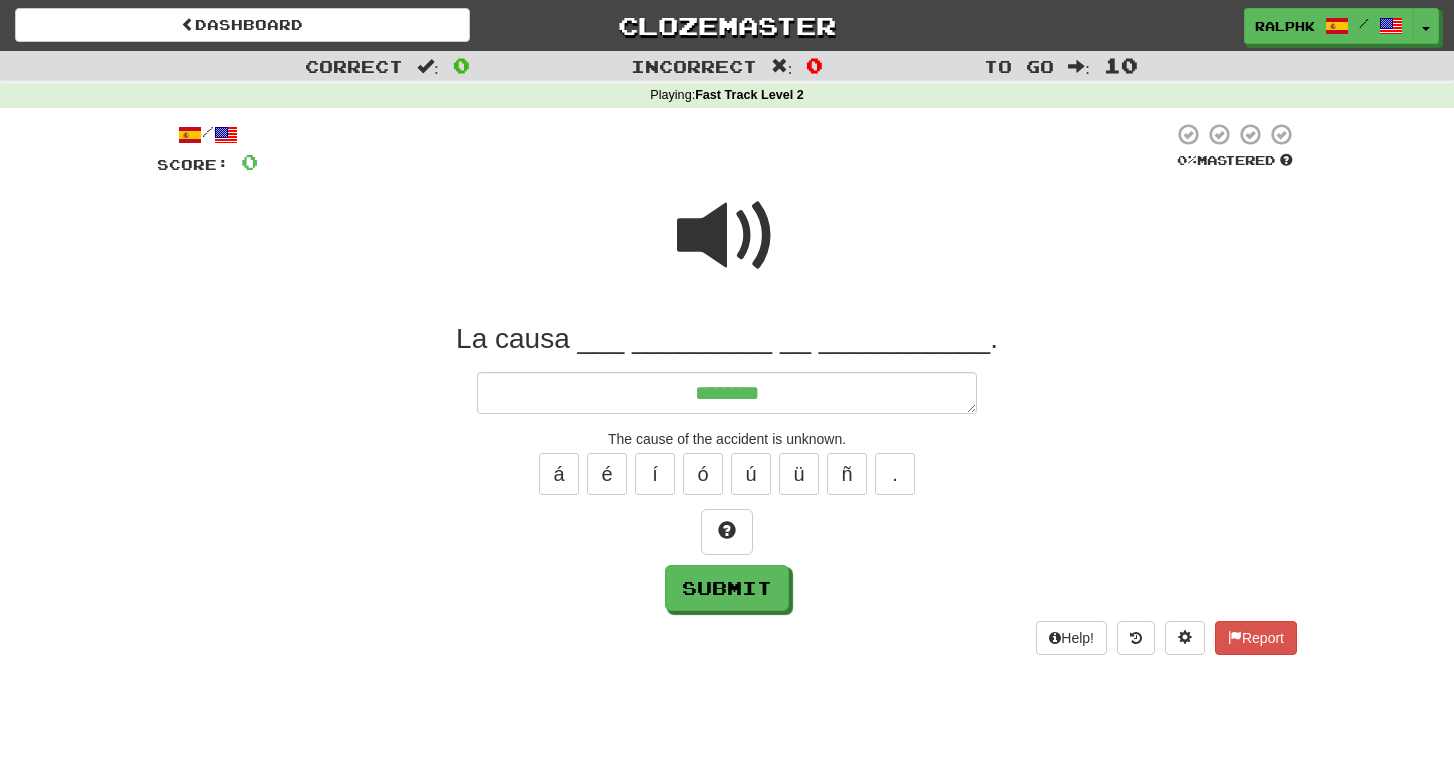 type on "*" 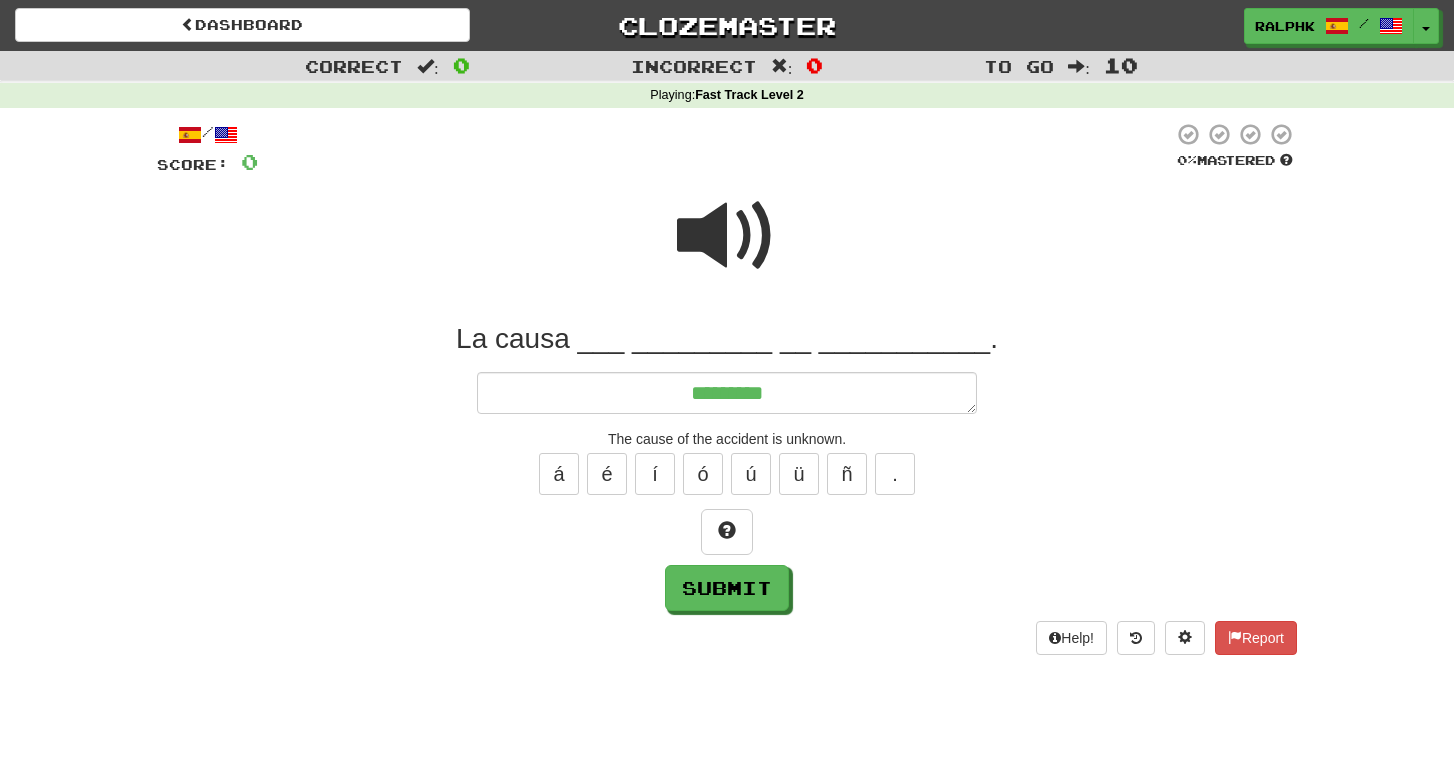 type on "*" 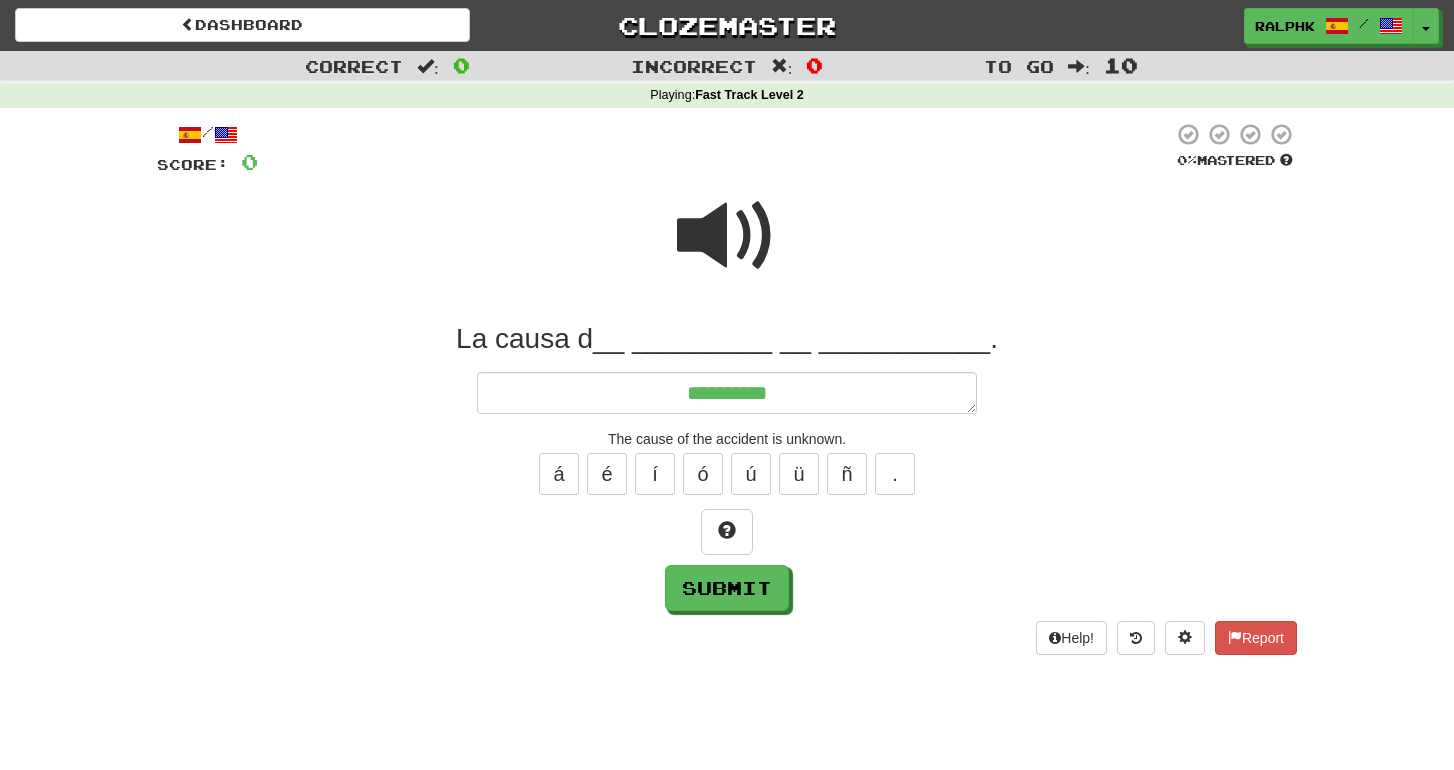 type on "*" 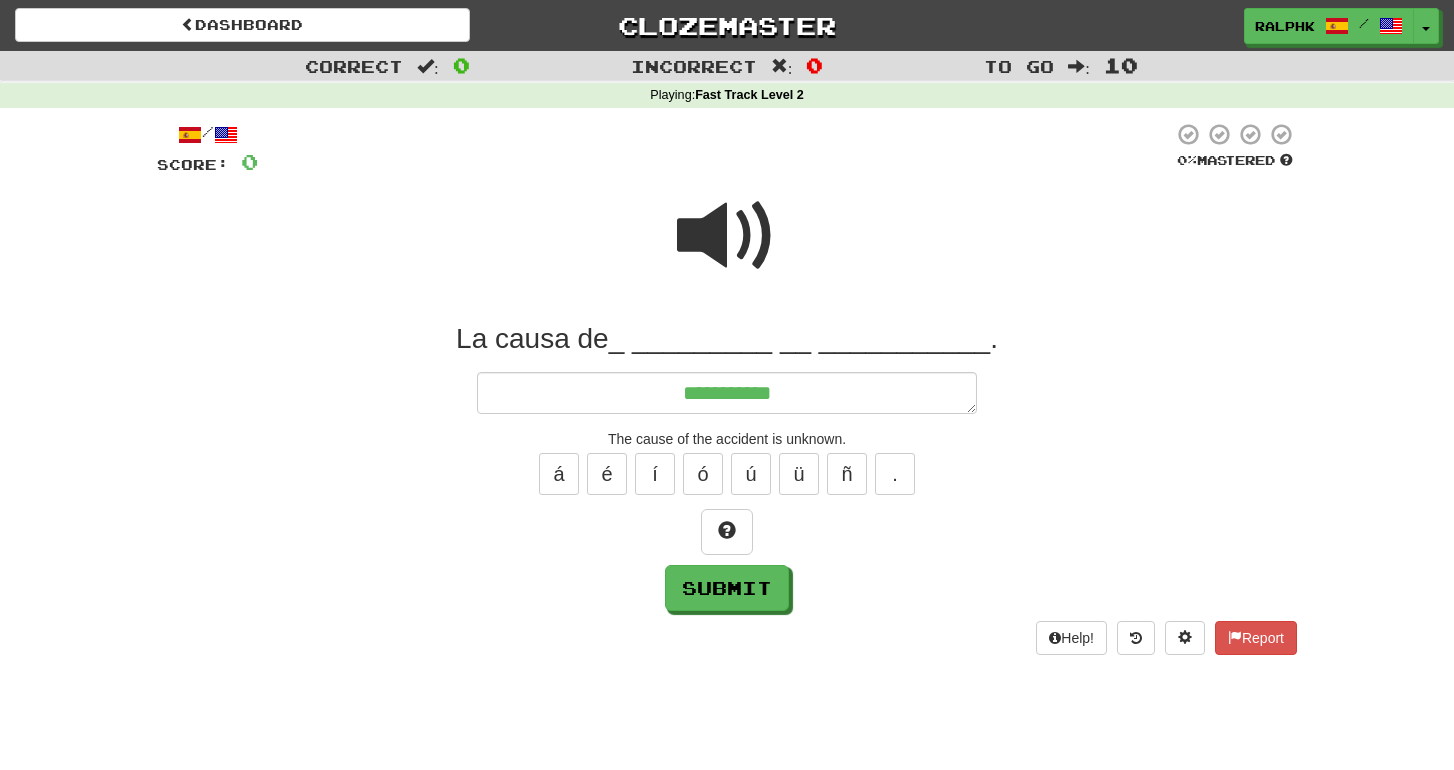 type on "*" 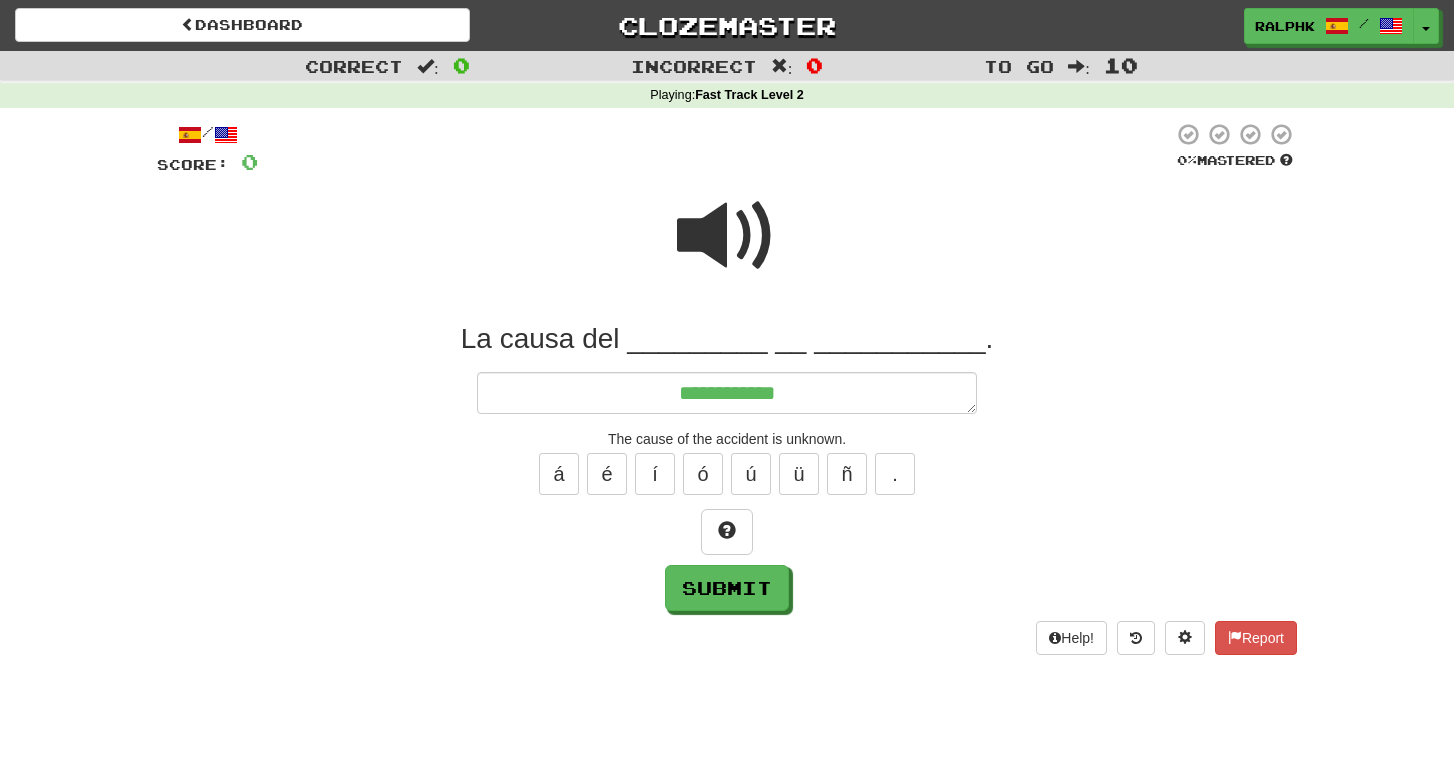 type on "*" 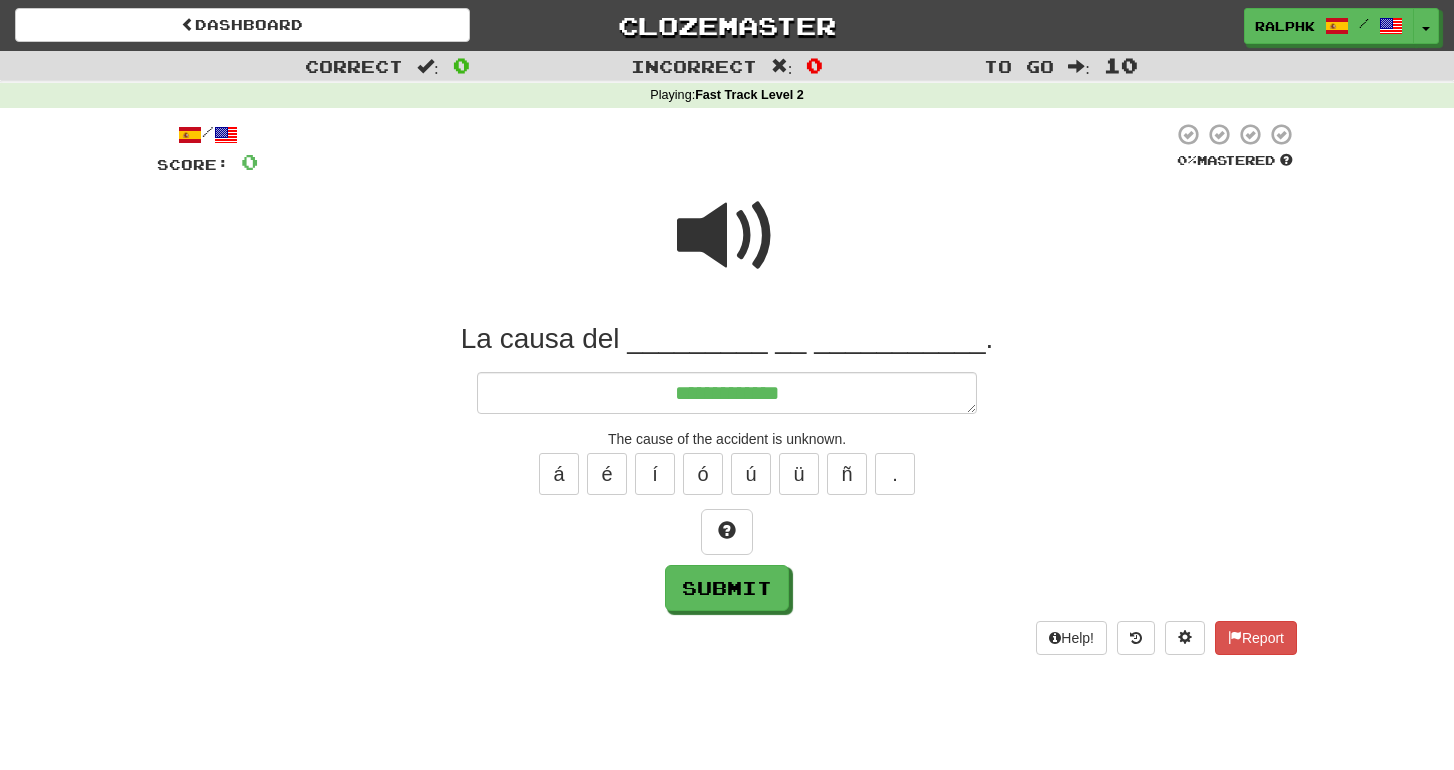 type on "*" 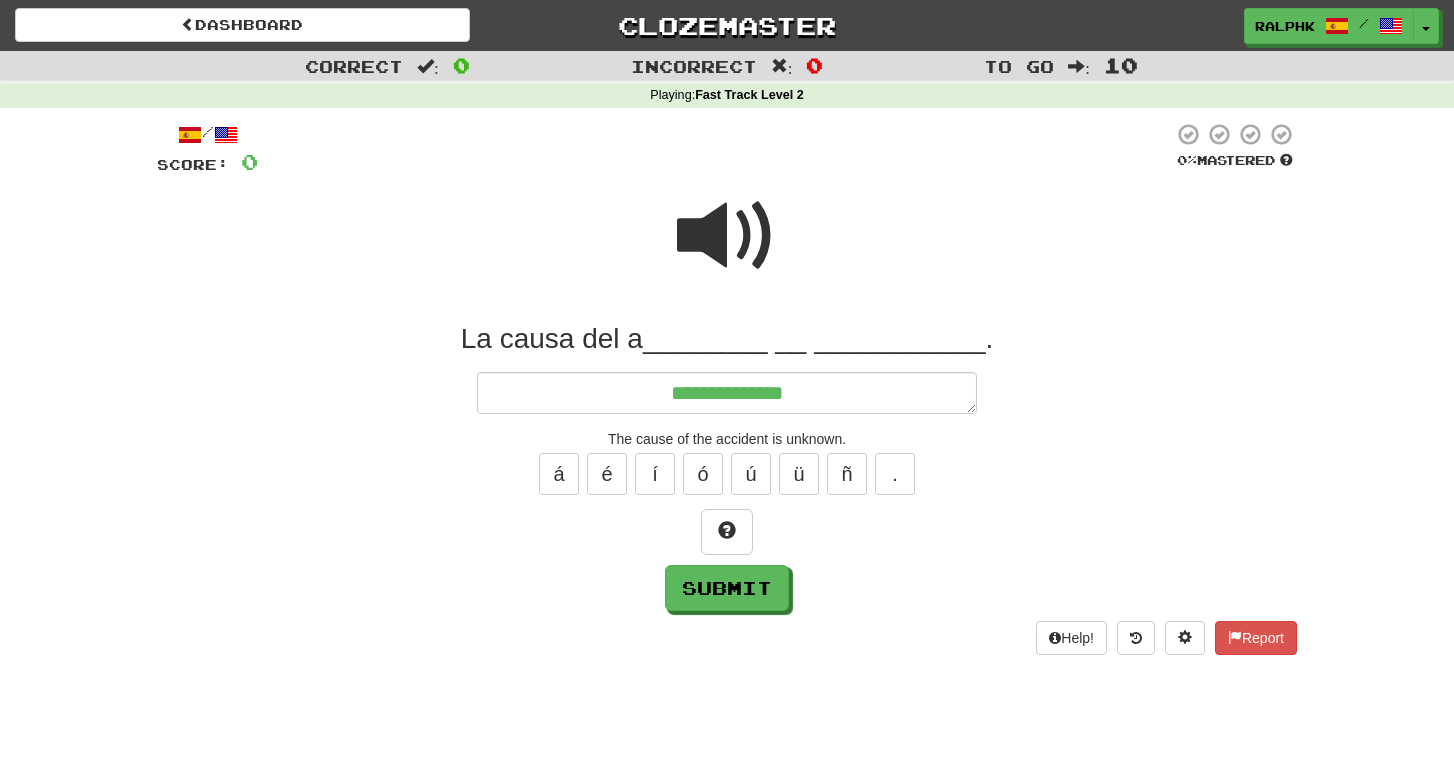 type on "*" 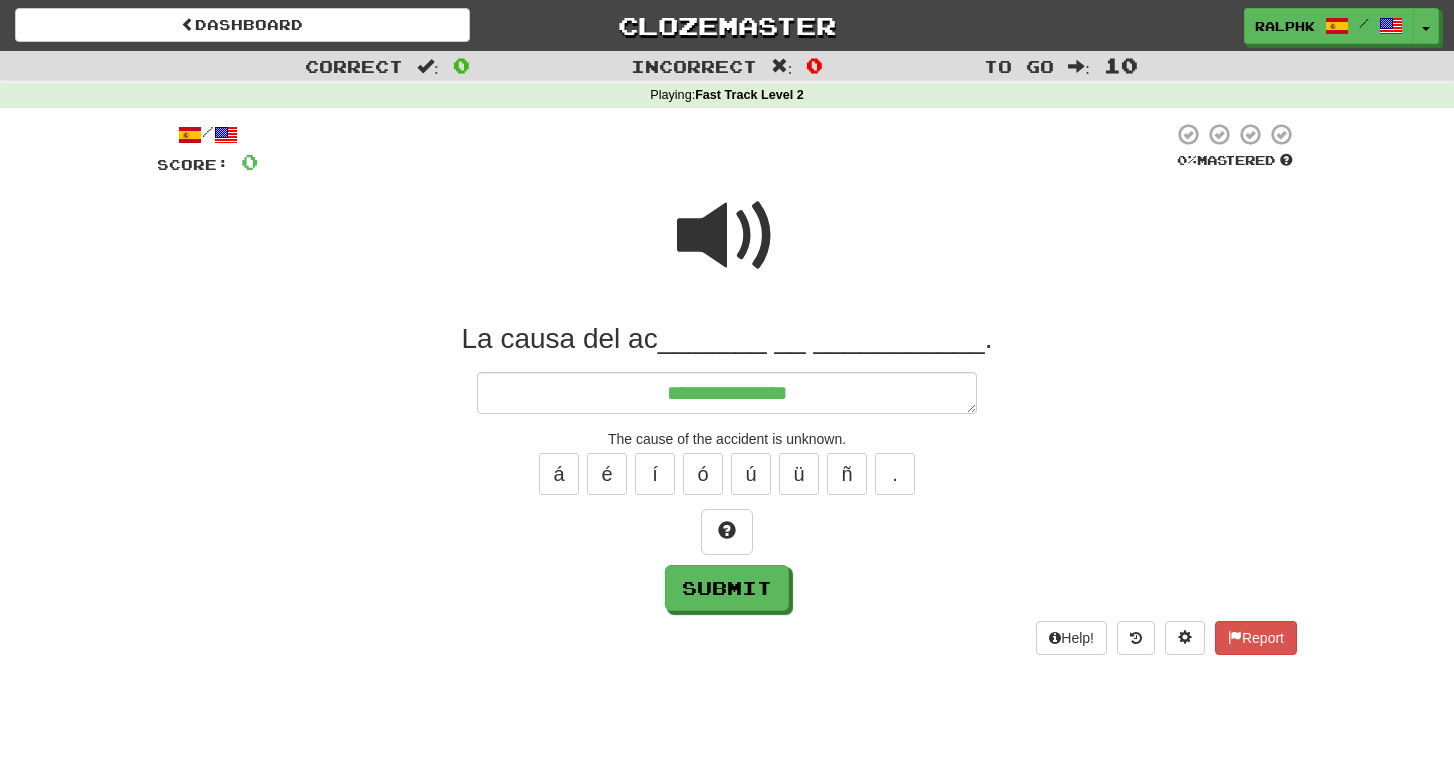 type on "*" 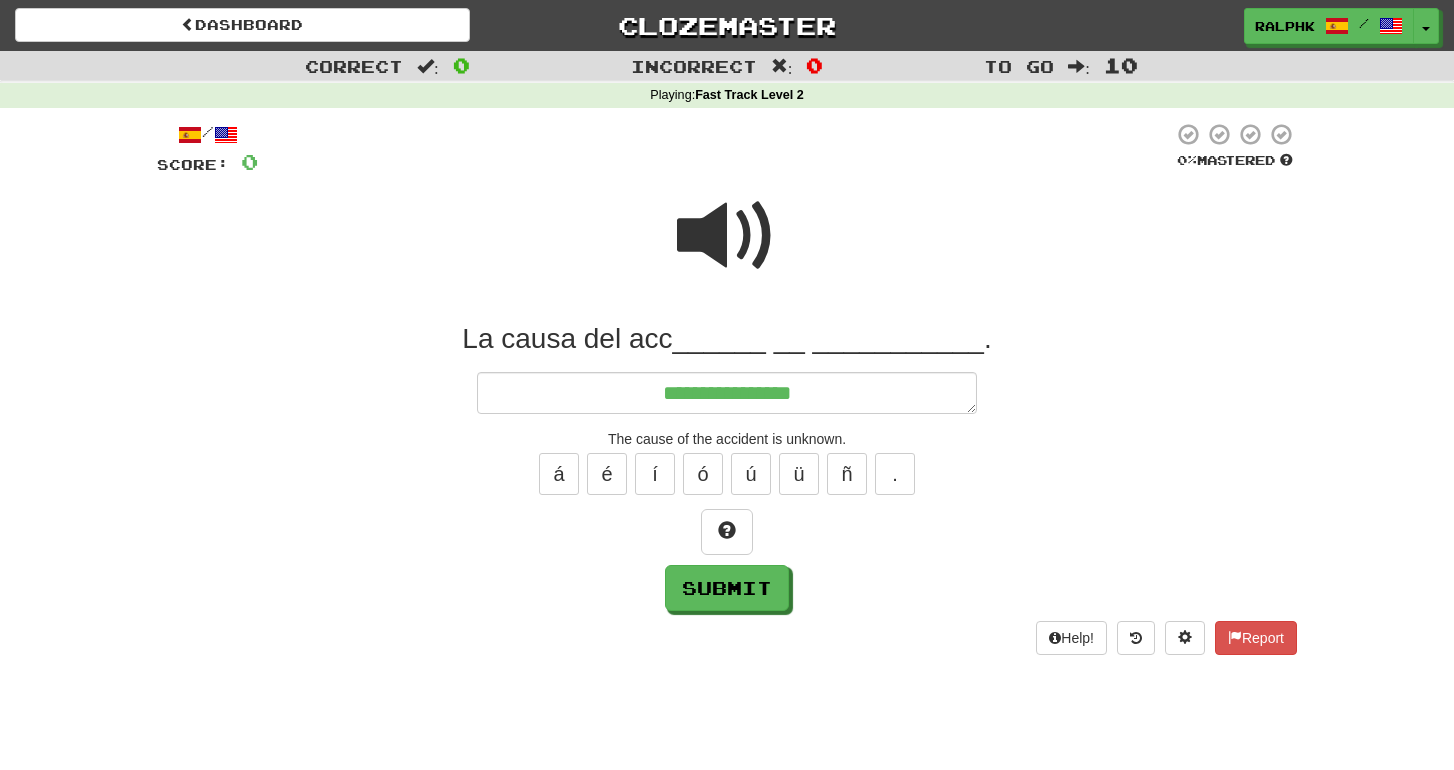 type on "*" 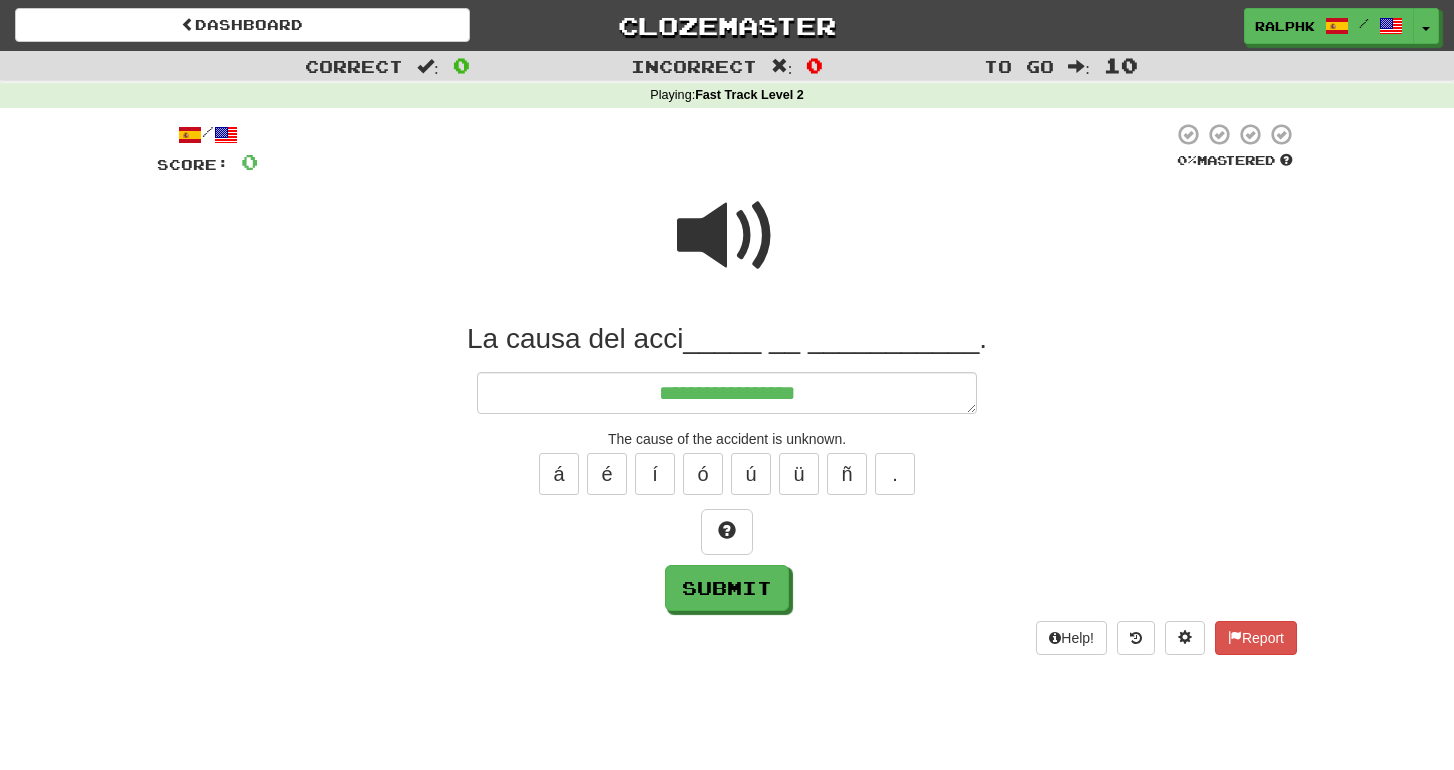 type on "*" 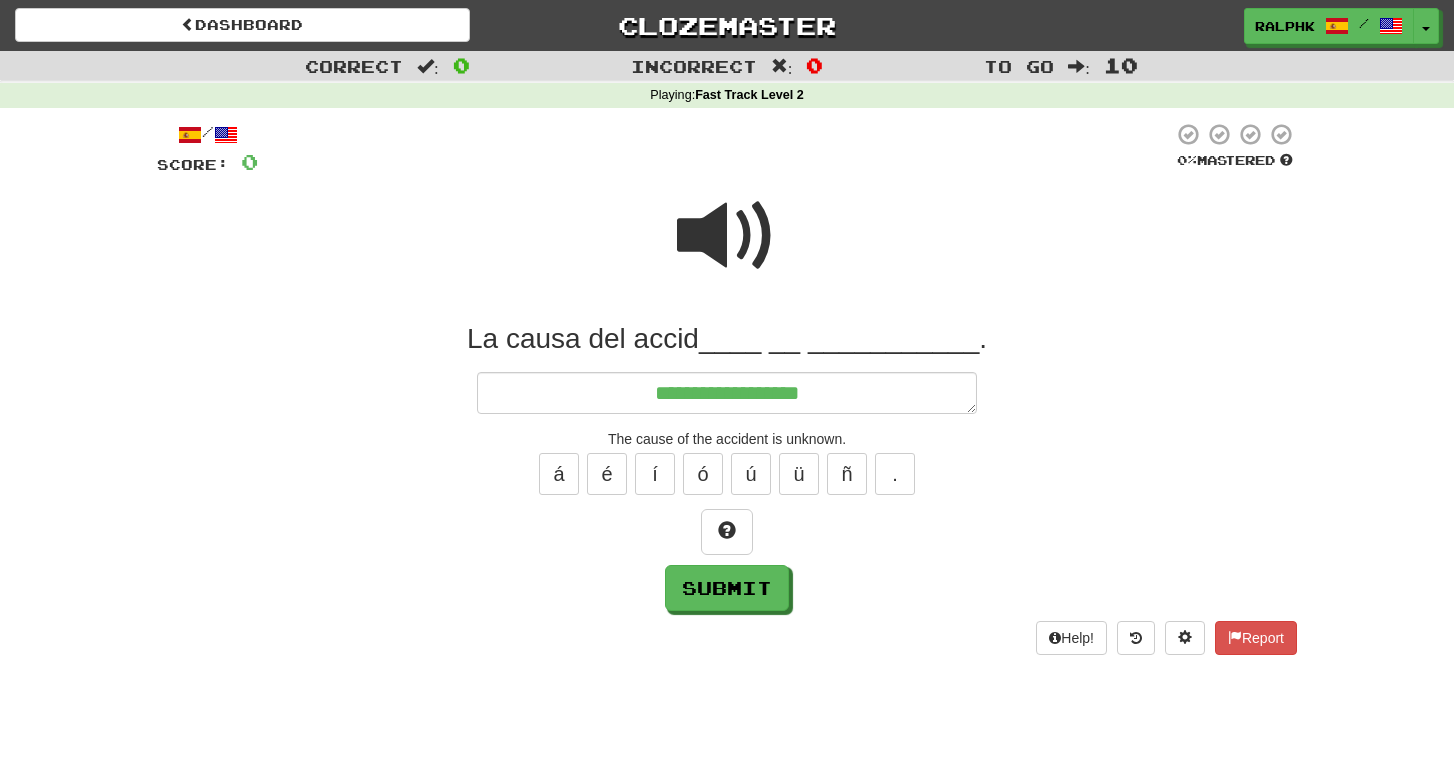type on "*" 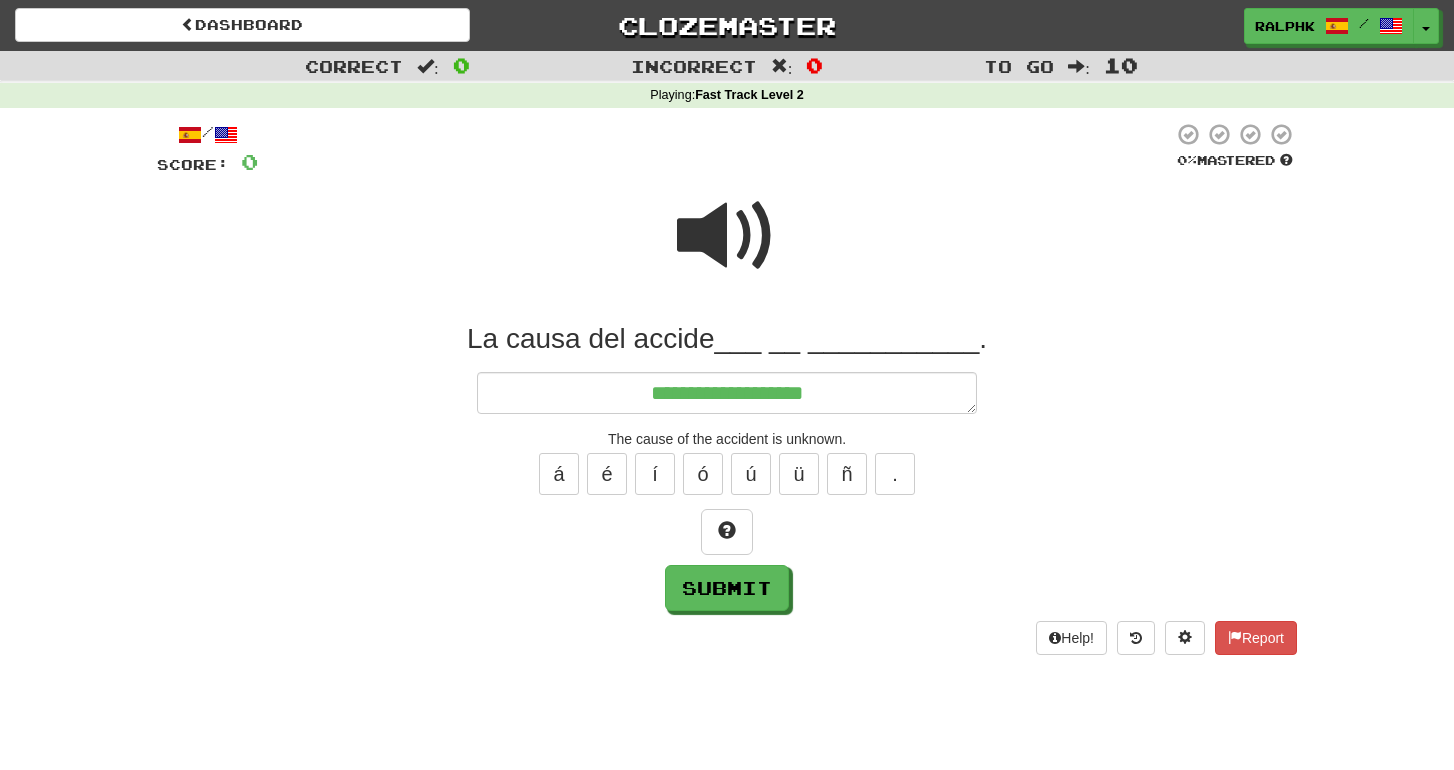 type on "*" 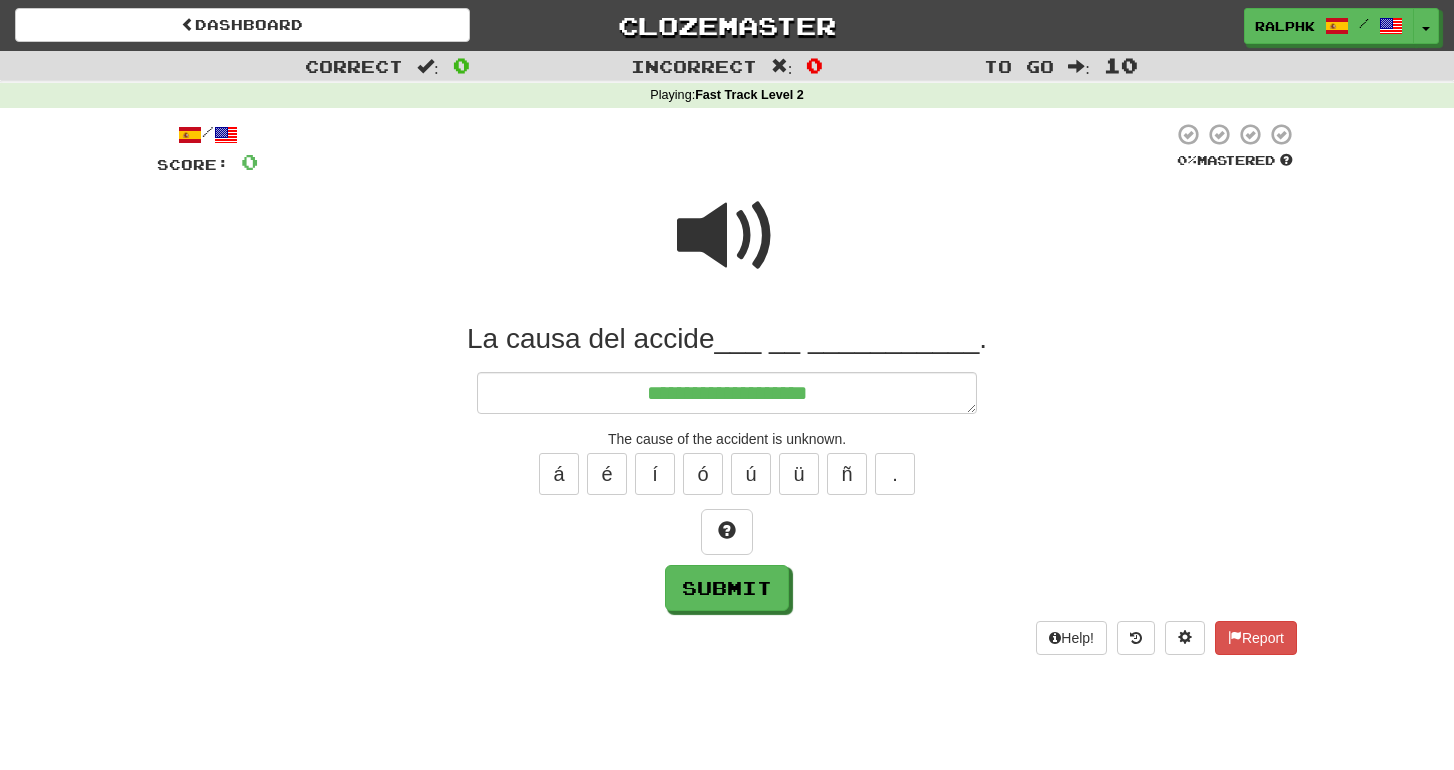 type on "*" 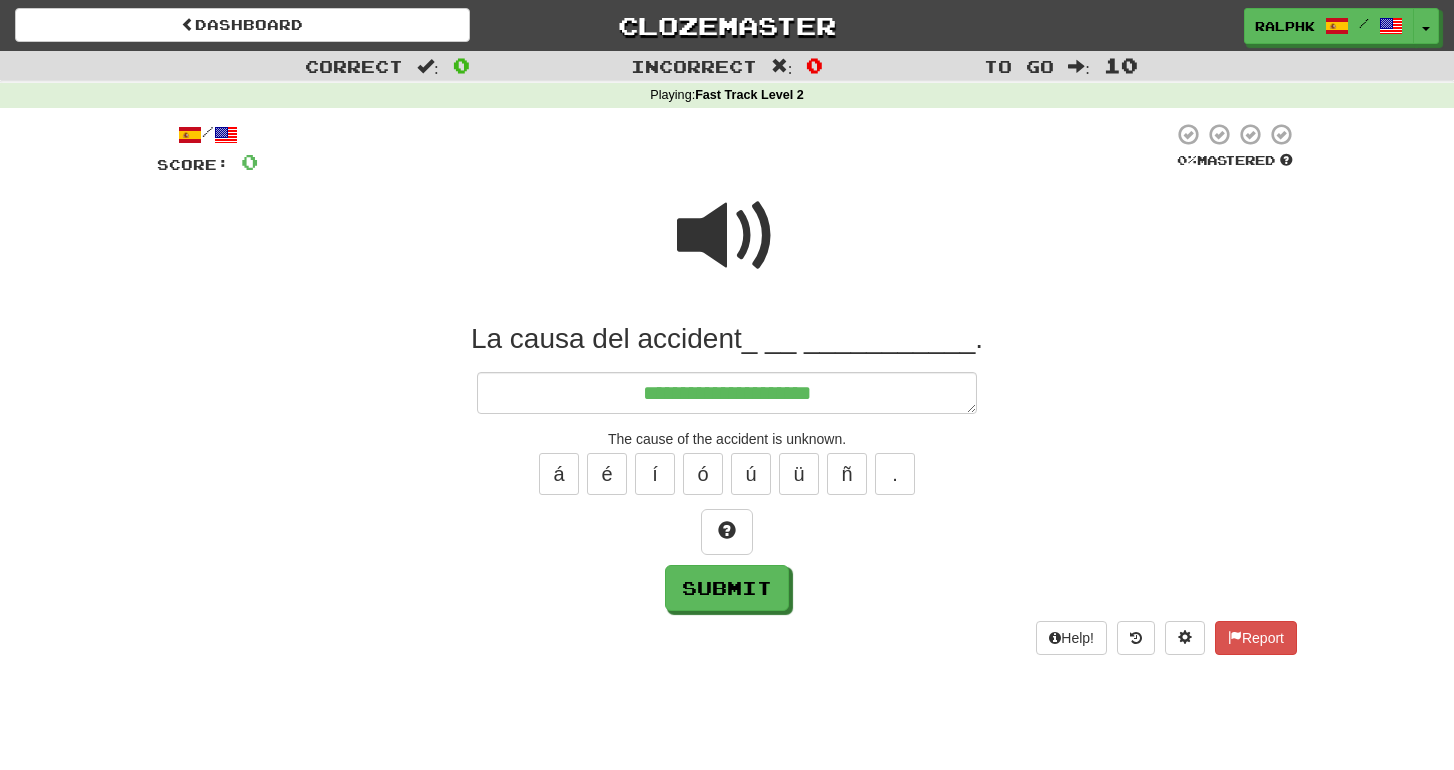 type on "*" 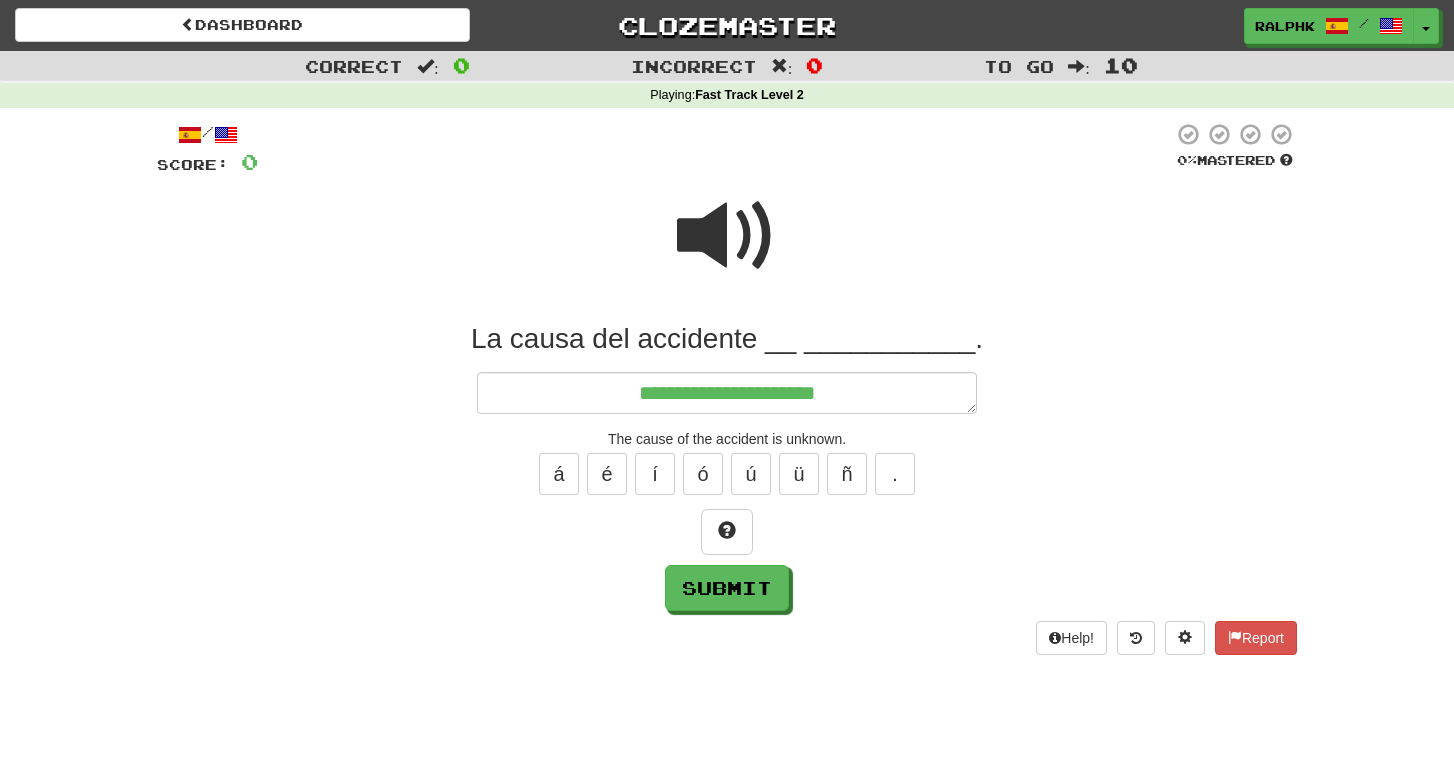 type on "*" 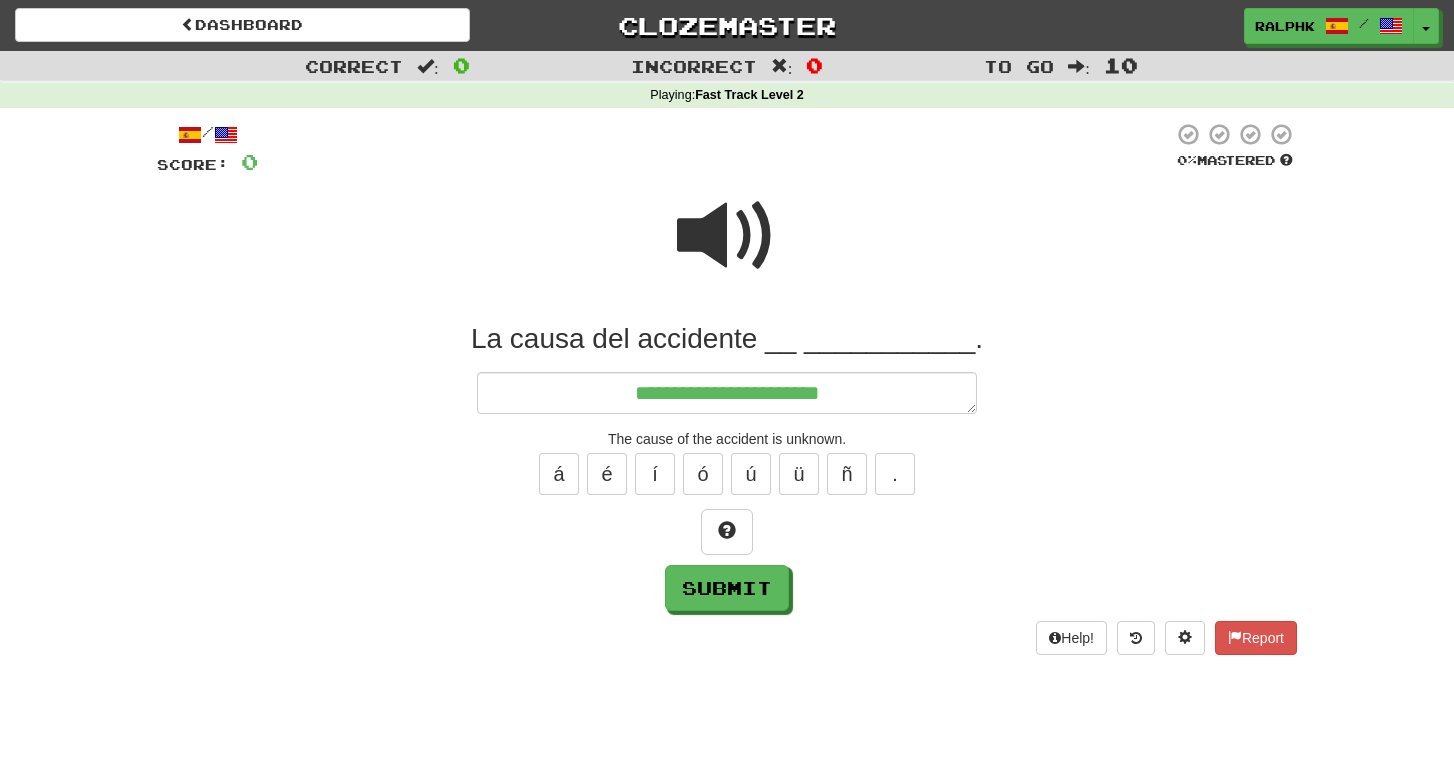 type on "*" 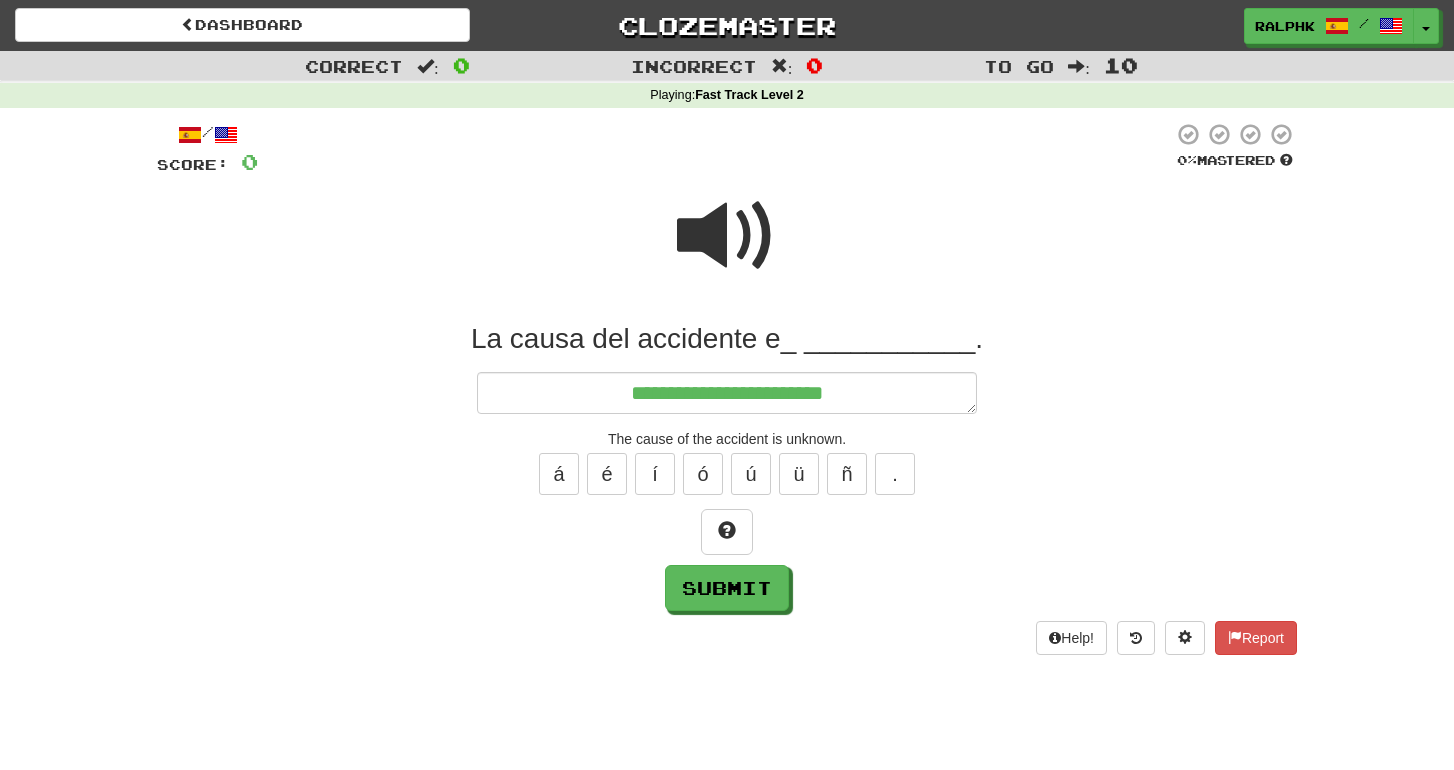 type on "*" 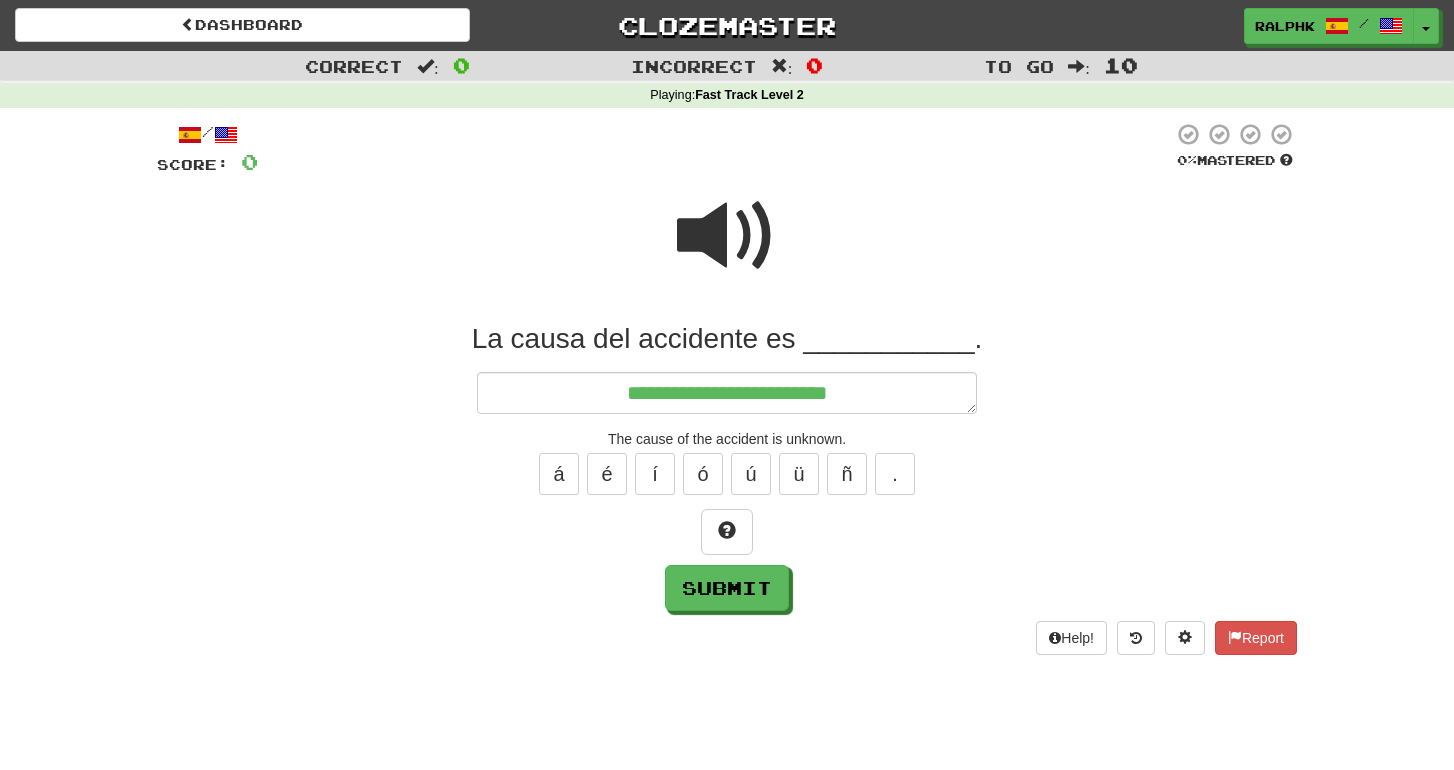 type on "*" 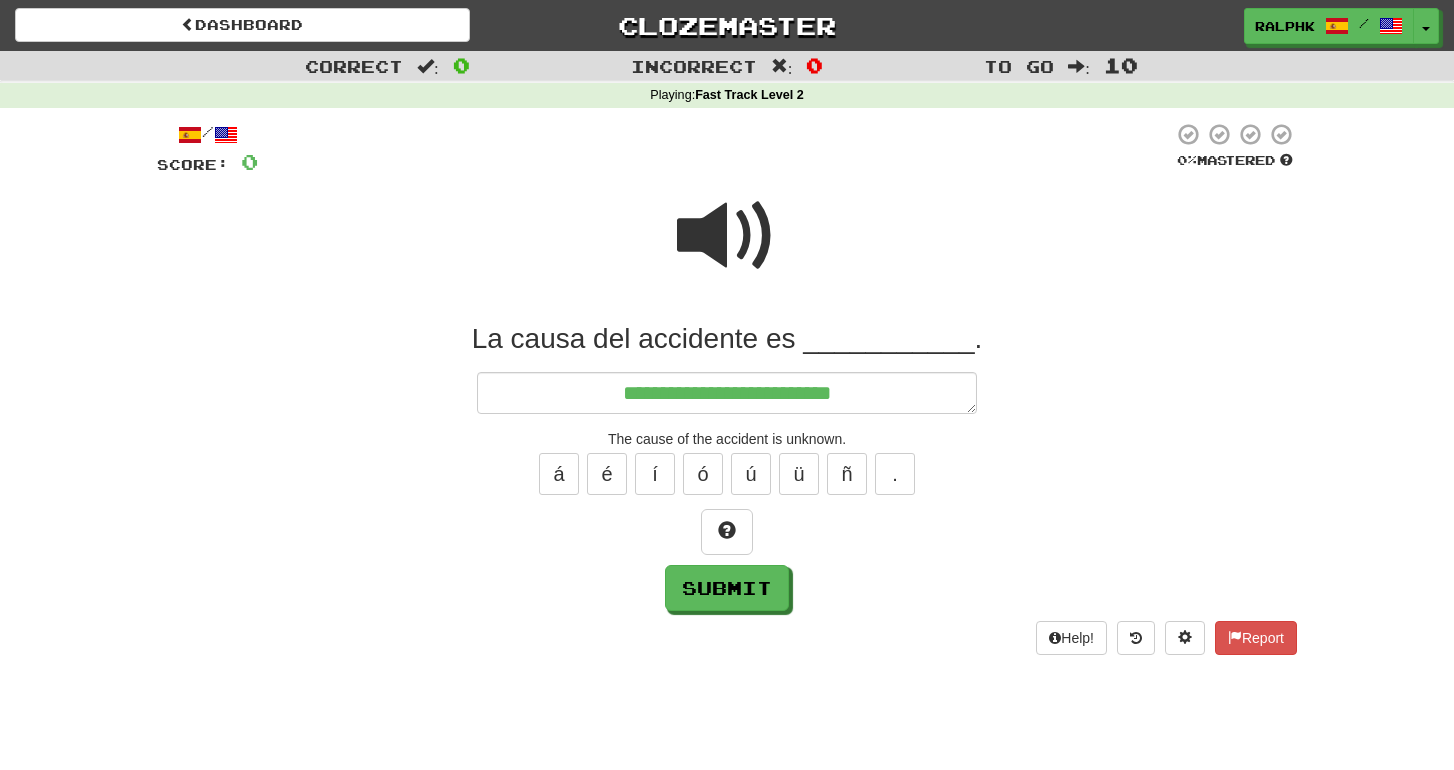 type on "*" 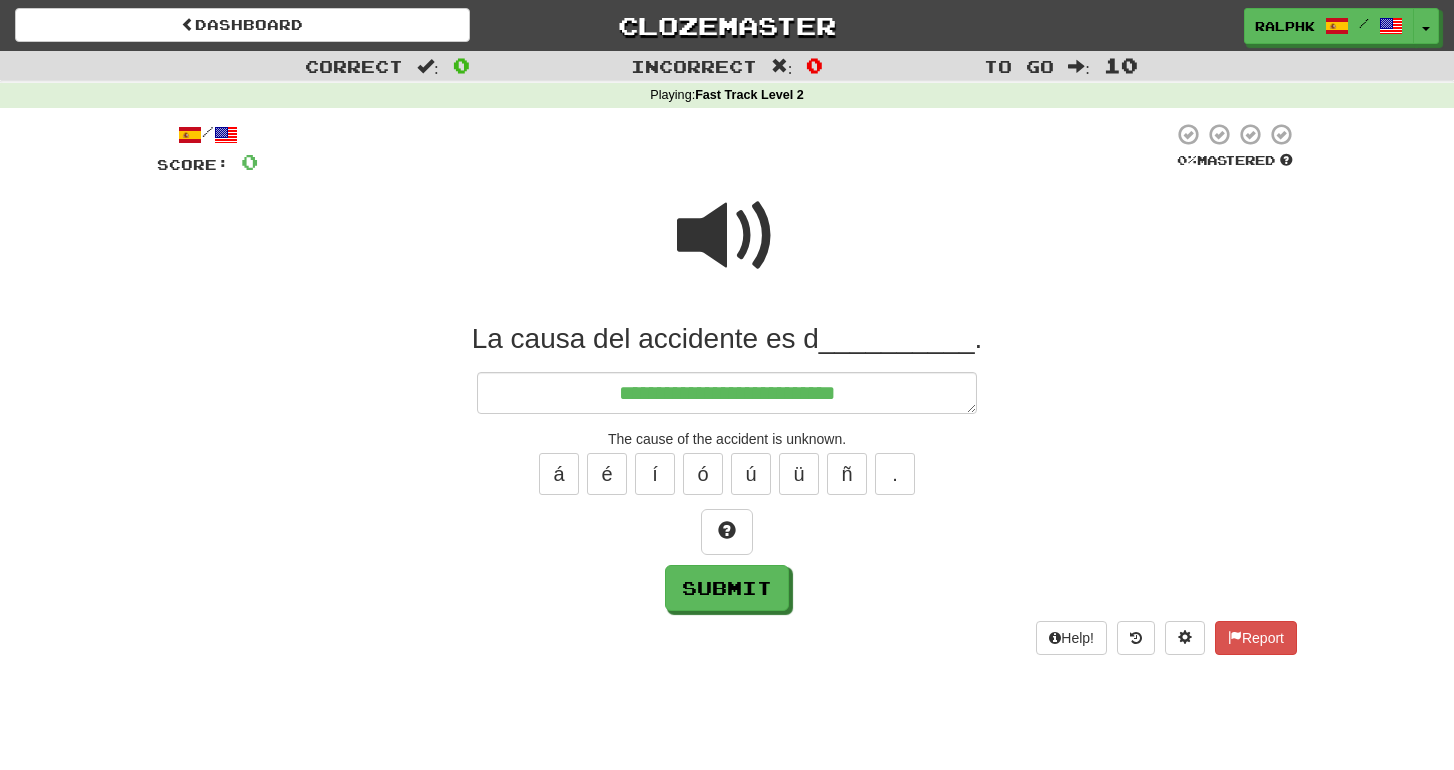 type on "*" 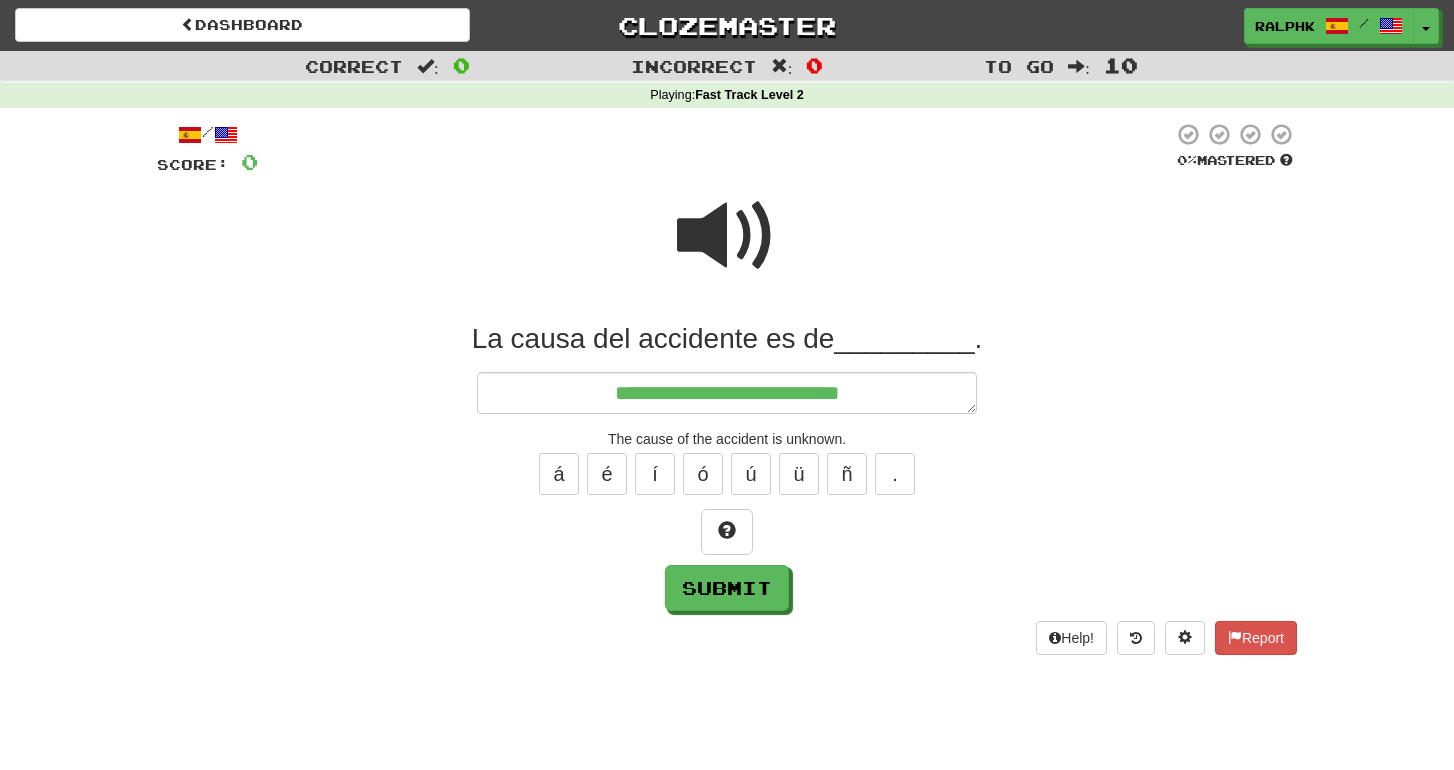 type on "*" 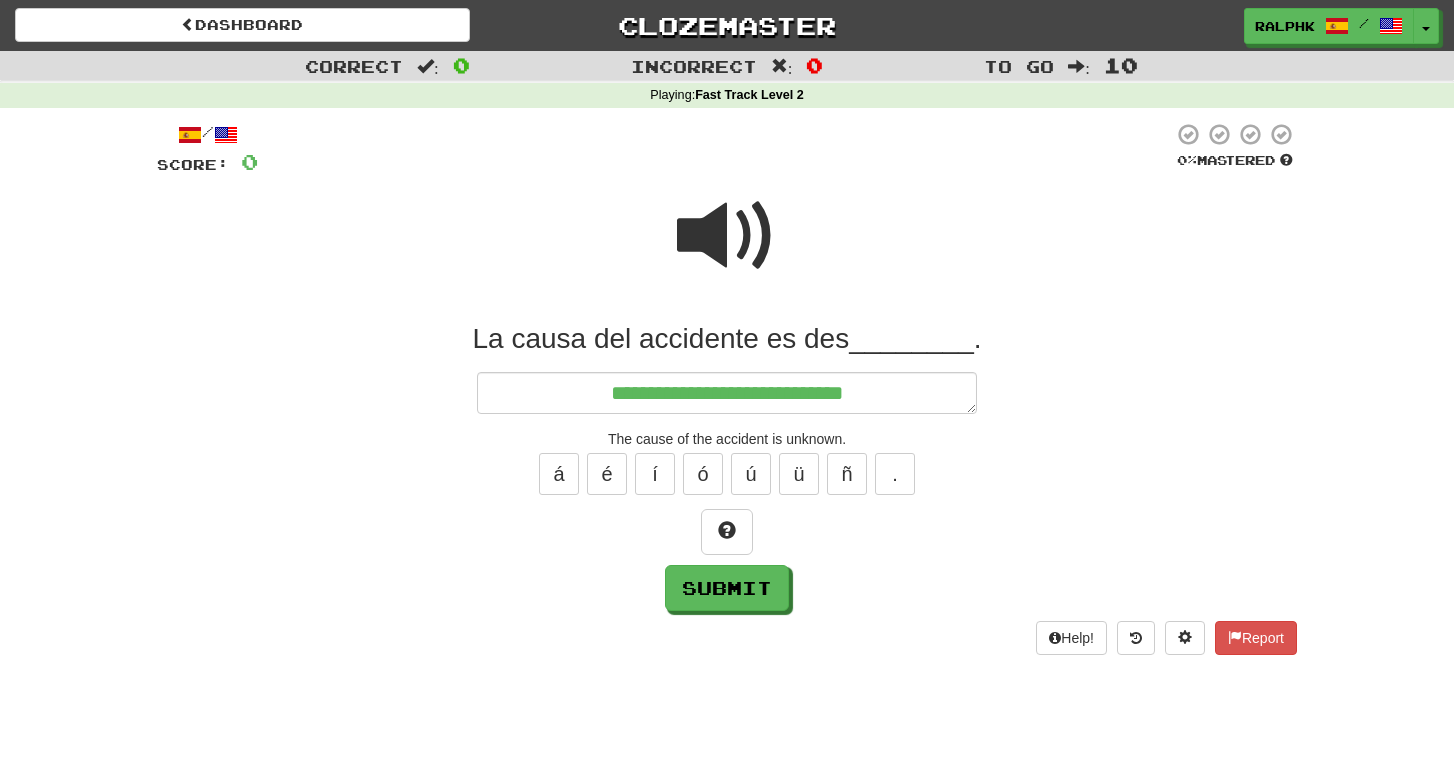 type on "*" 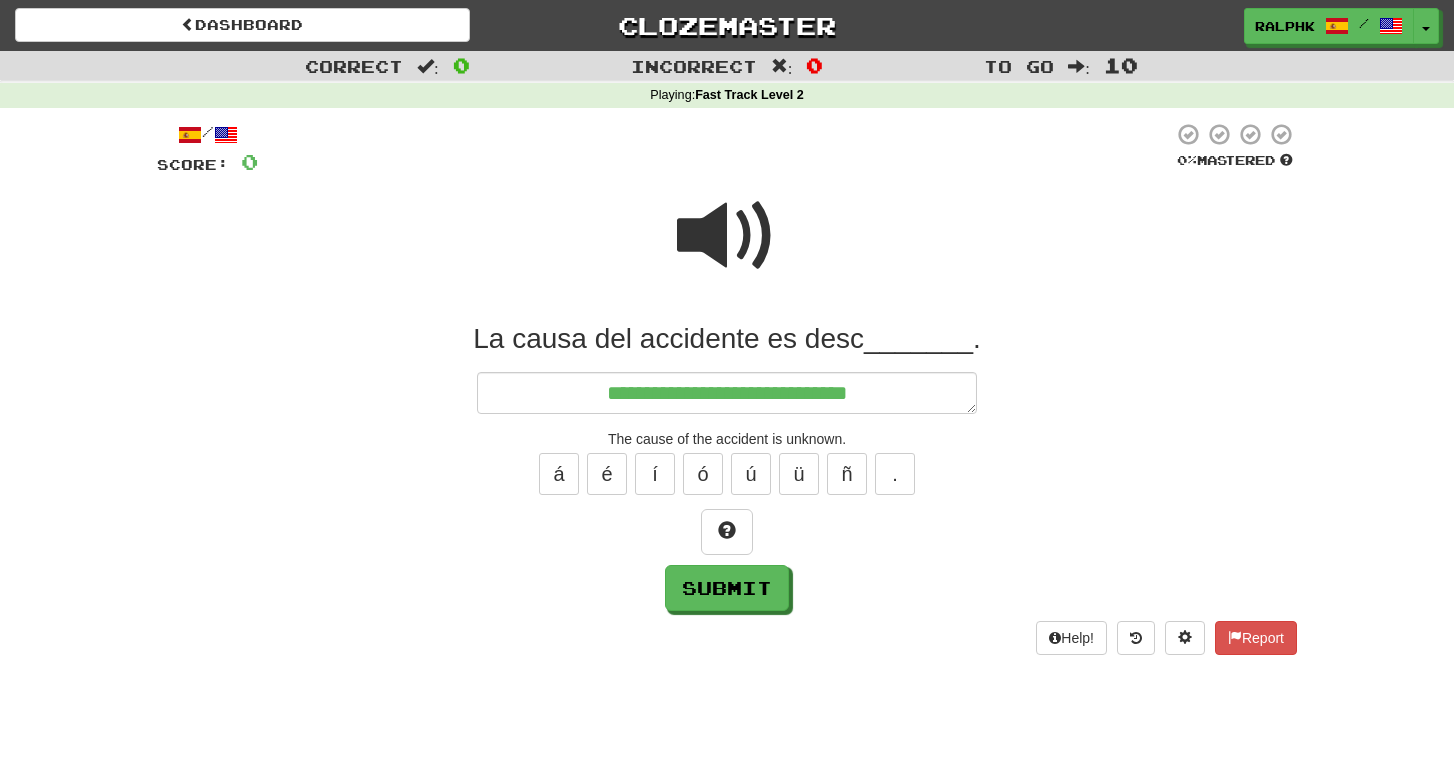 type on "*" 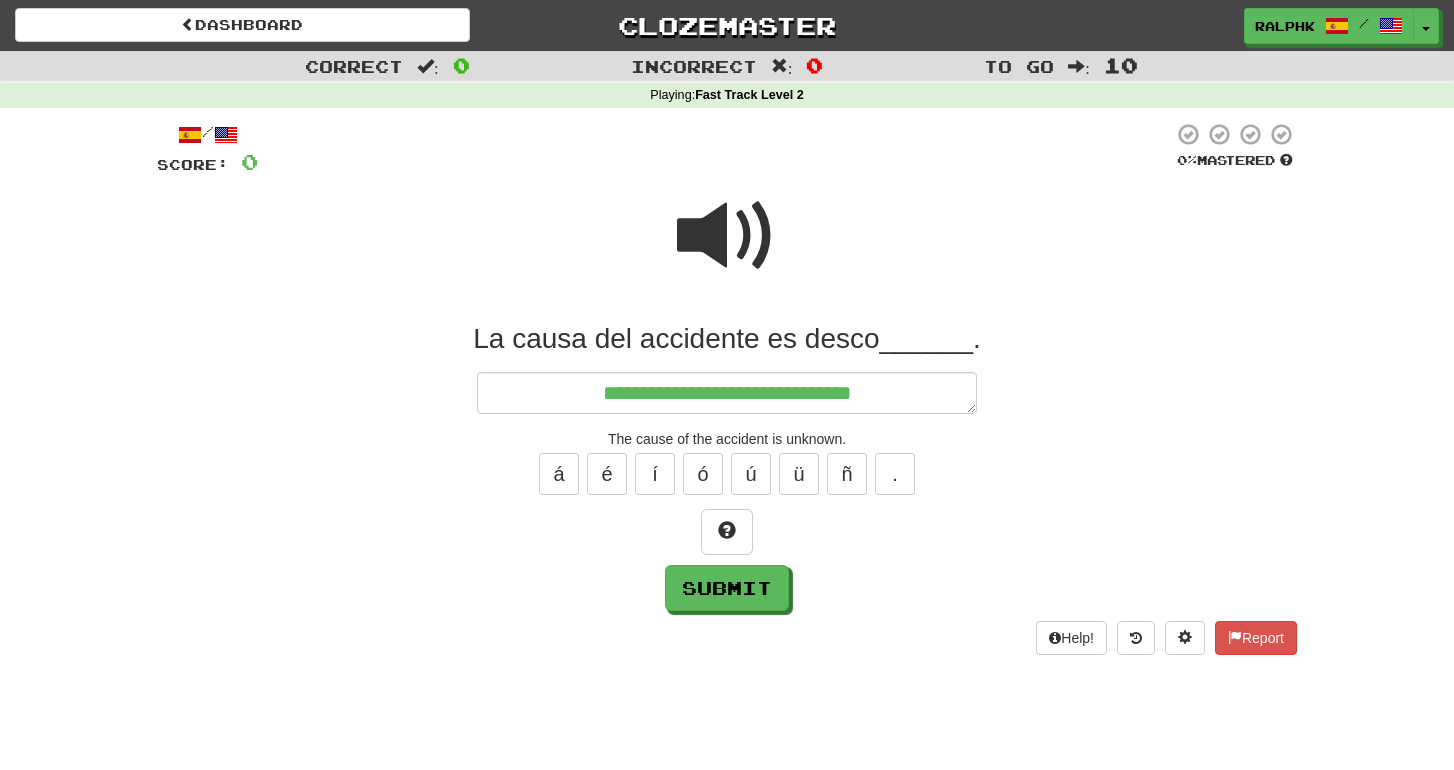 type on "*" 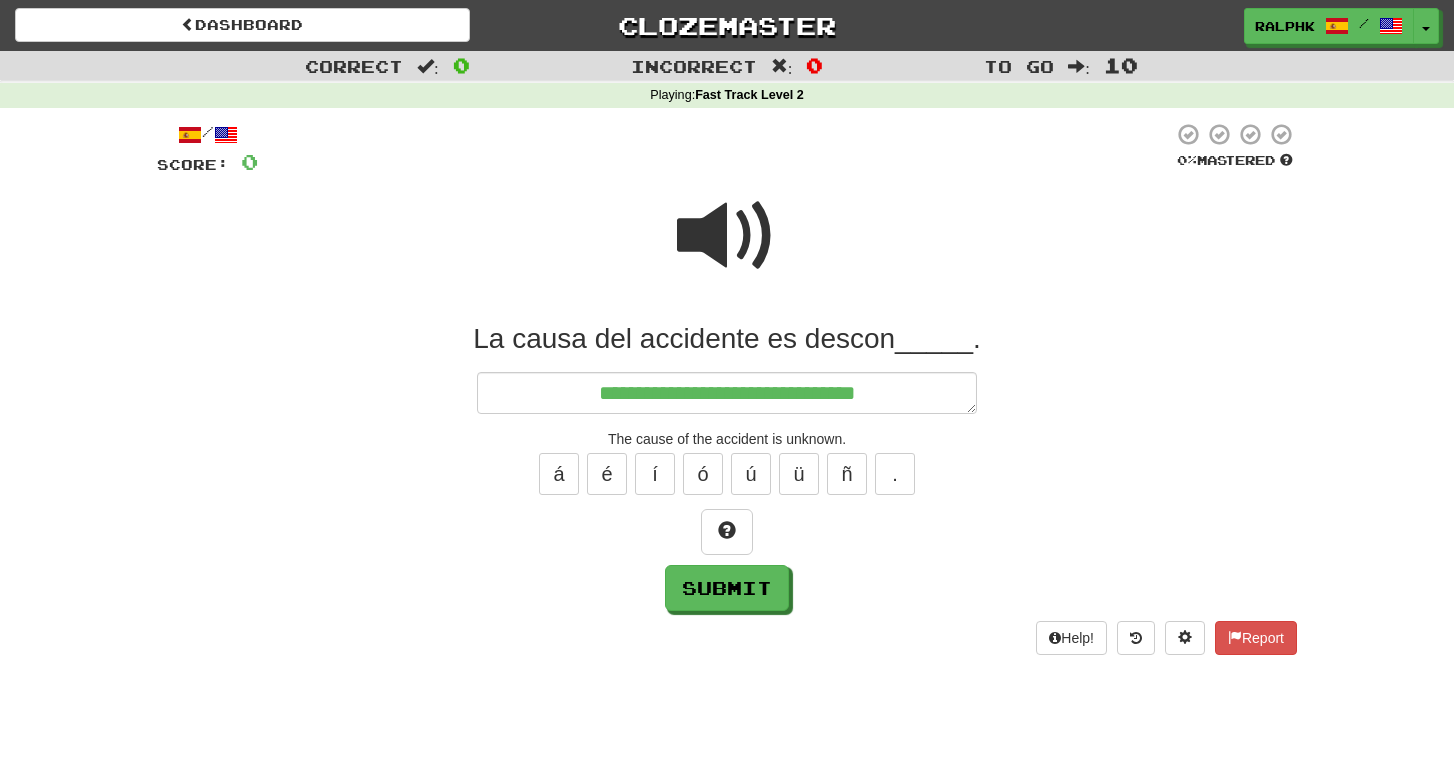 type on "*" 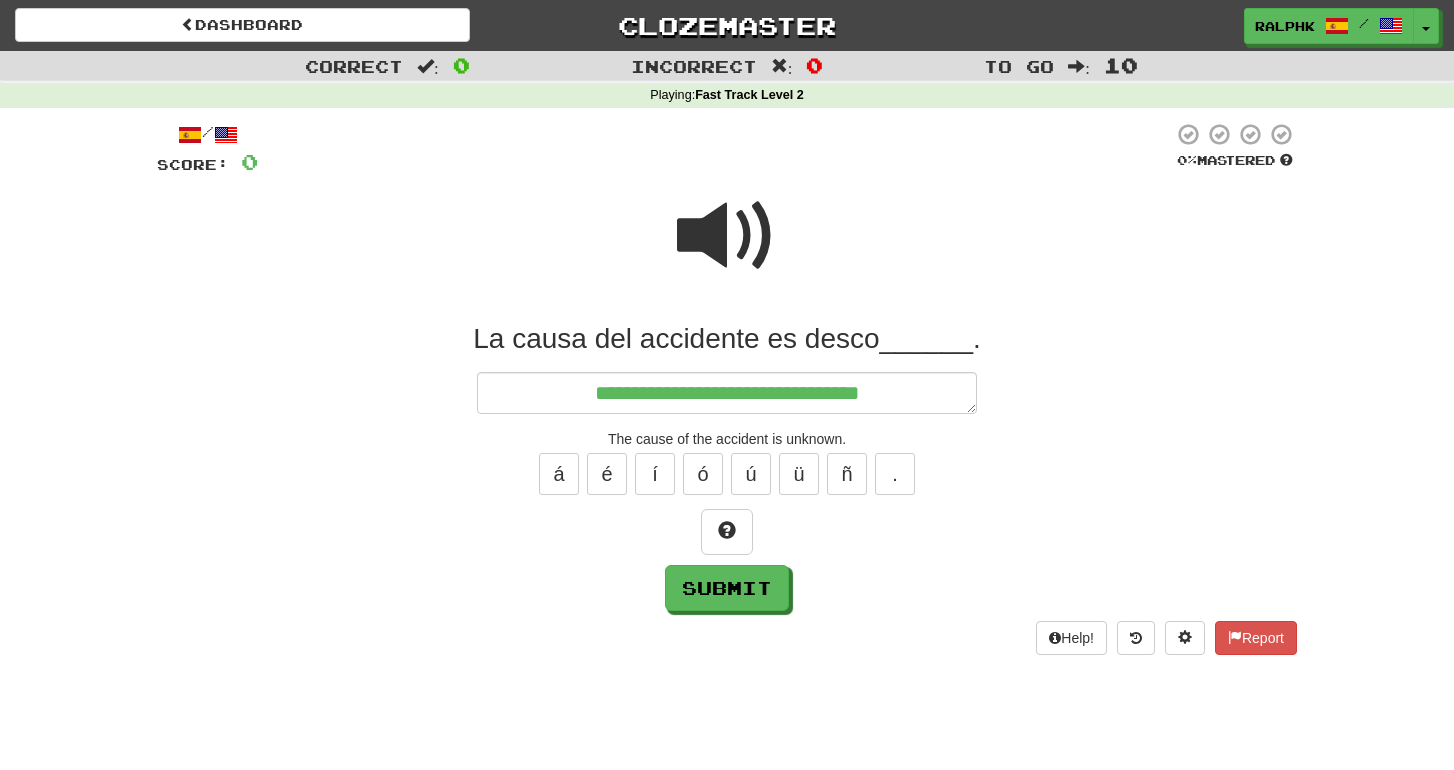 type on "*" 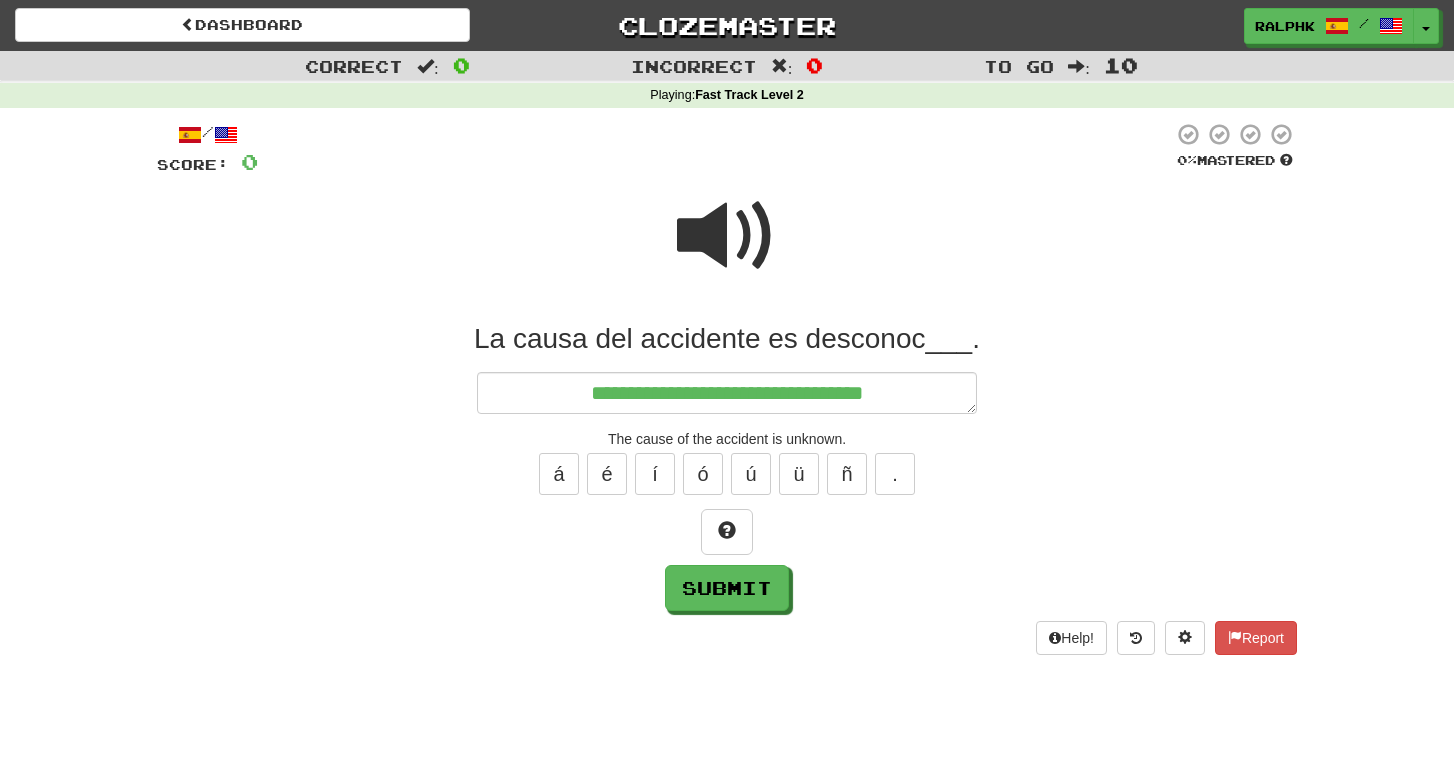 type on "*" 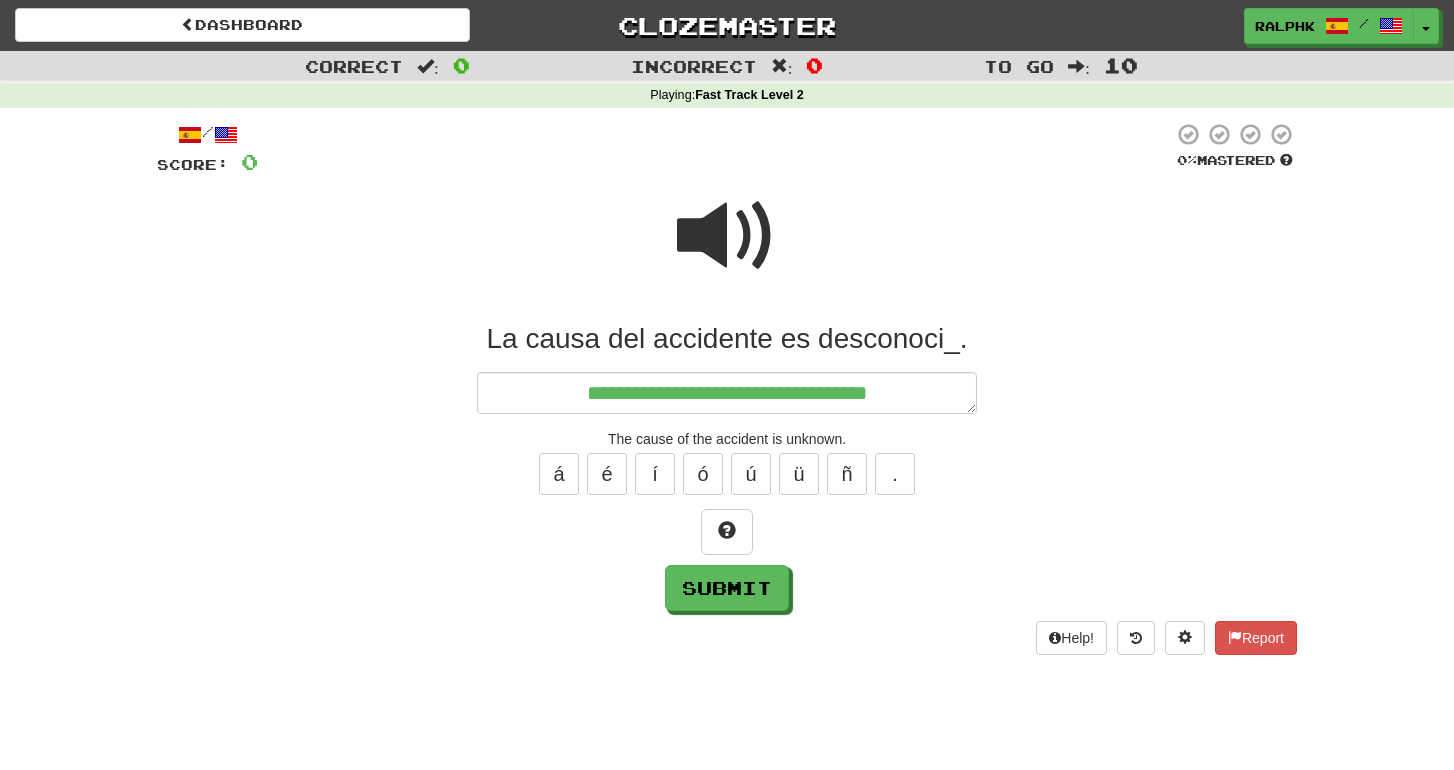 type on "*" 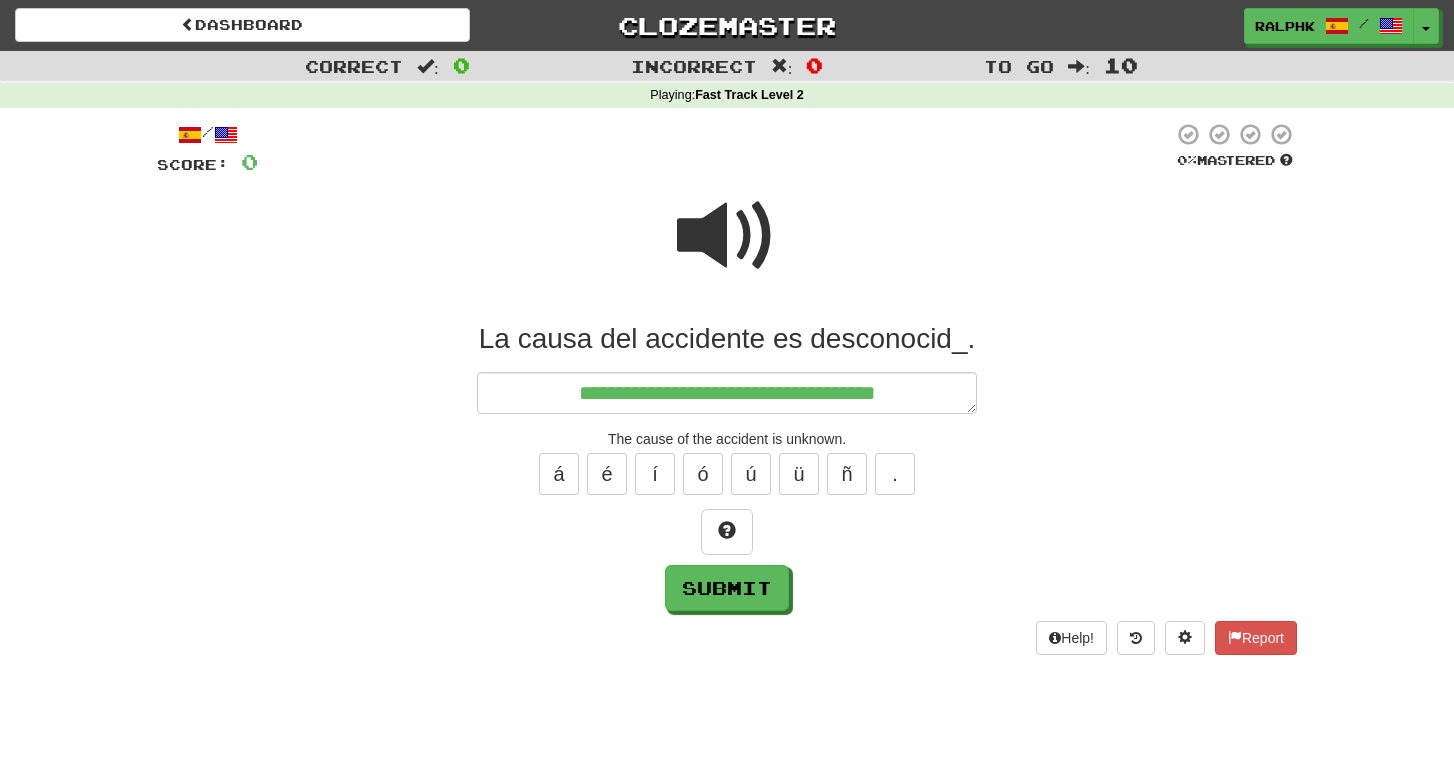 type on "*" 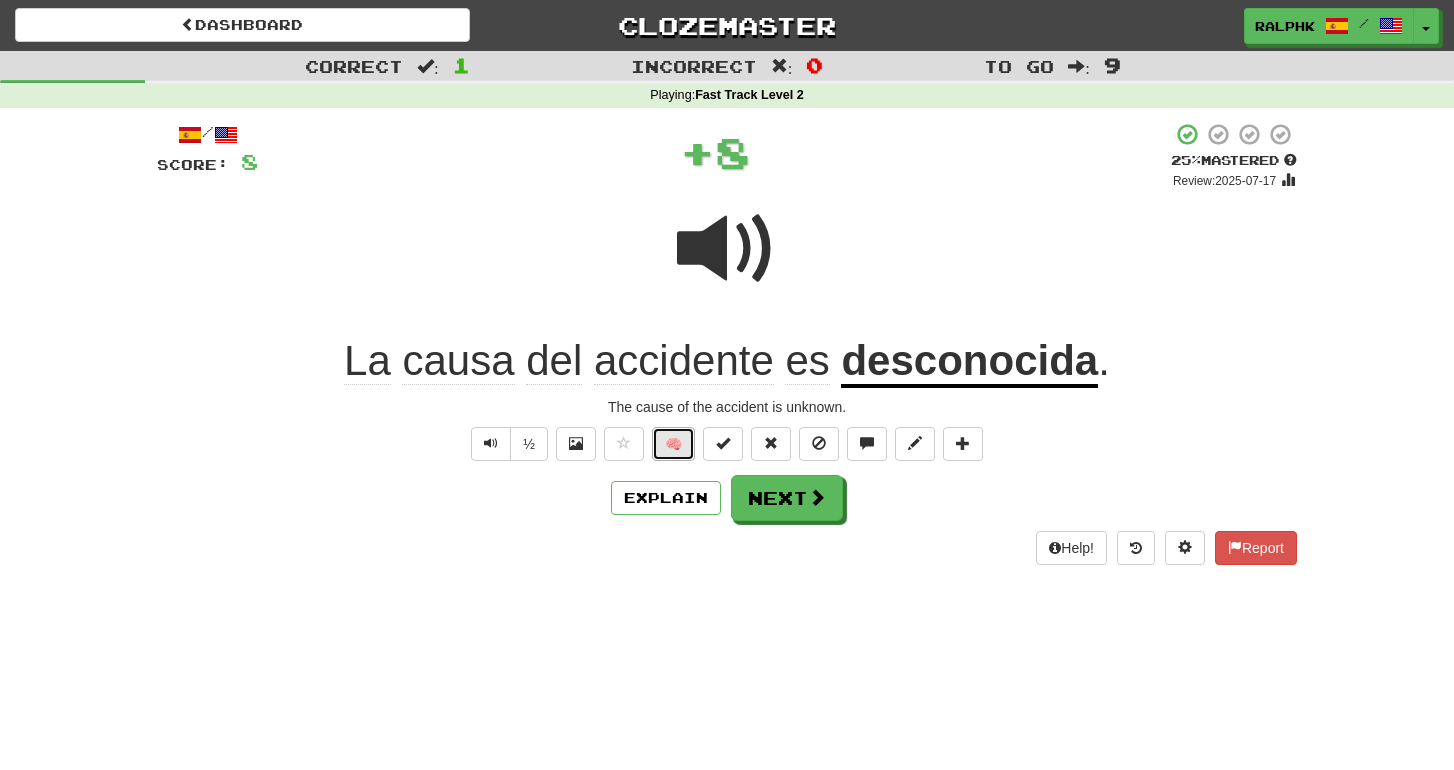 click on "🧠" at bounding box center [673, 444] 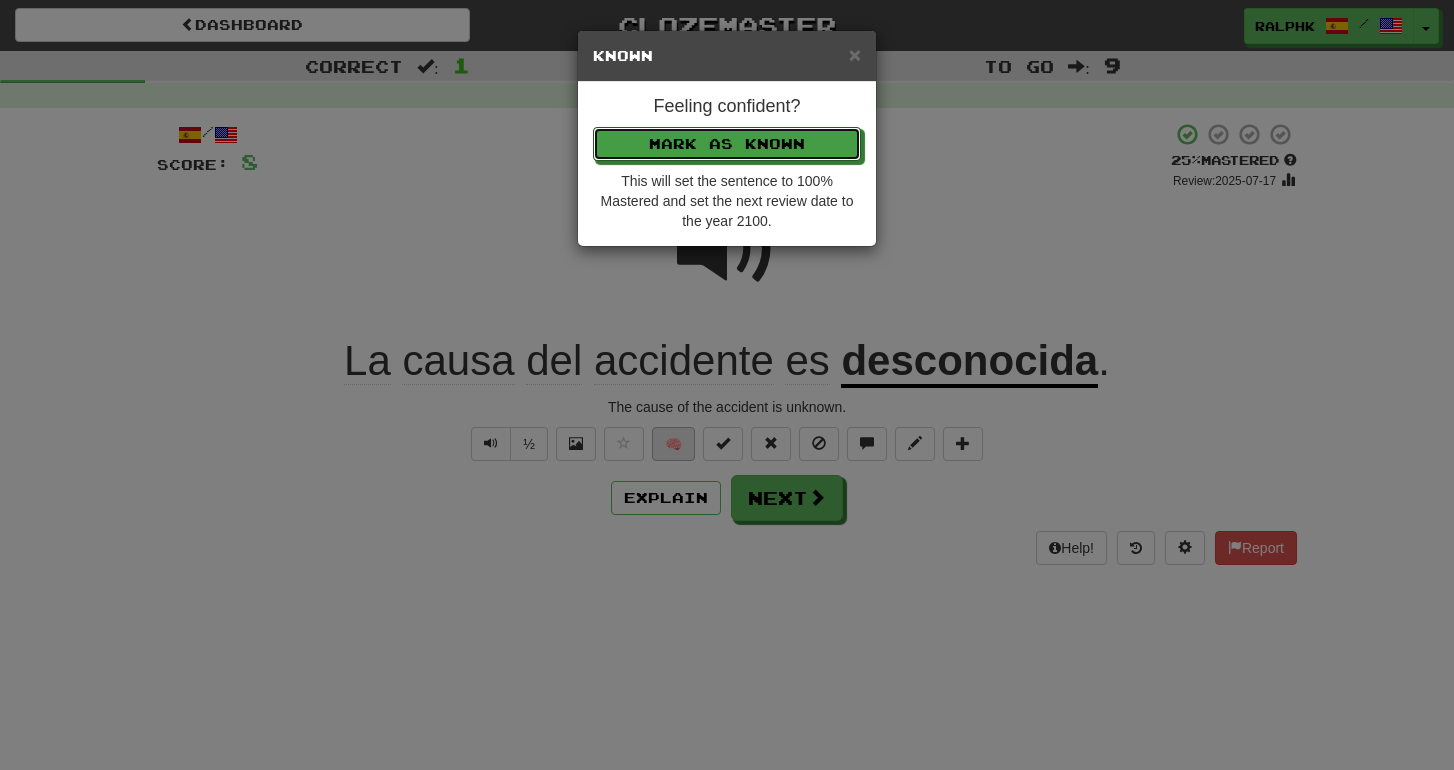 type 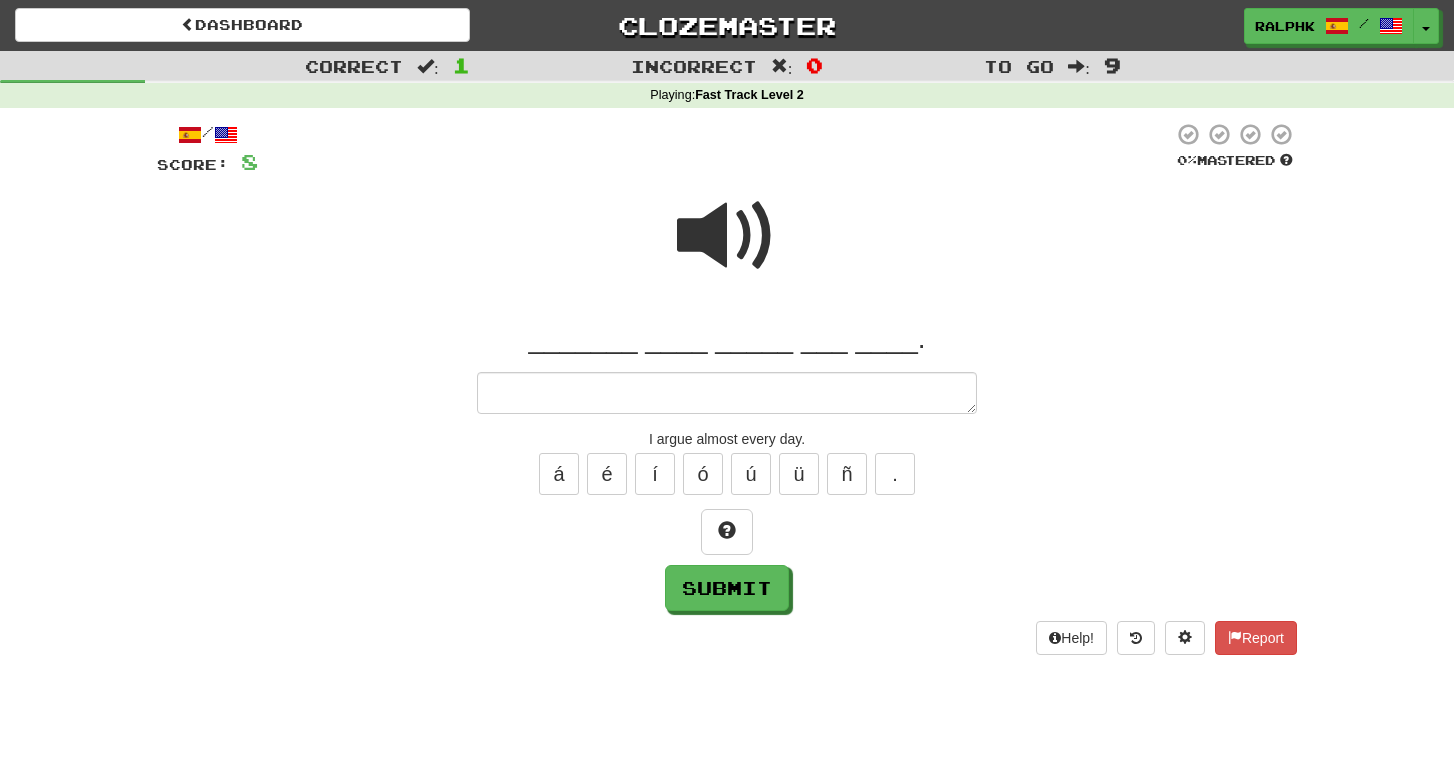type on "*" 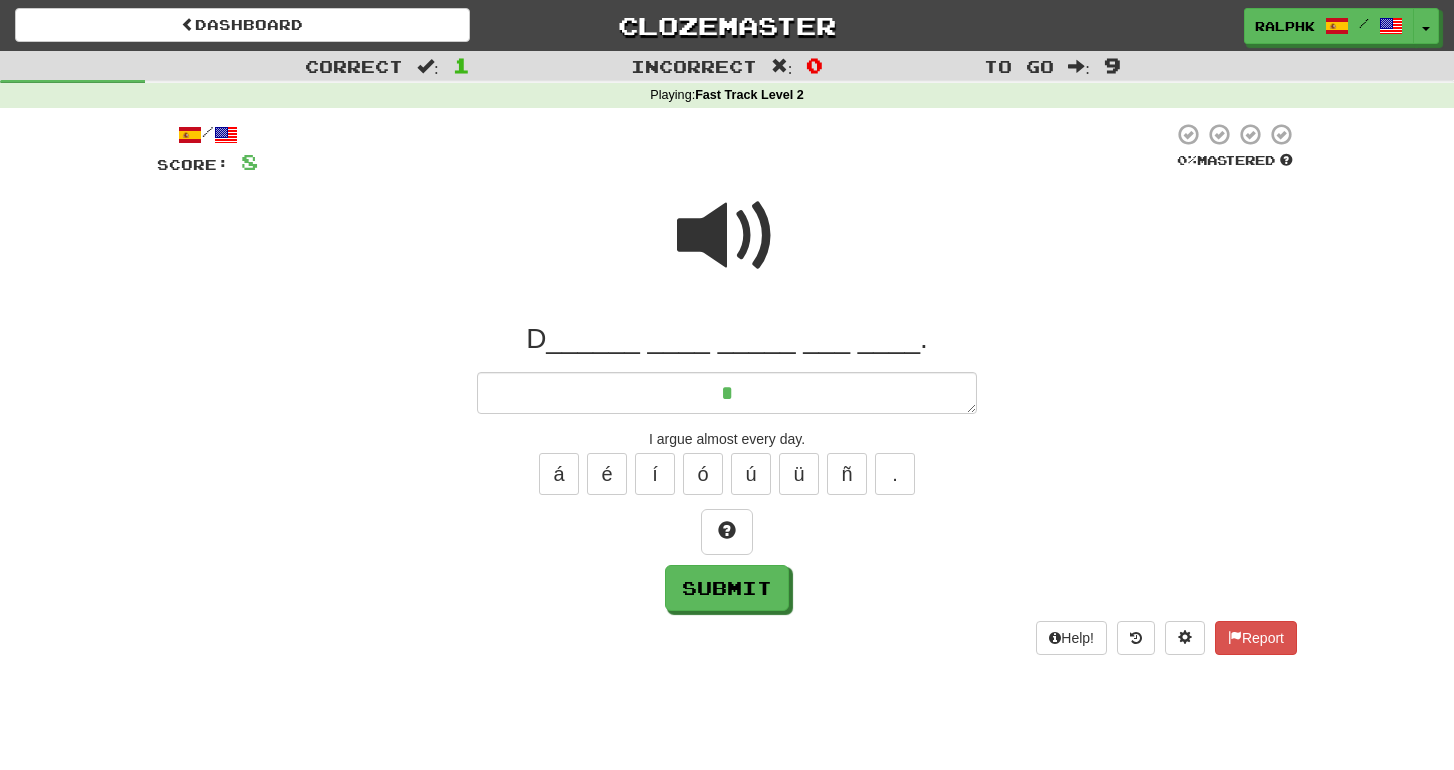 type on "*" 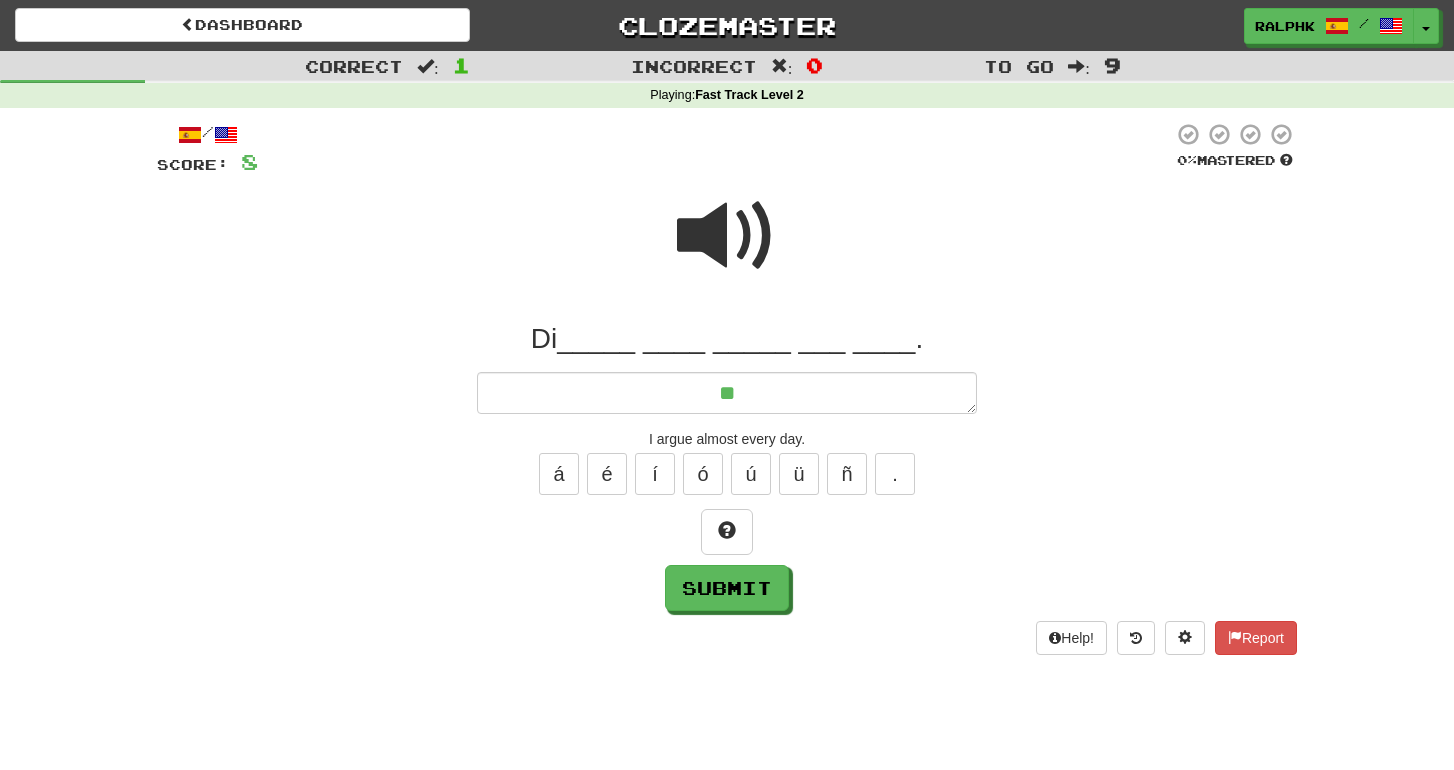 type on "*" 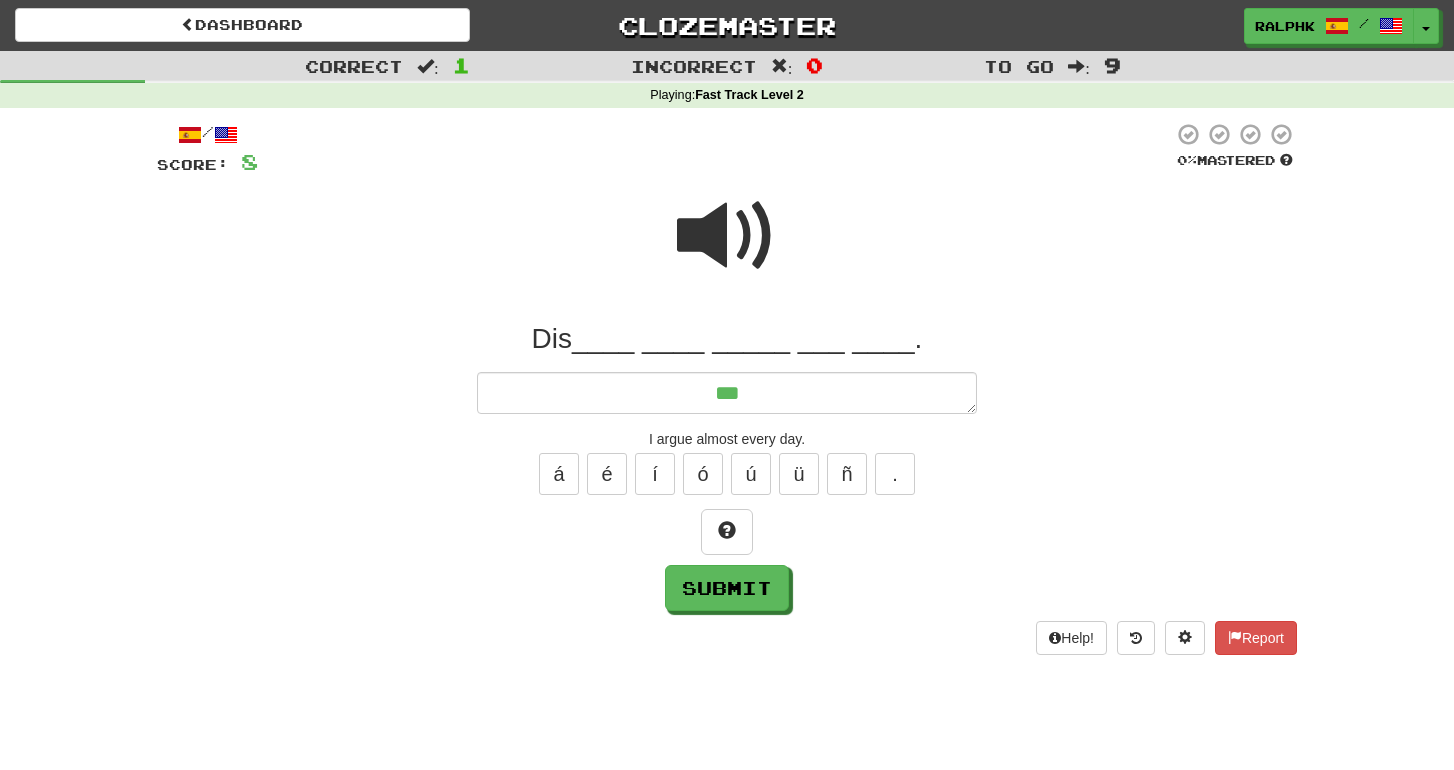type on "*" 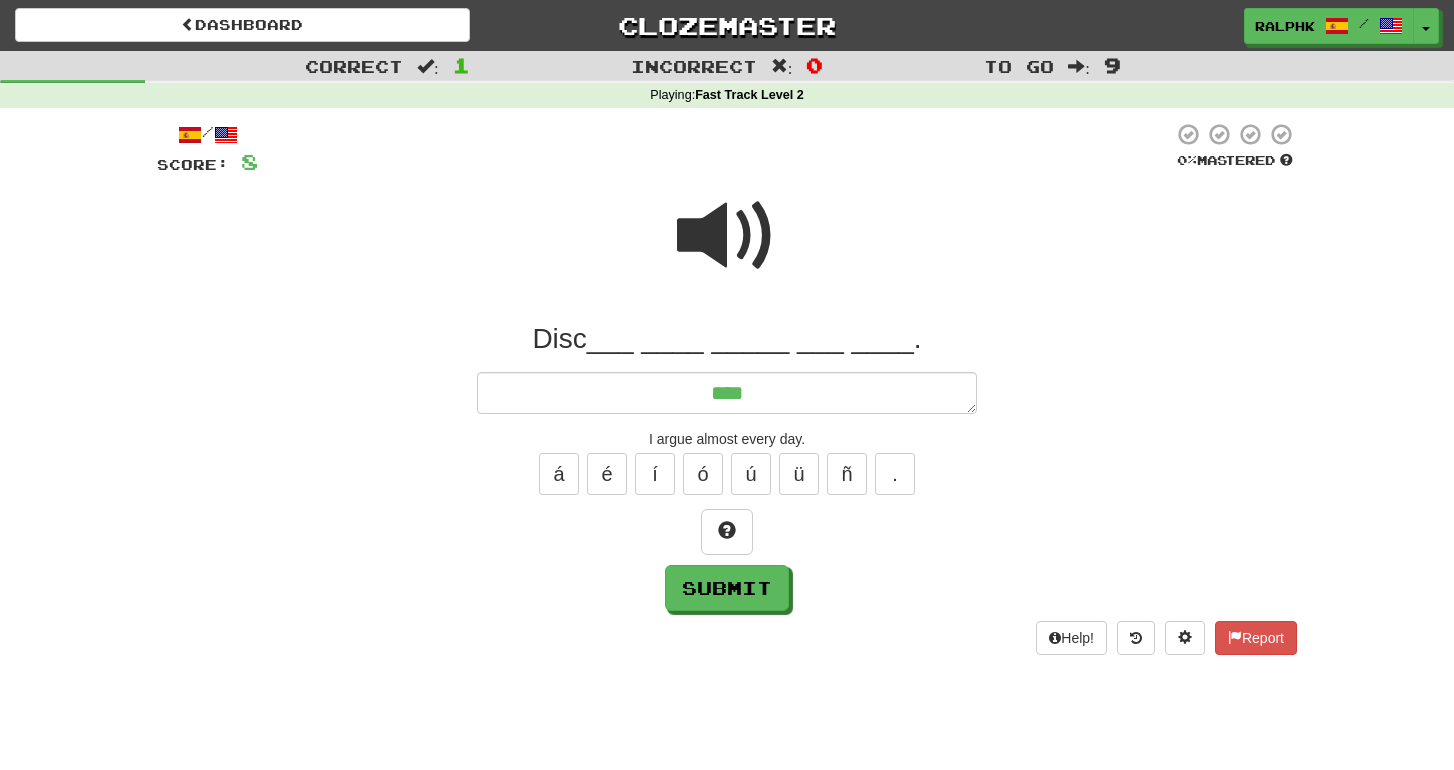 type on "*" 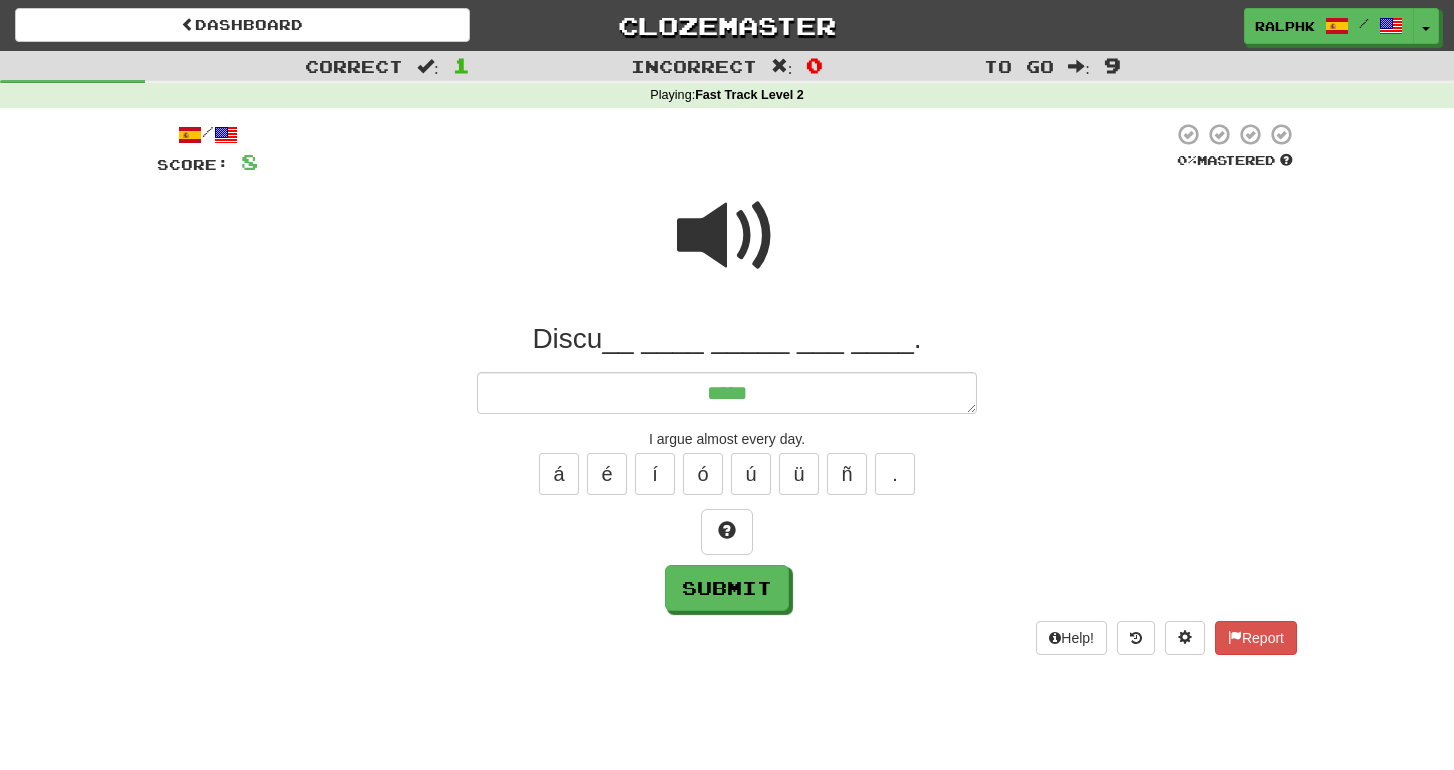 type on "*" 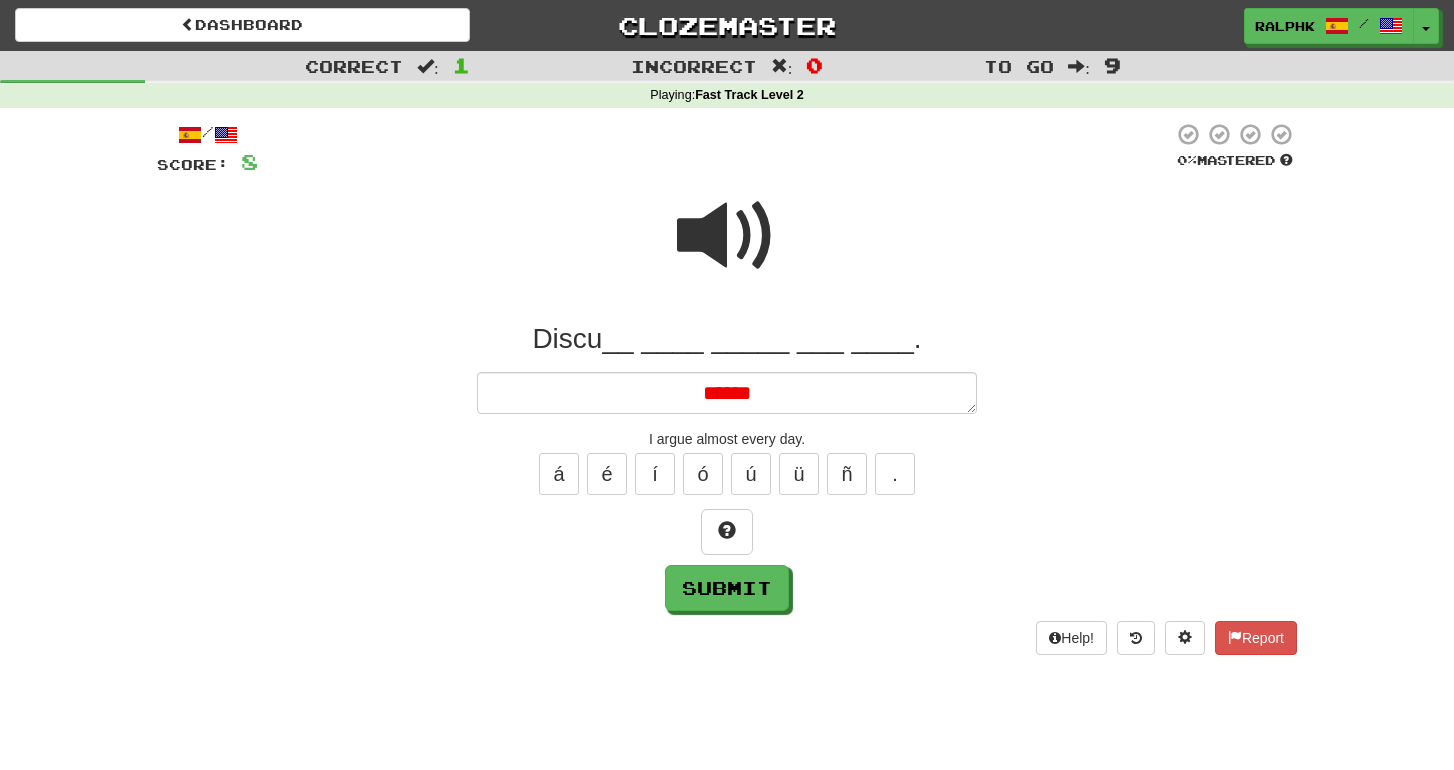 type on "*" 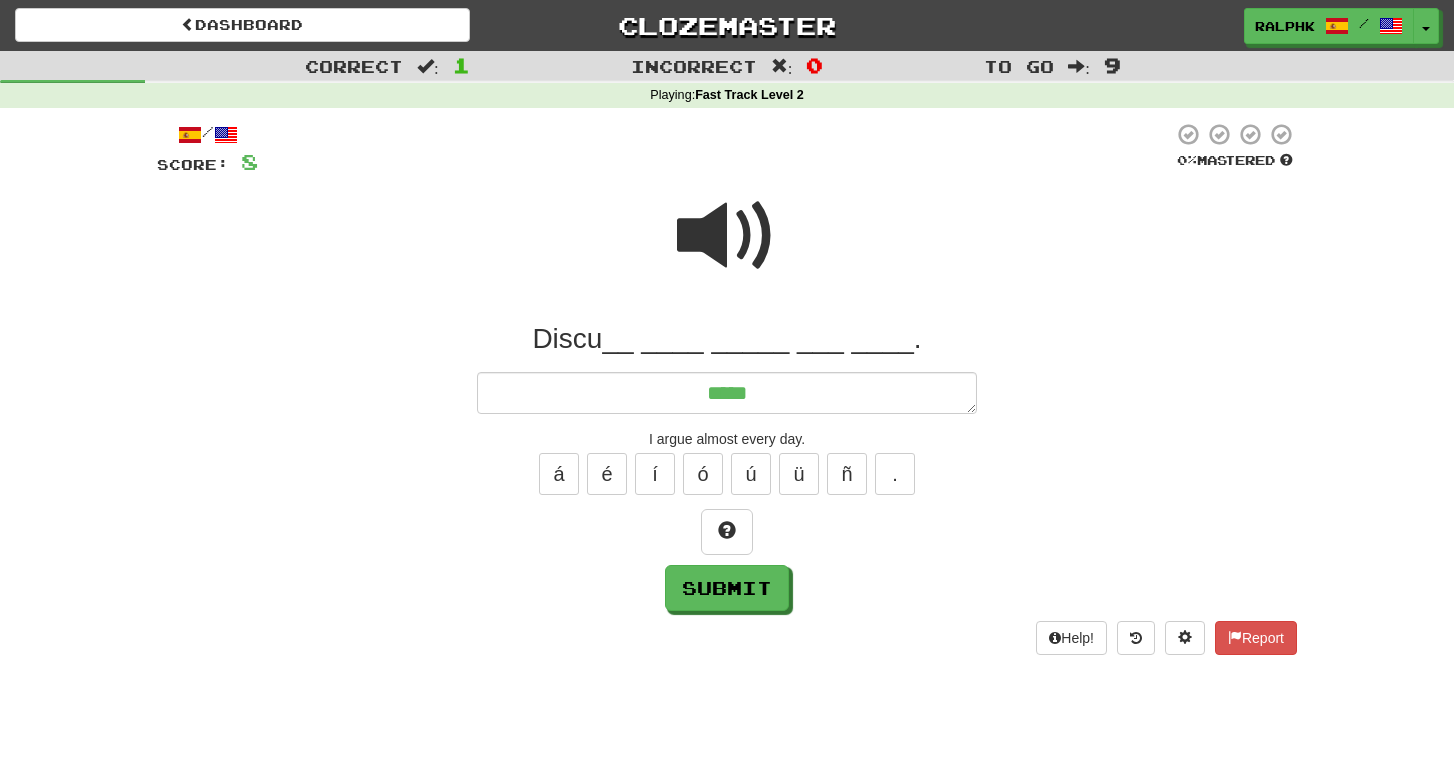 type on "*****" 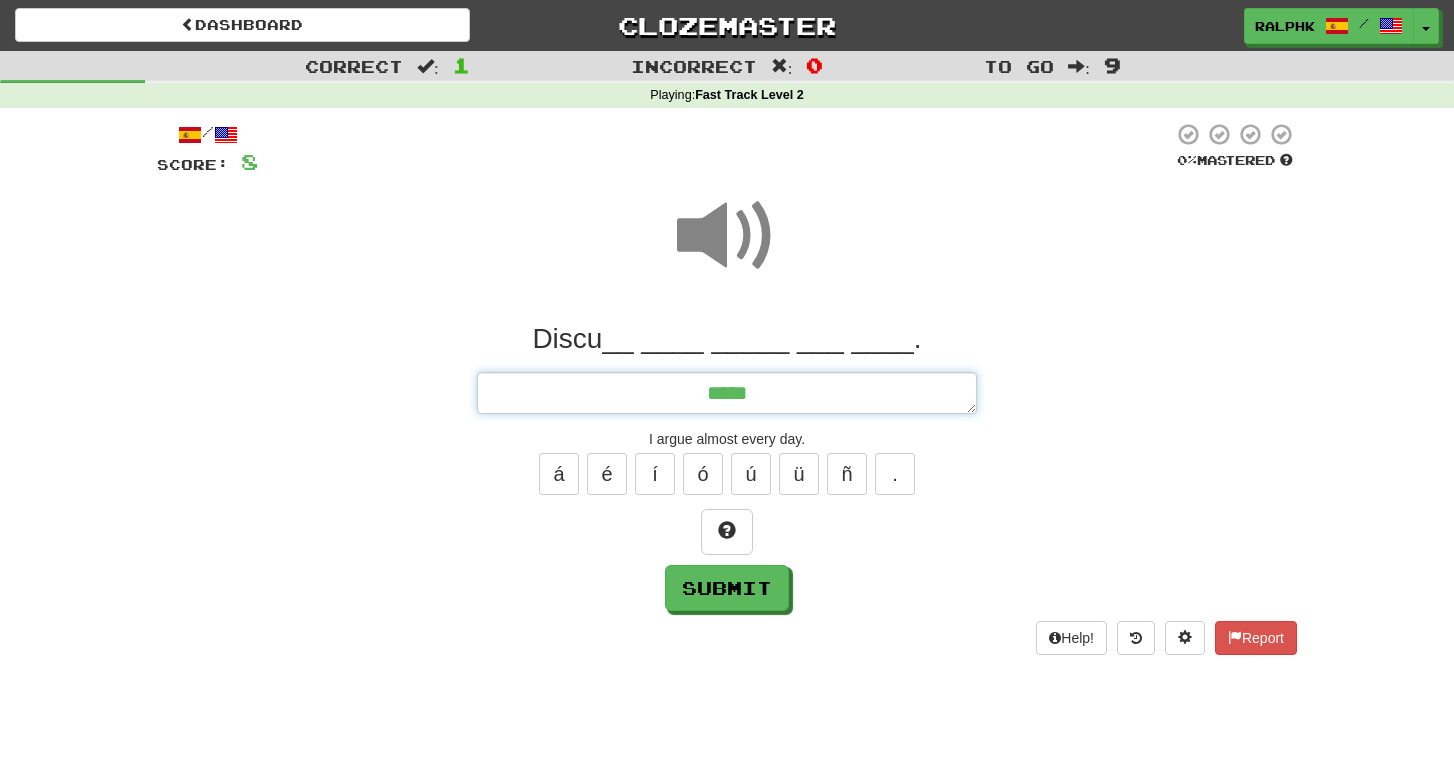 click on "*****" at bounding box center [727, 393] 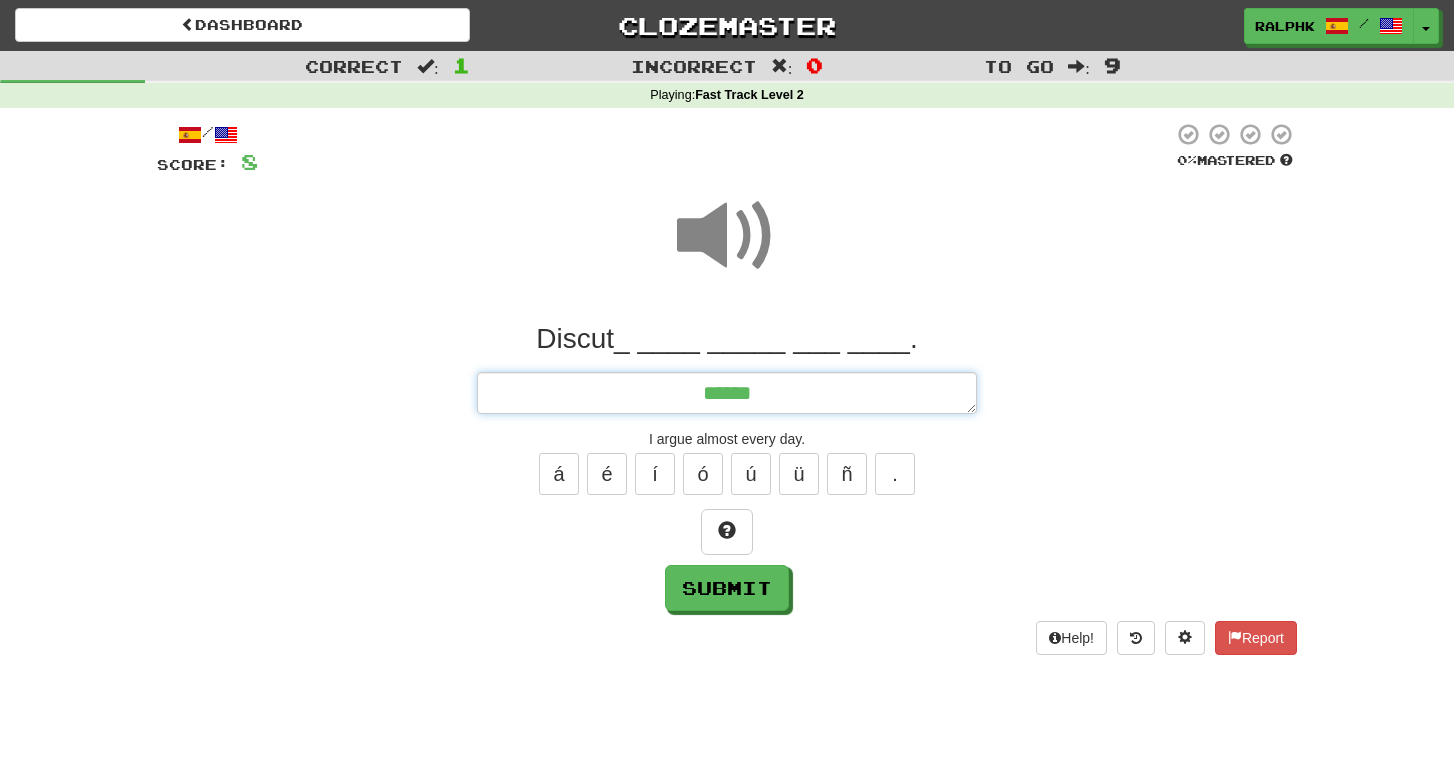 type on "*" 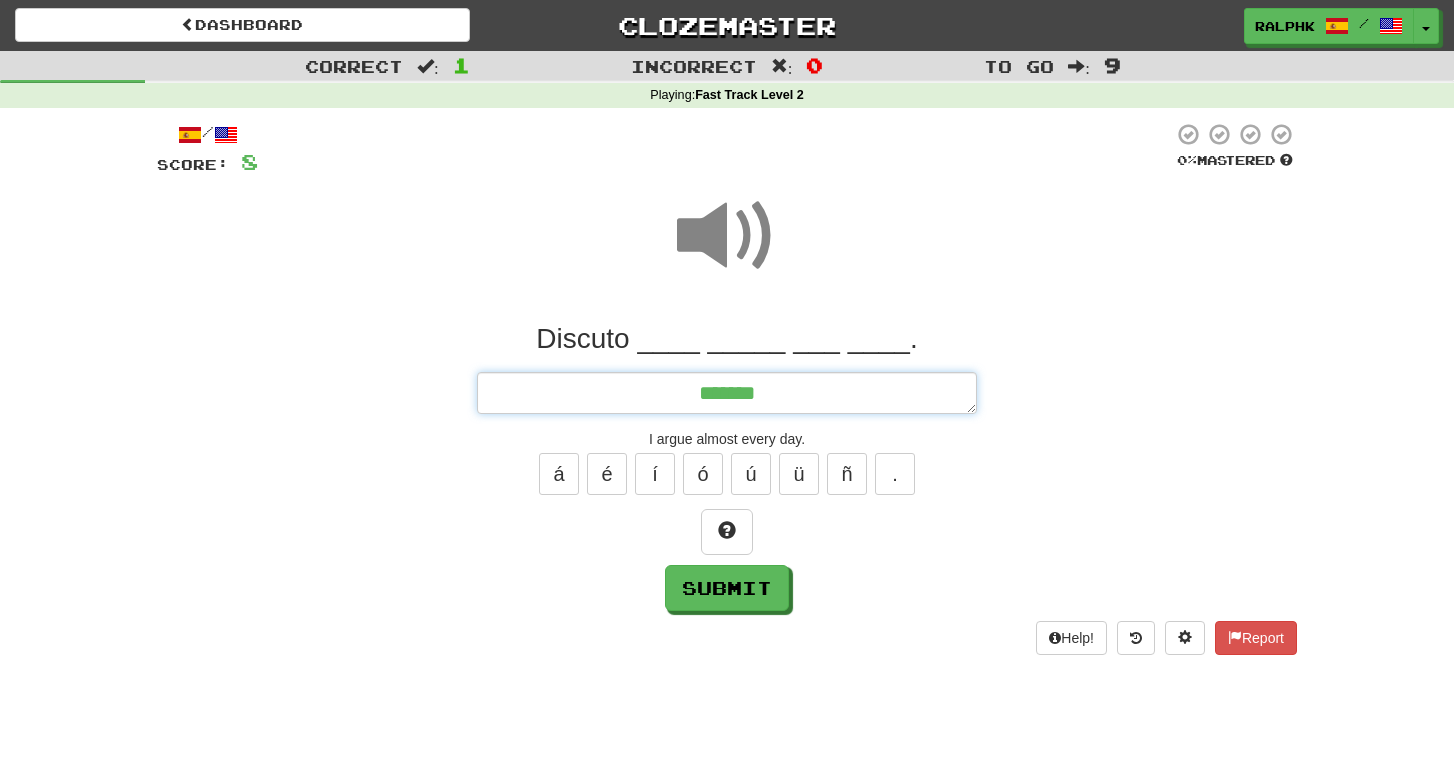 type on "*" 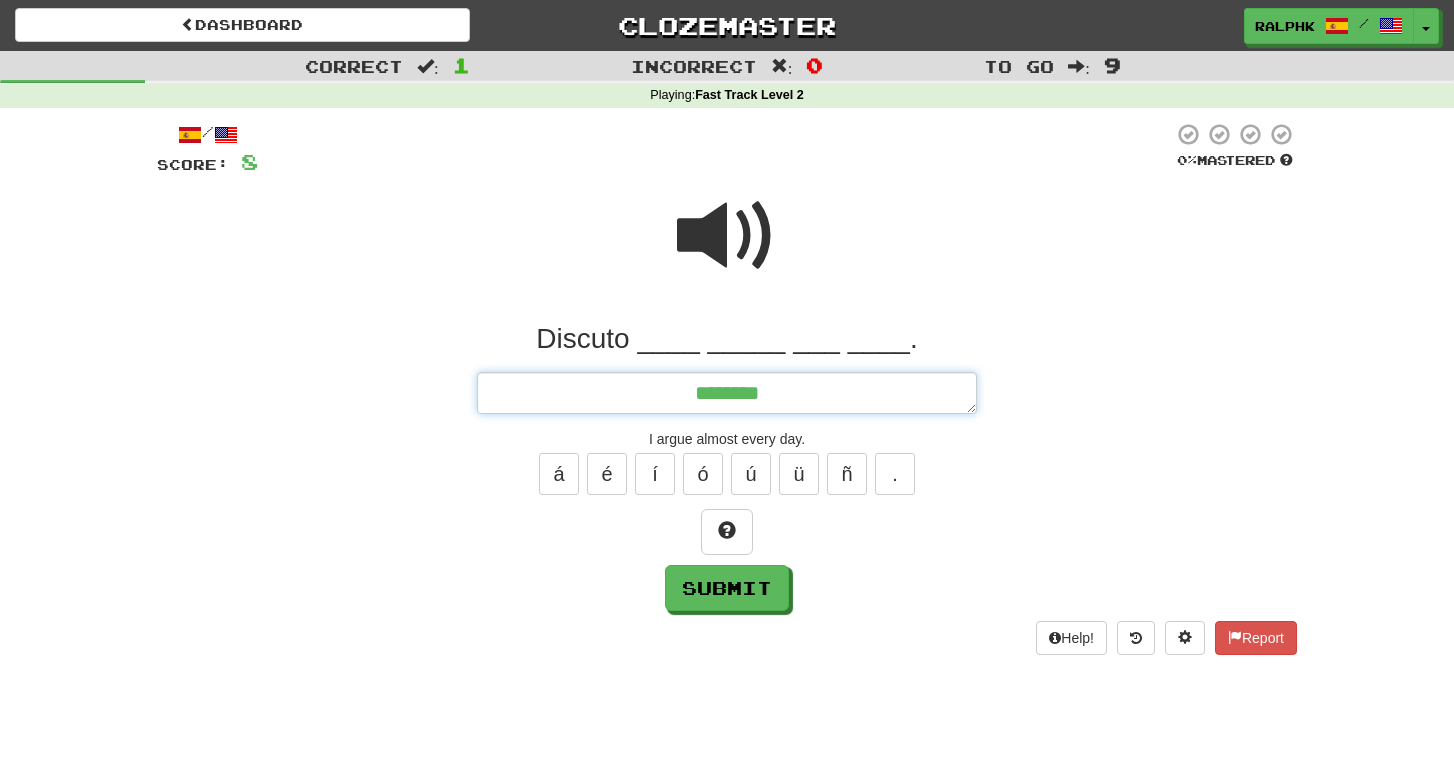 type on "*" 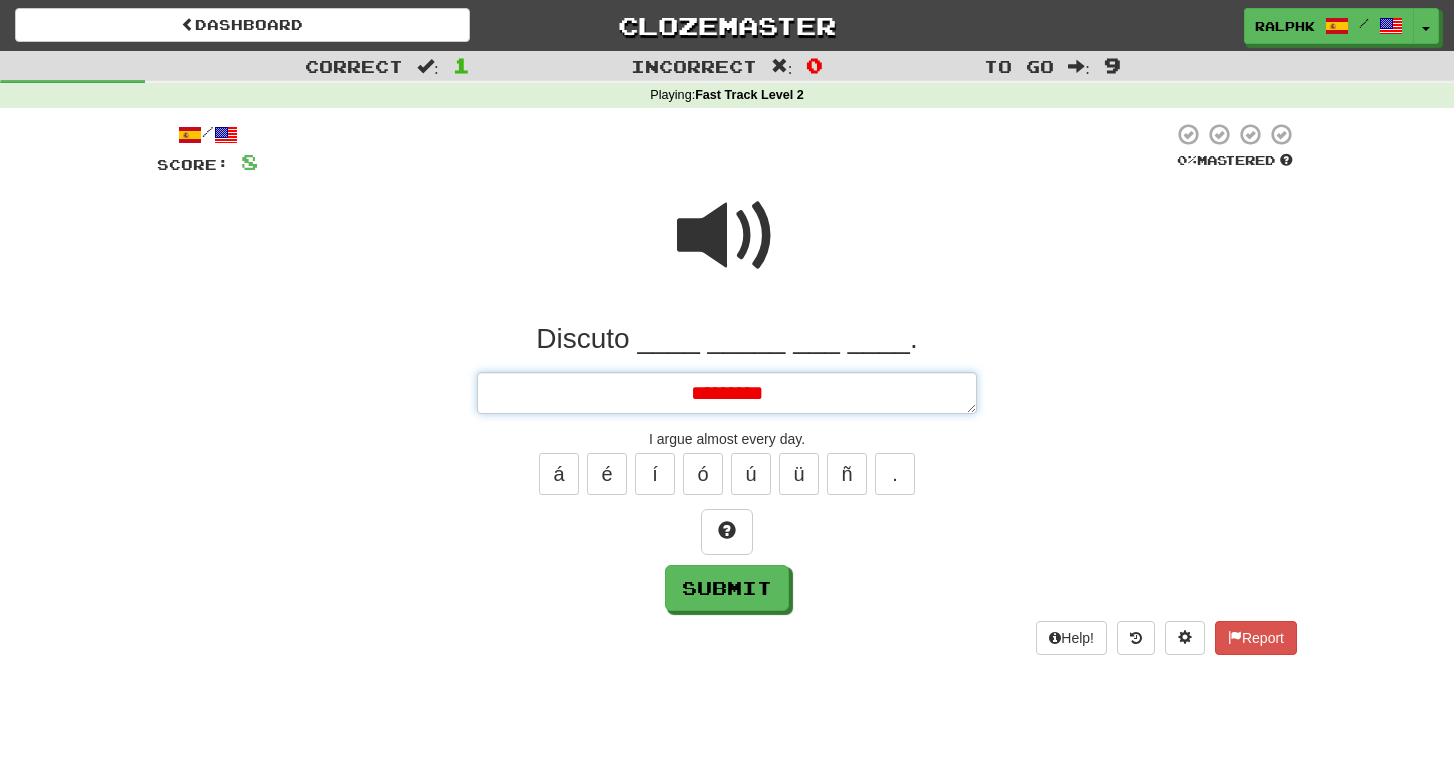 type on "*" 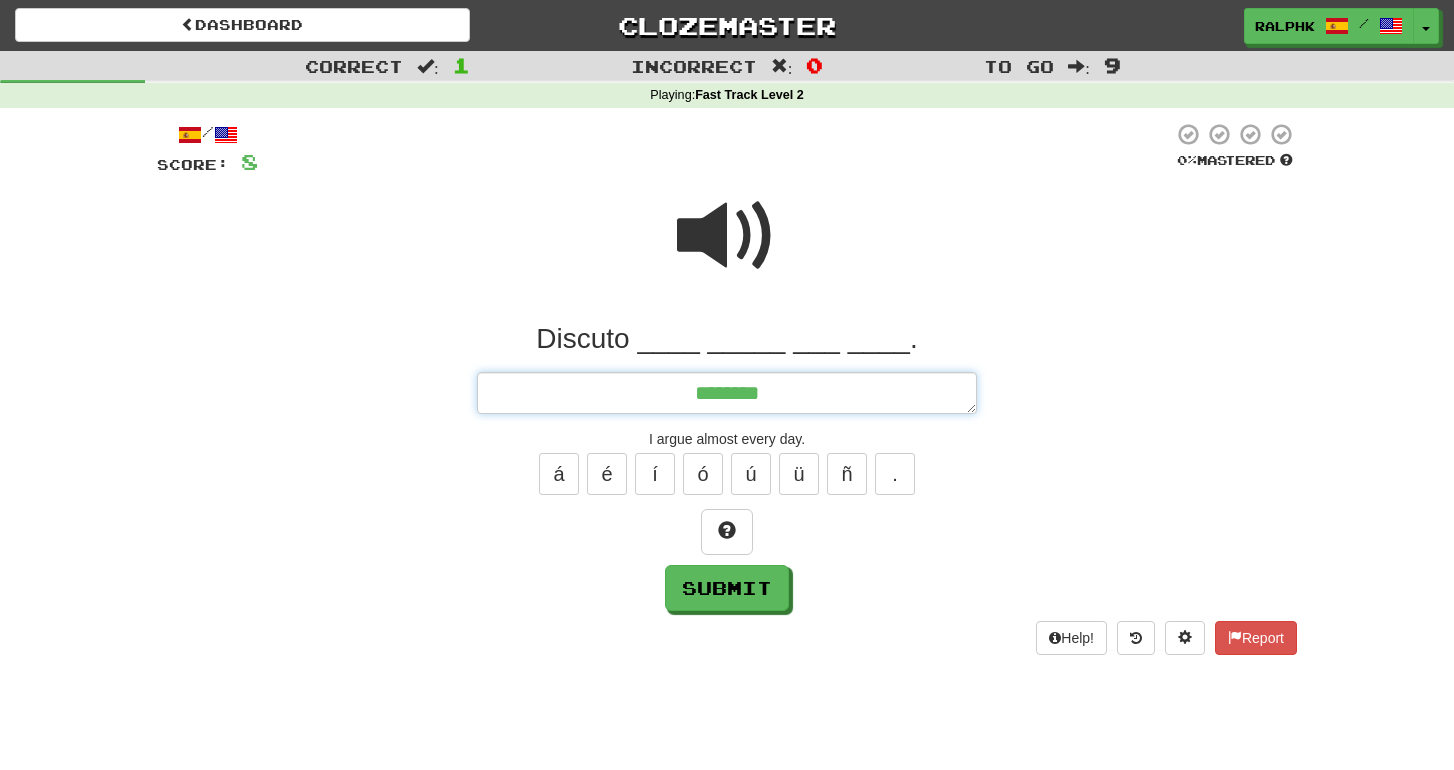 type on "*" 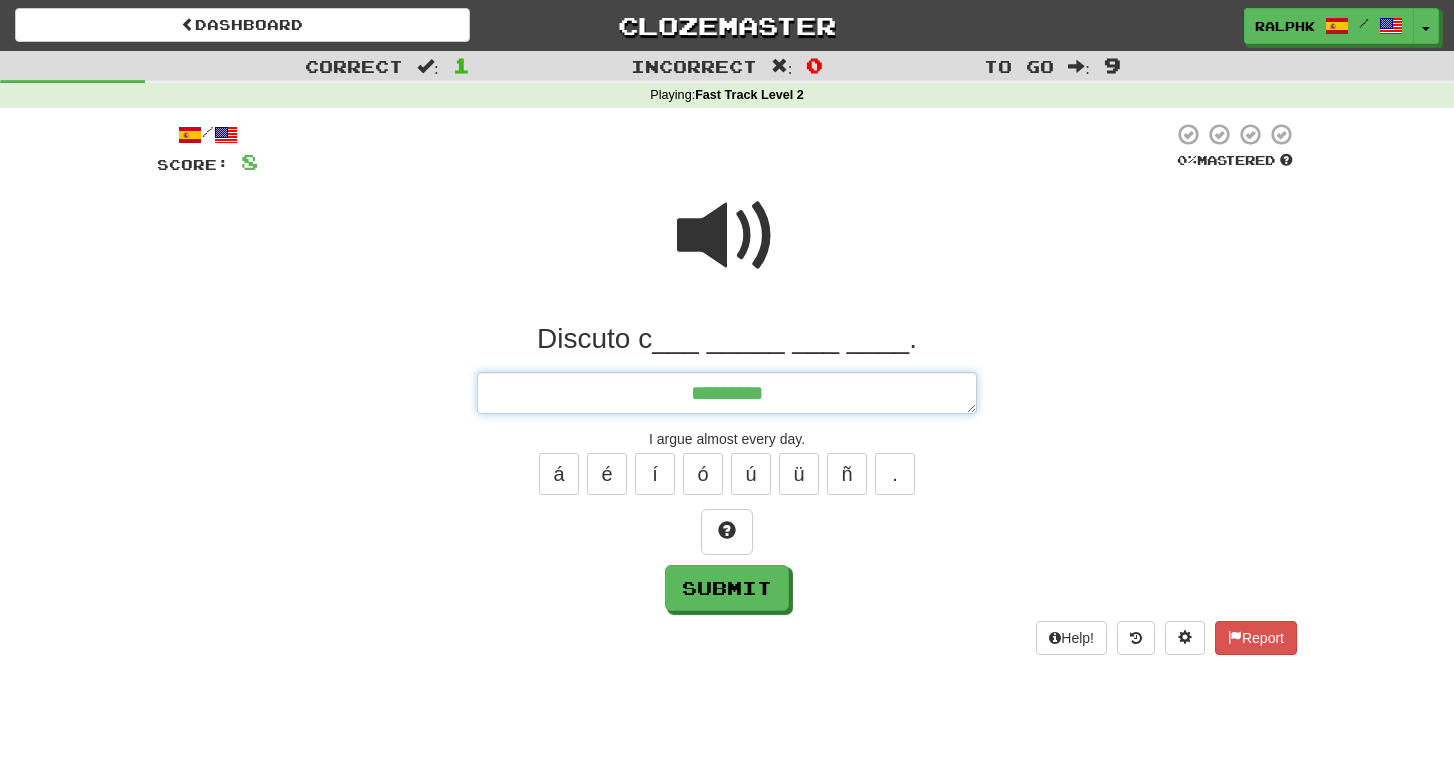 type on "*" 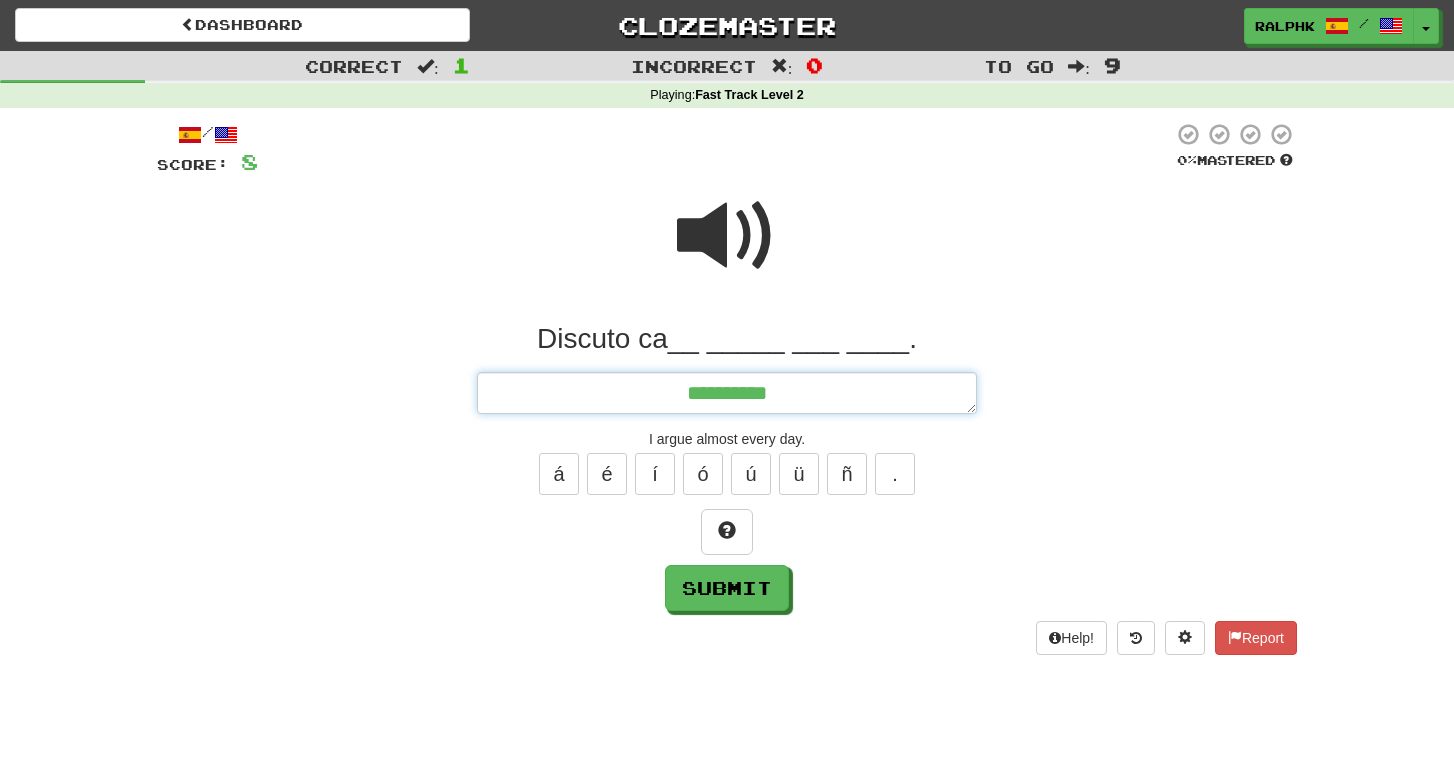 type on "*" 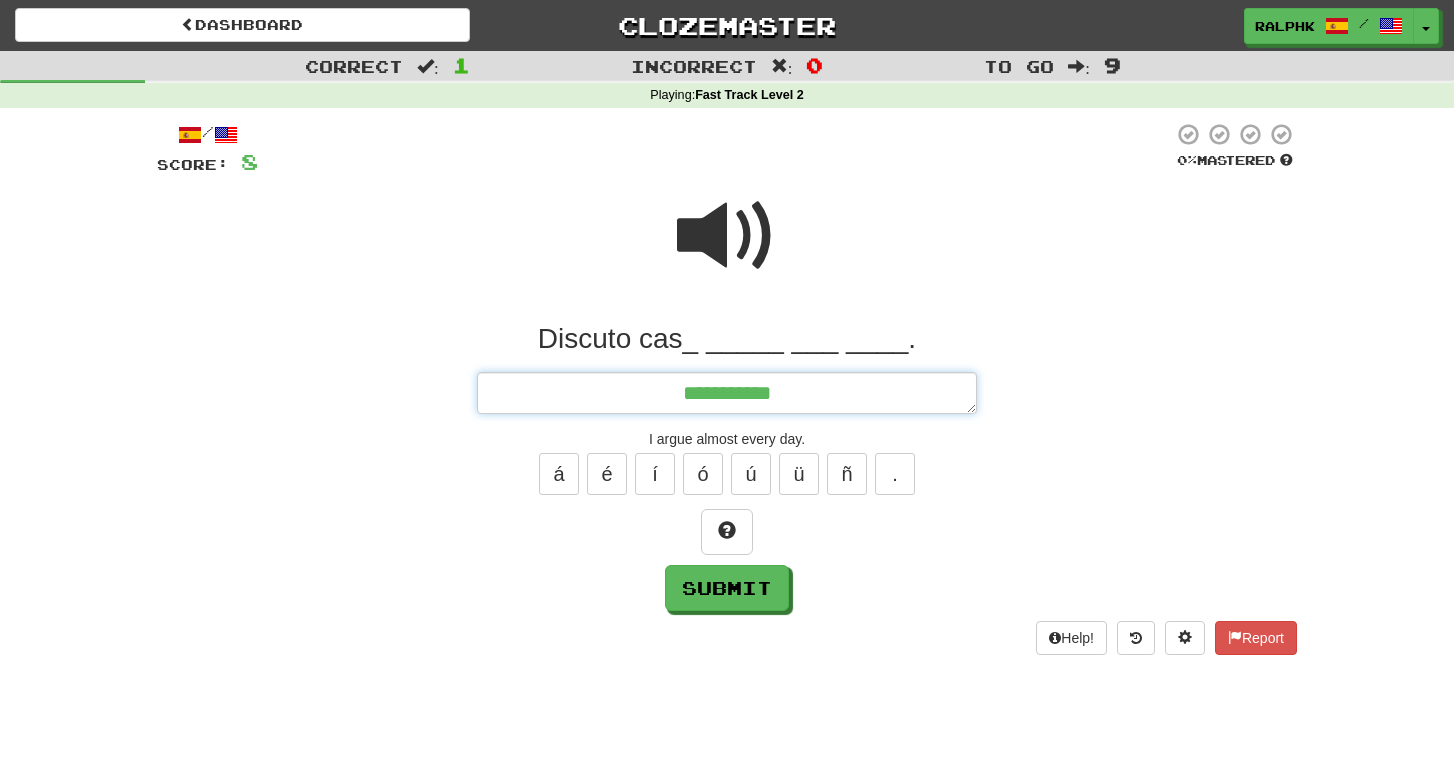 type on "*" 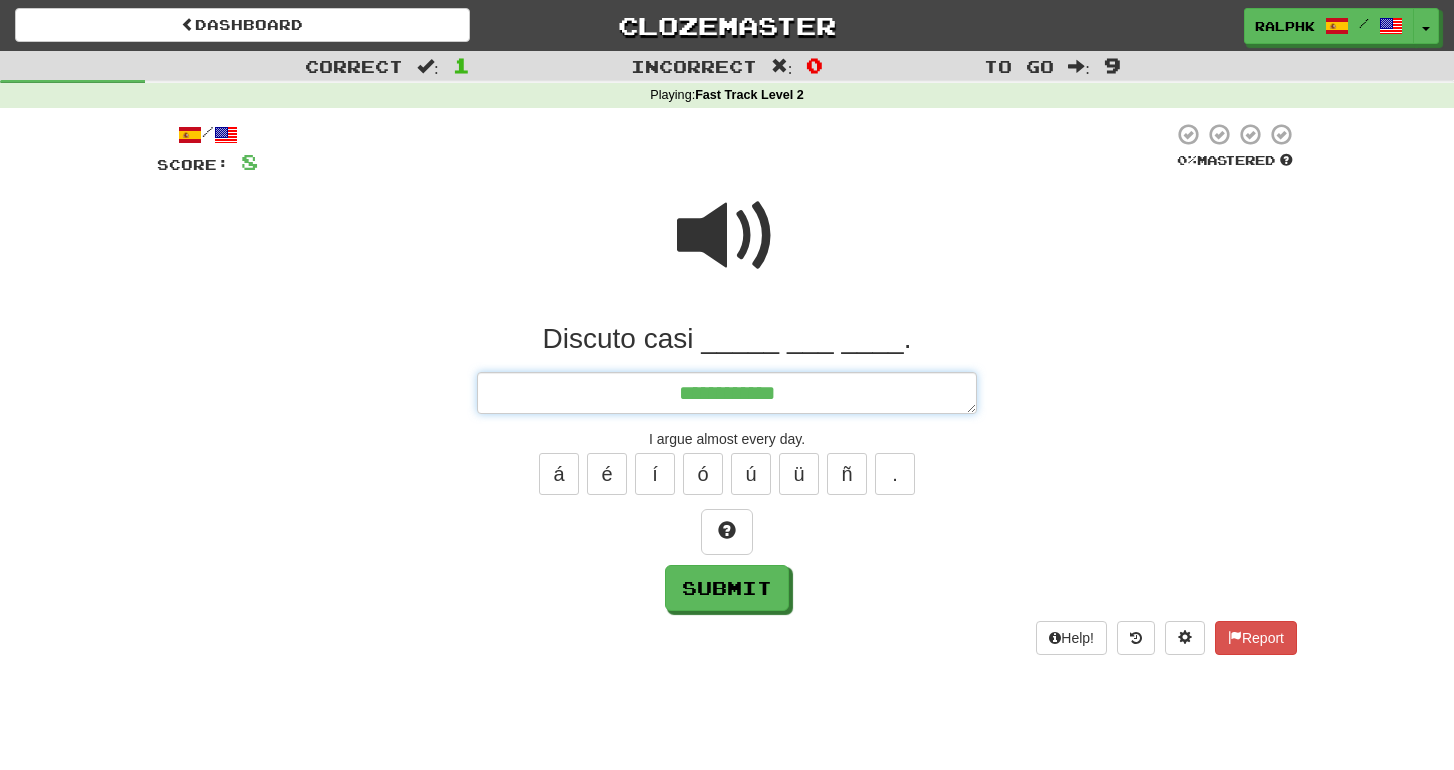type on "*" 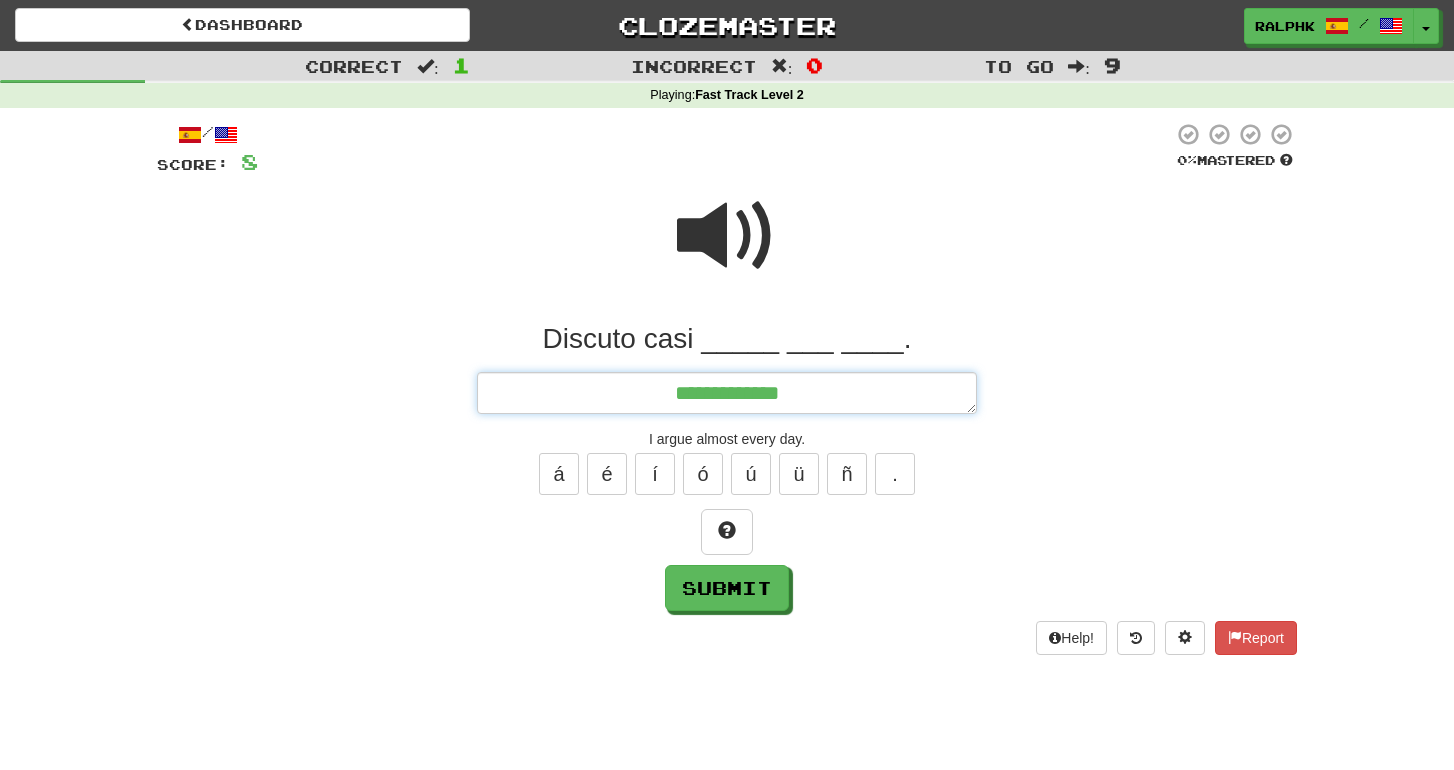 type on "*" 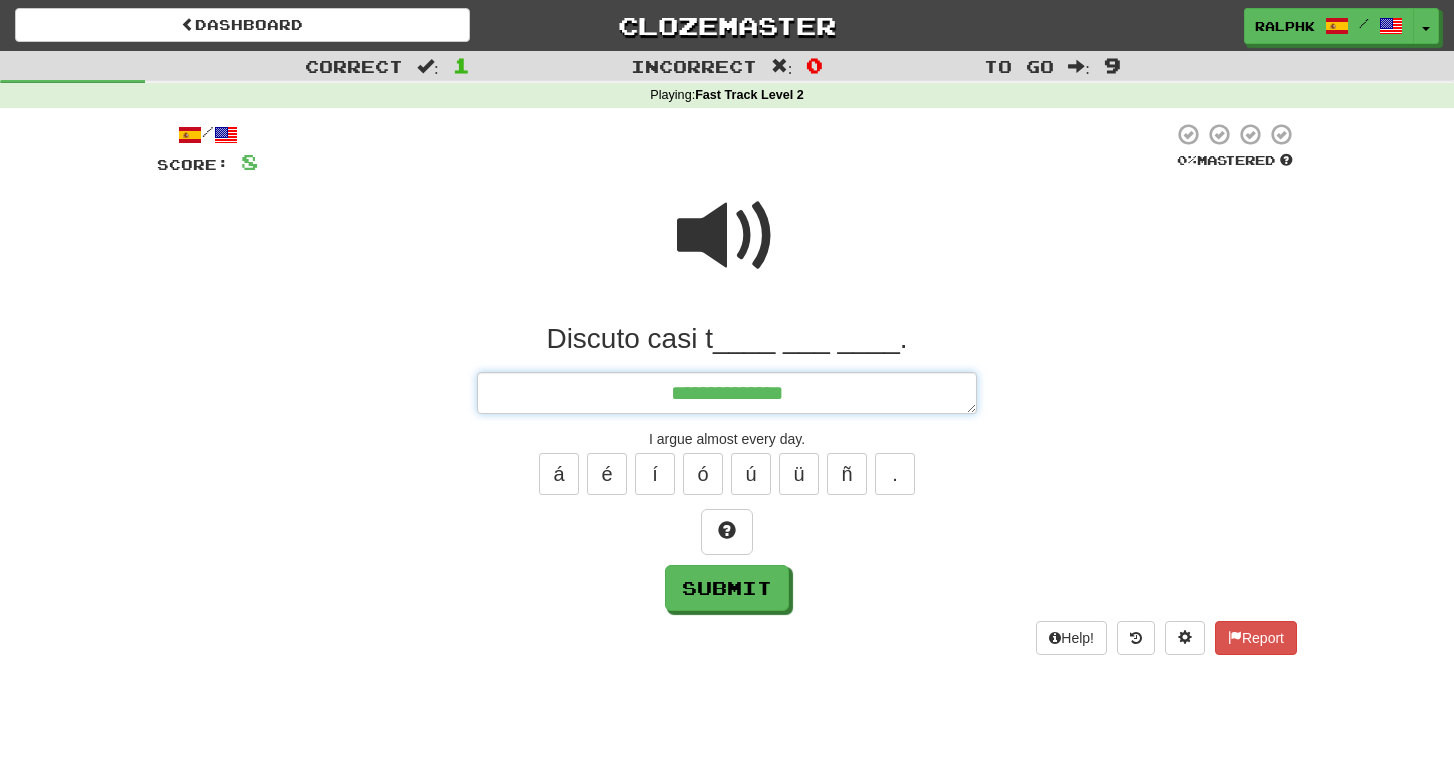 type on "*" 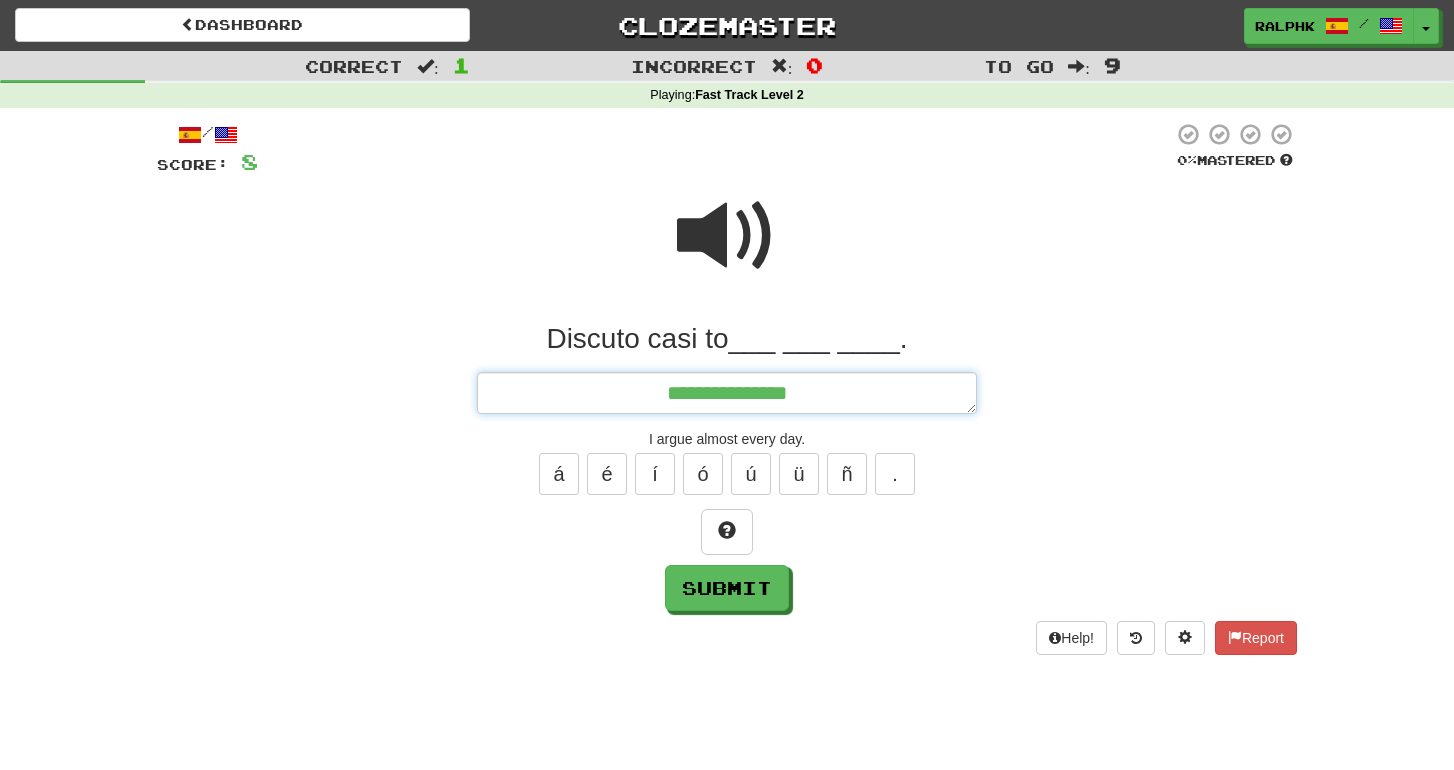 type on "*" 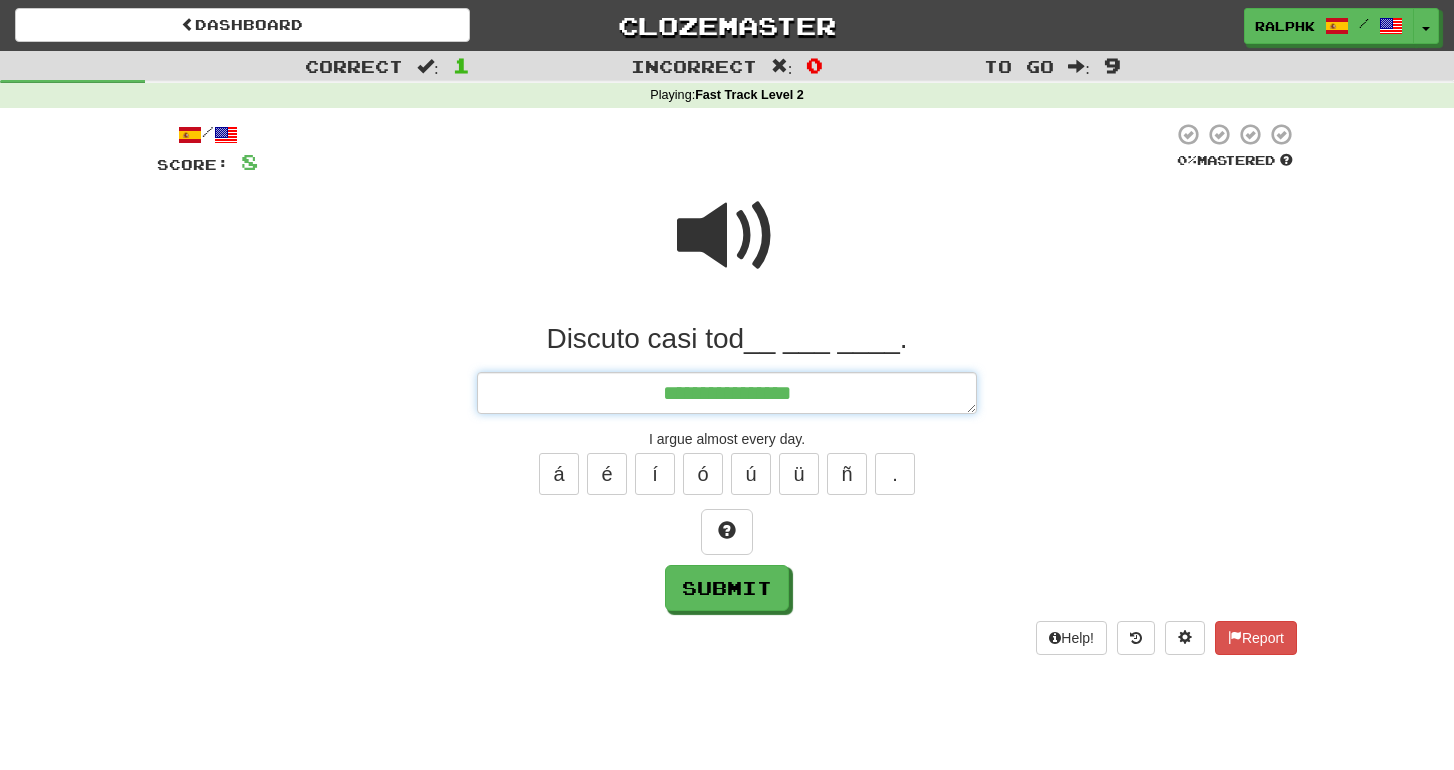type on "*" 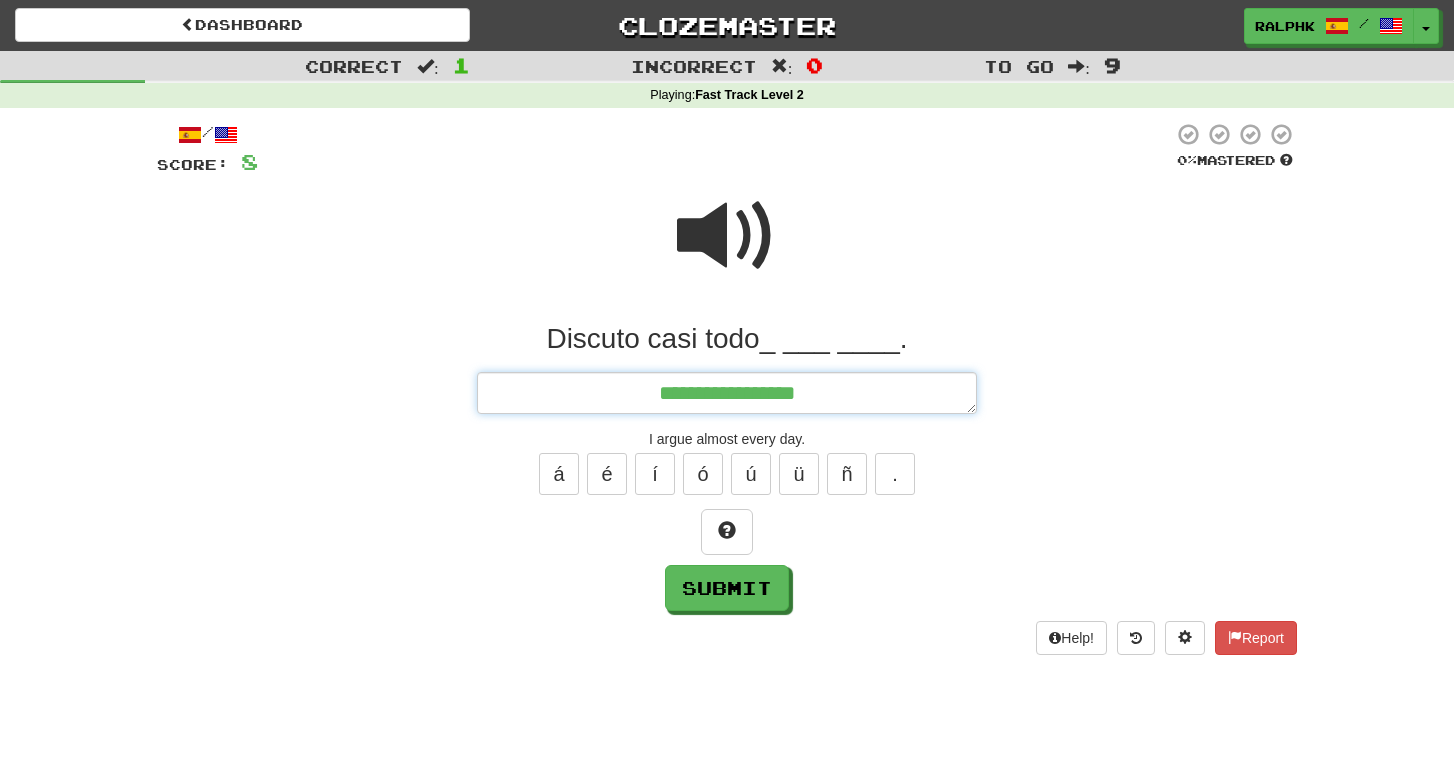 type on "*" 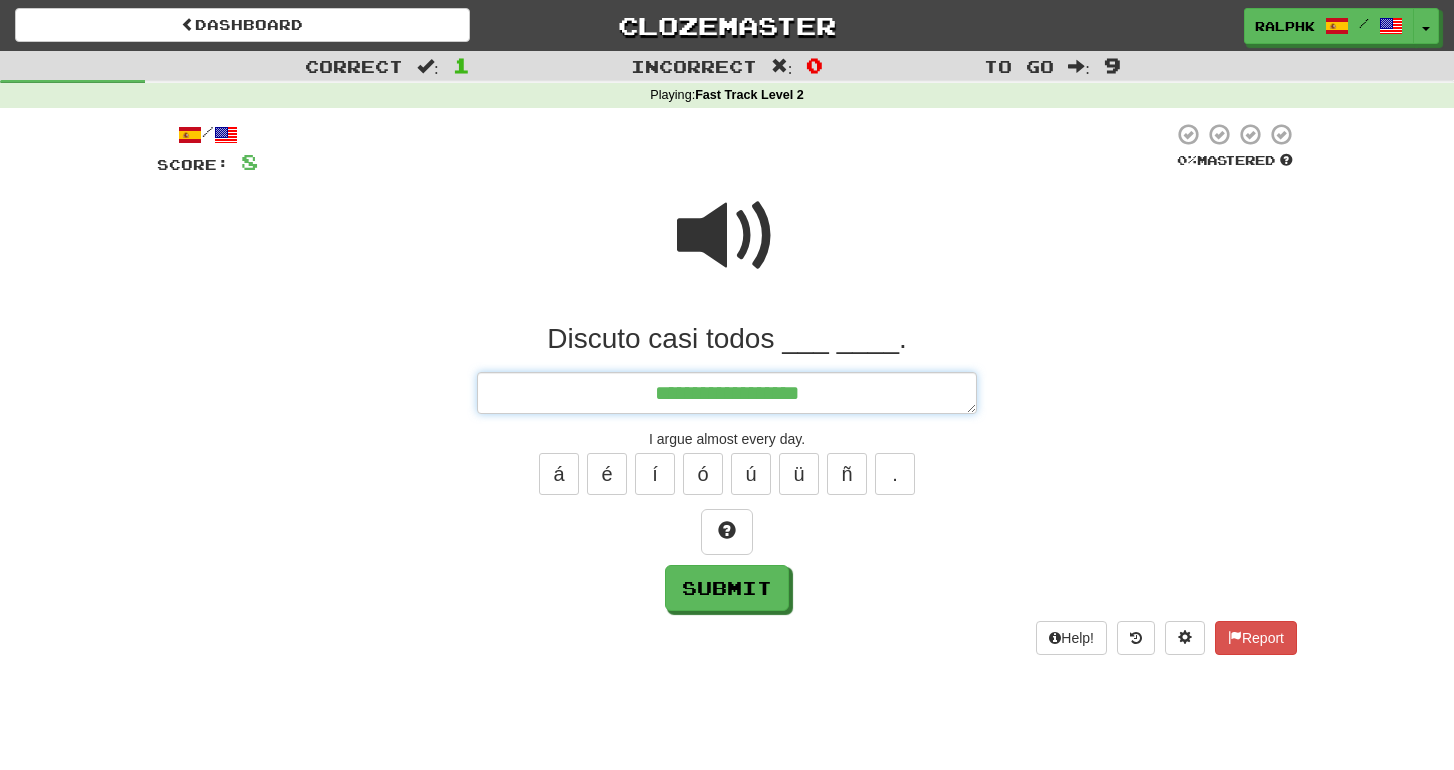 type on "*" 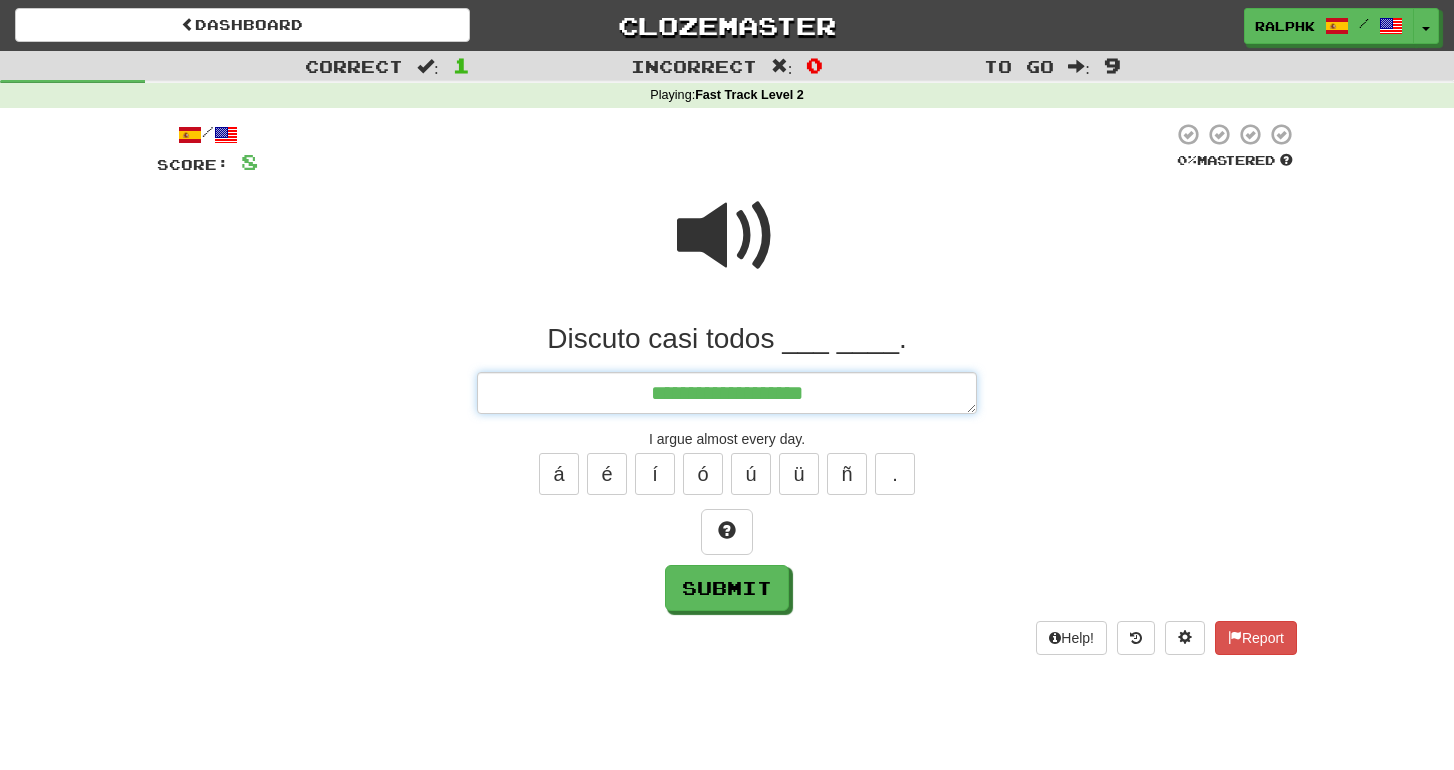 type on "*" 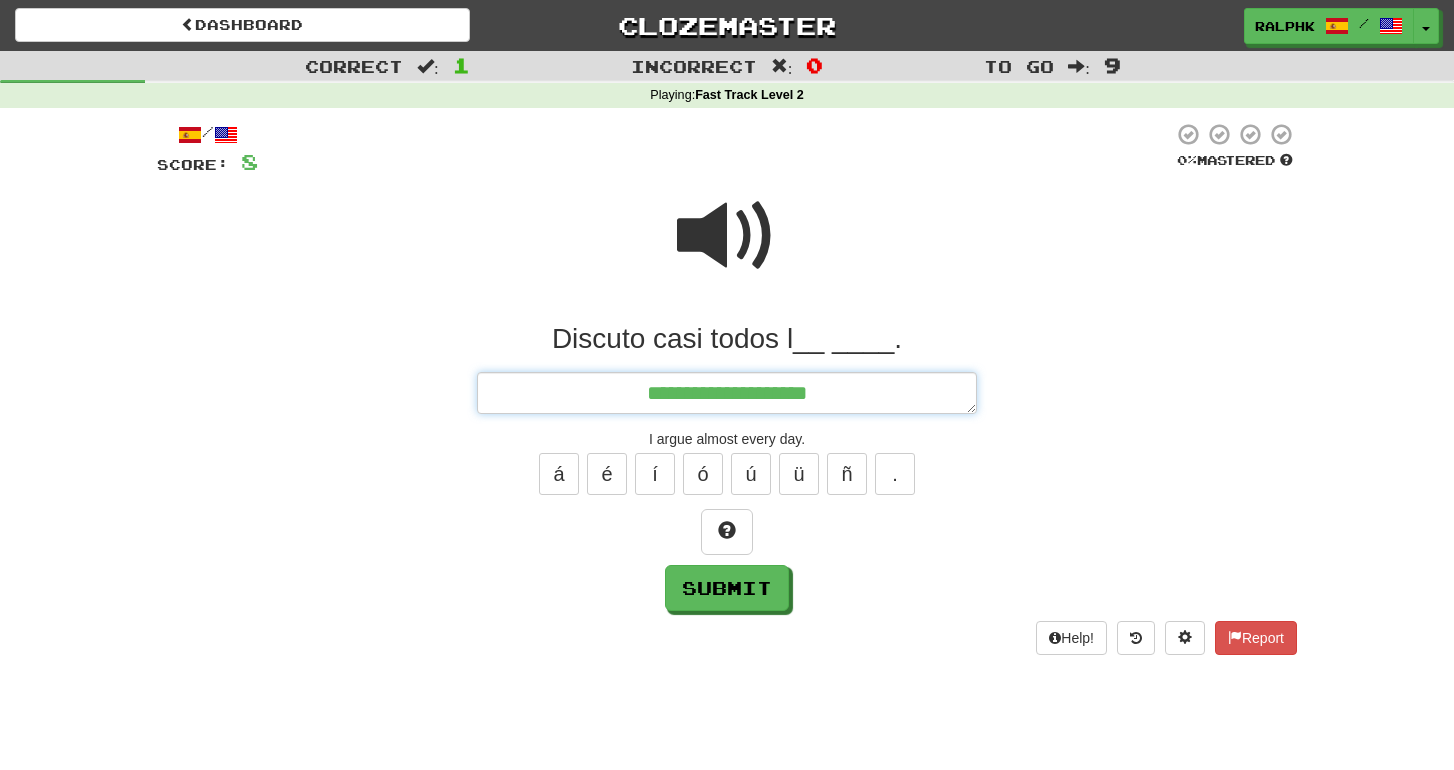 type on "*" 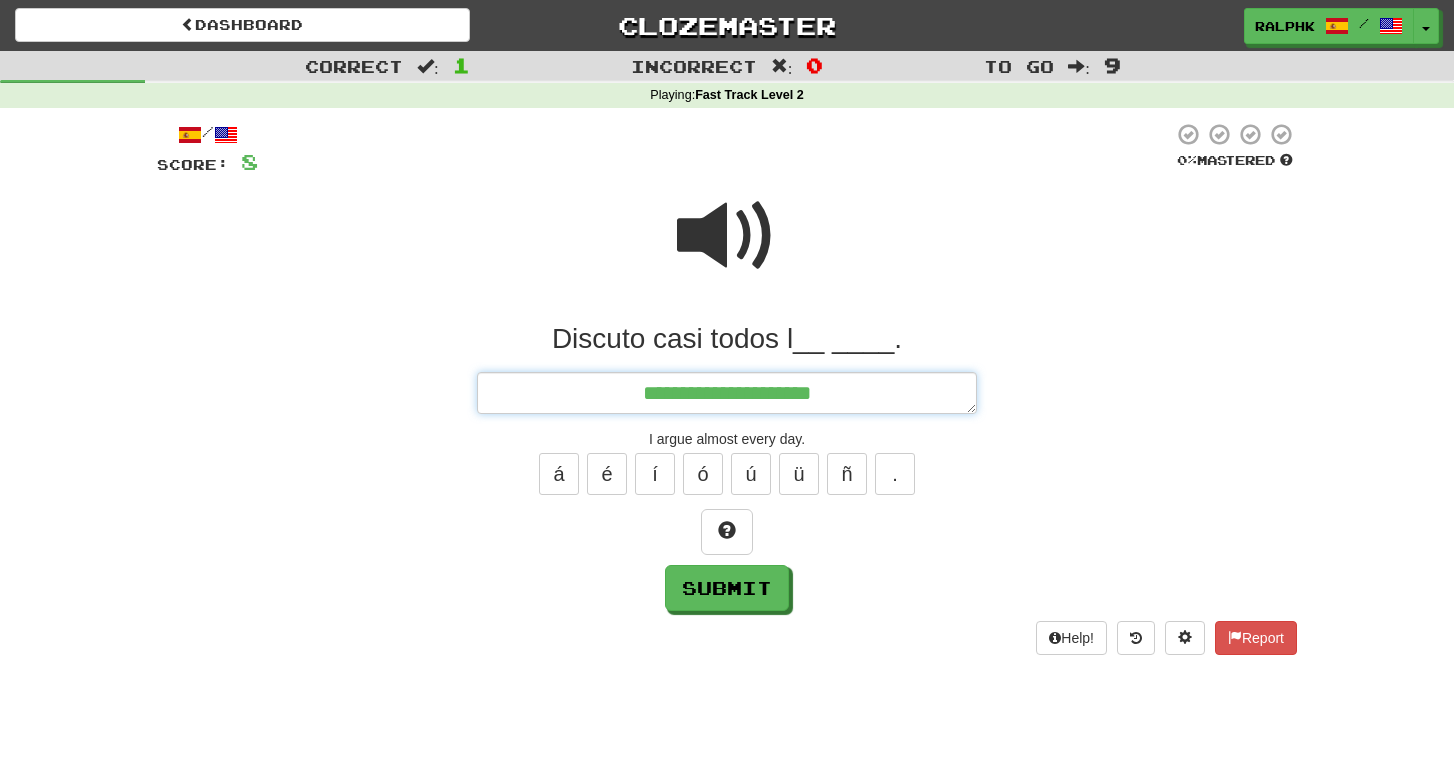 type on "*" 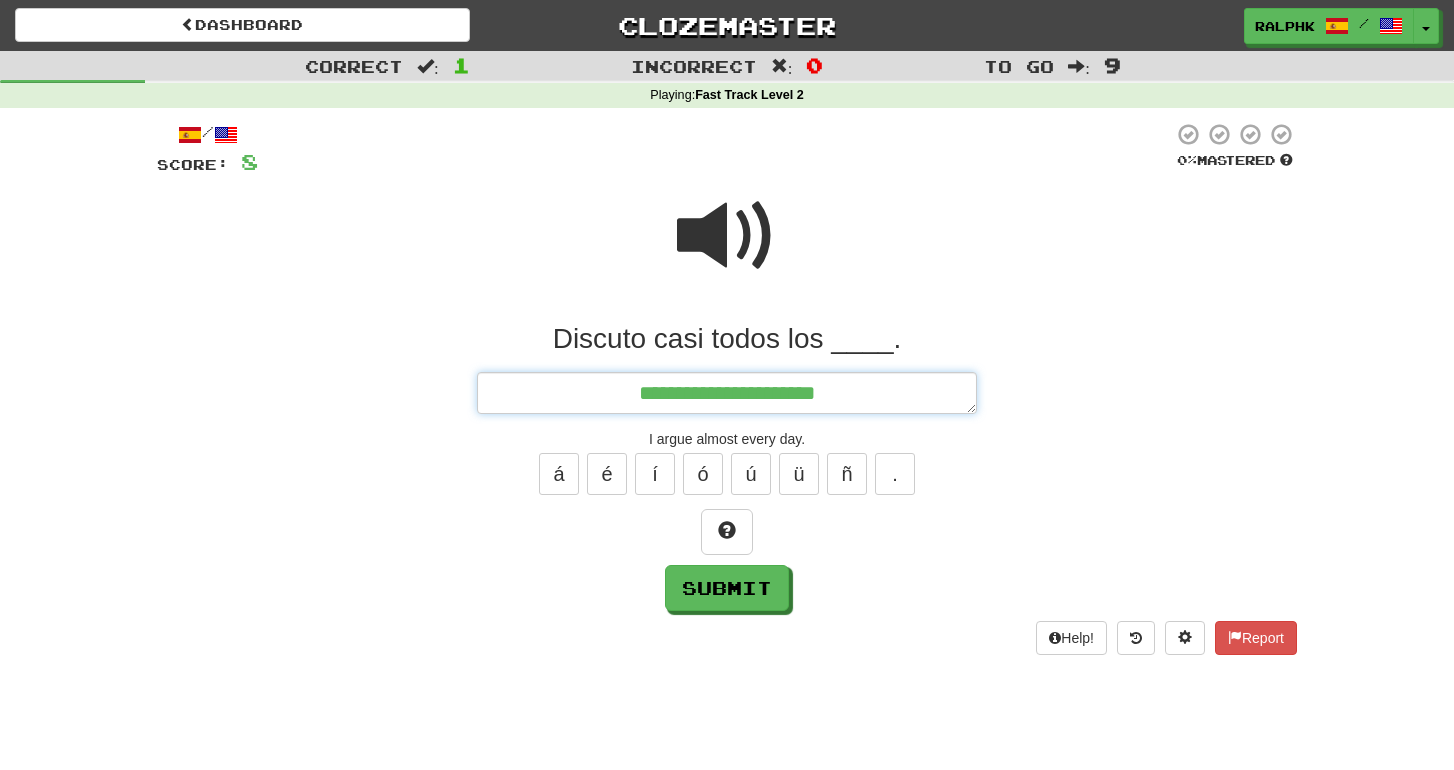 type on "*" 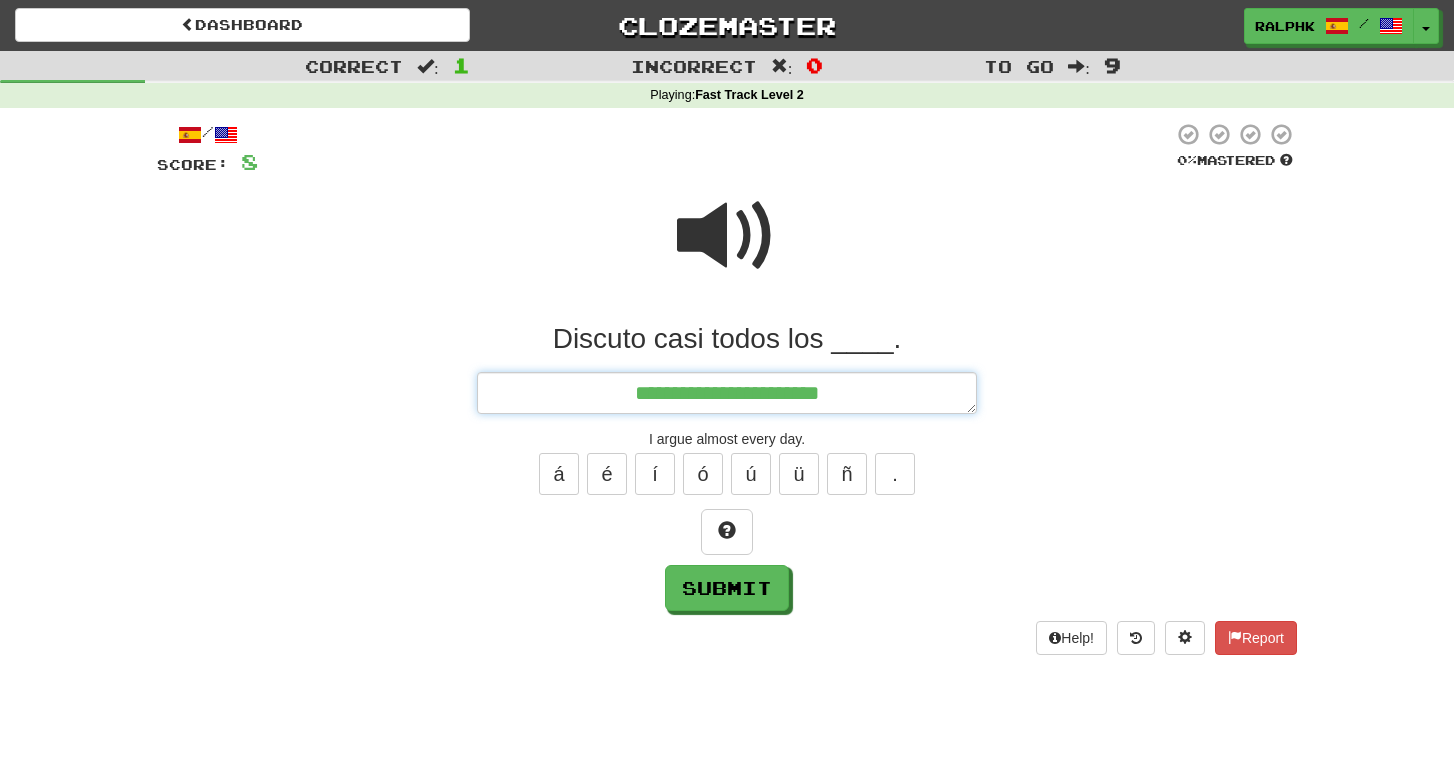 type on "*" 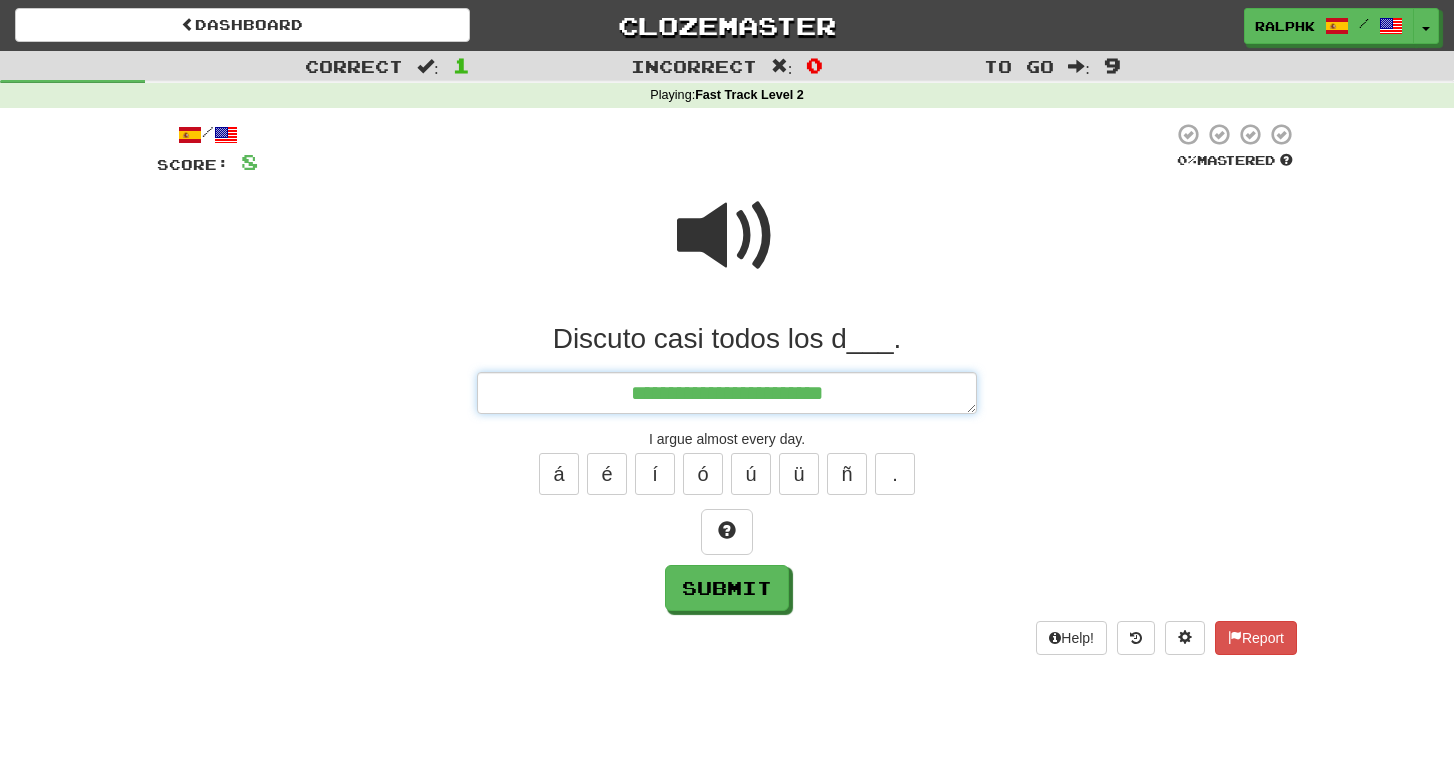 type on "**********" 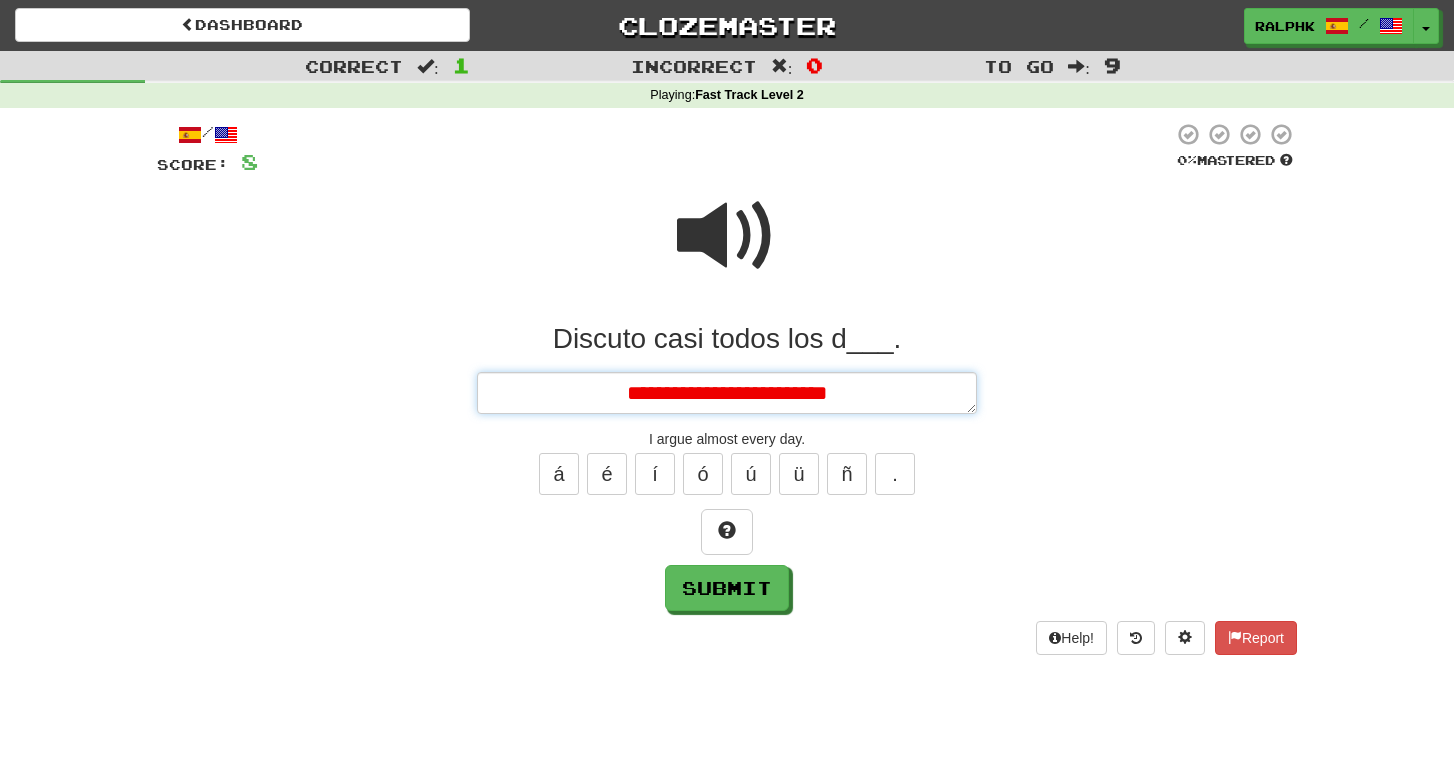 type on "*" 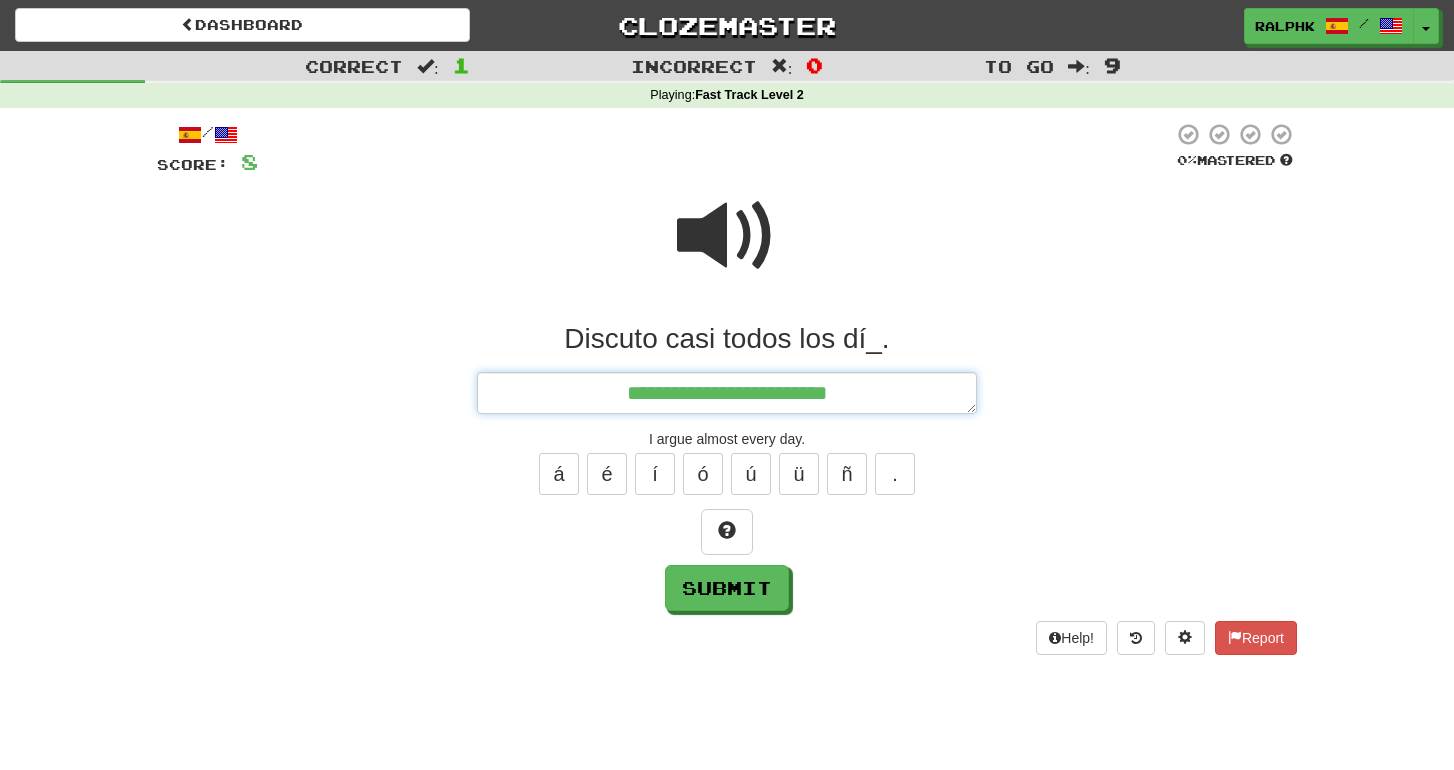 type on "*" 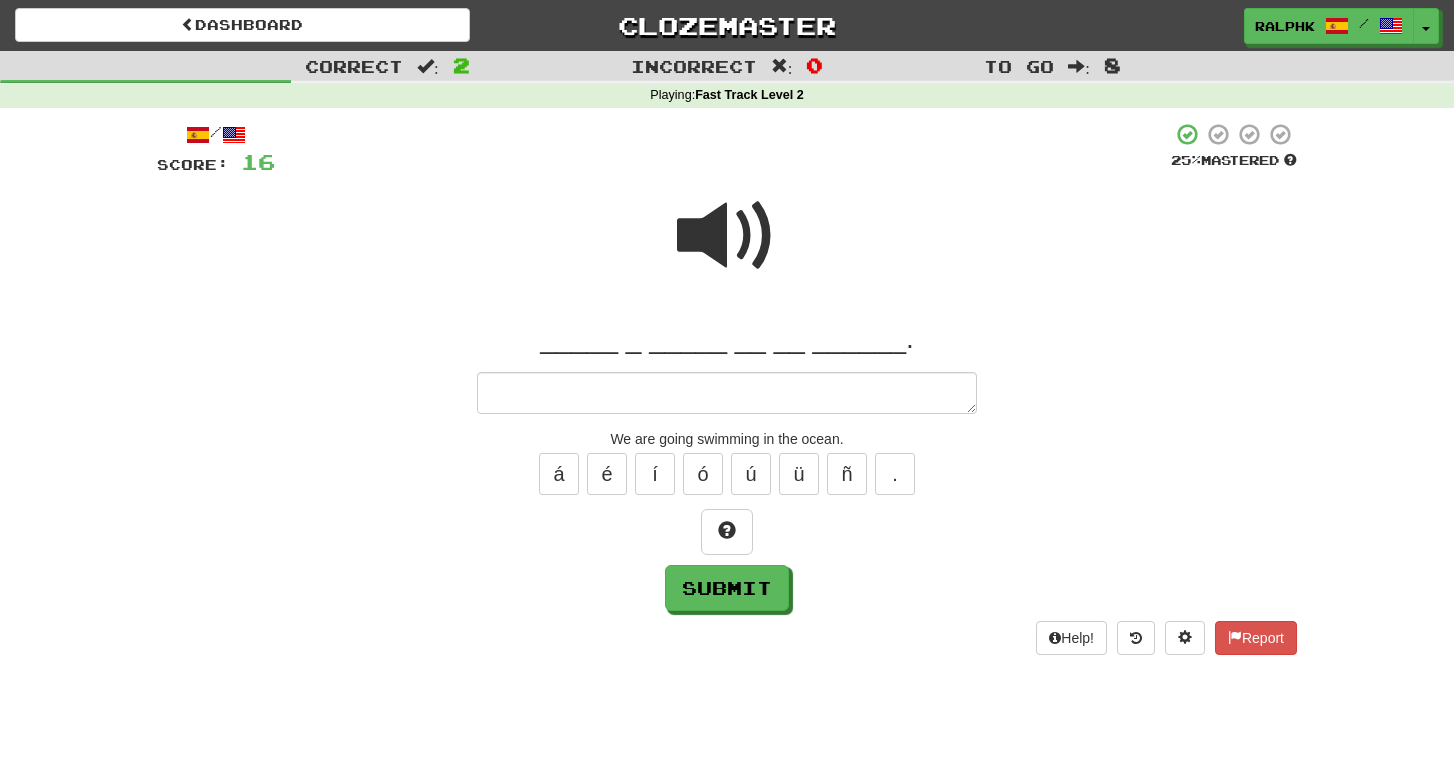 type on "*" 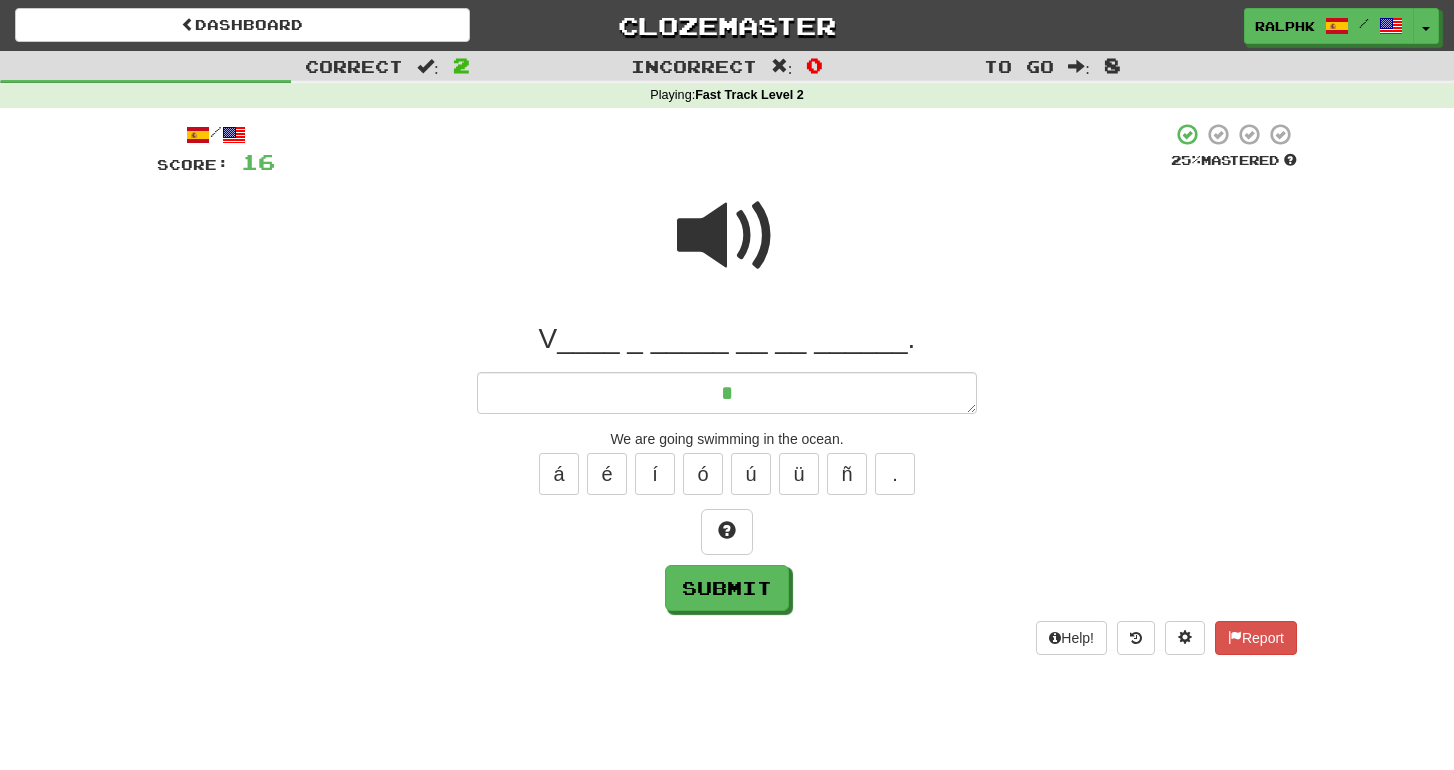 type on "*" 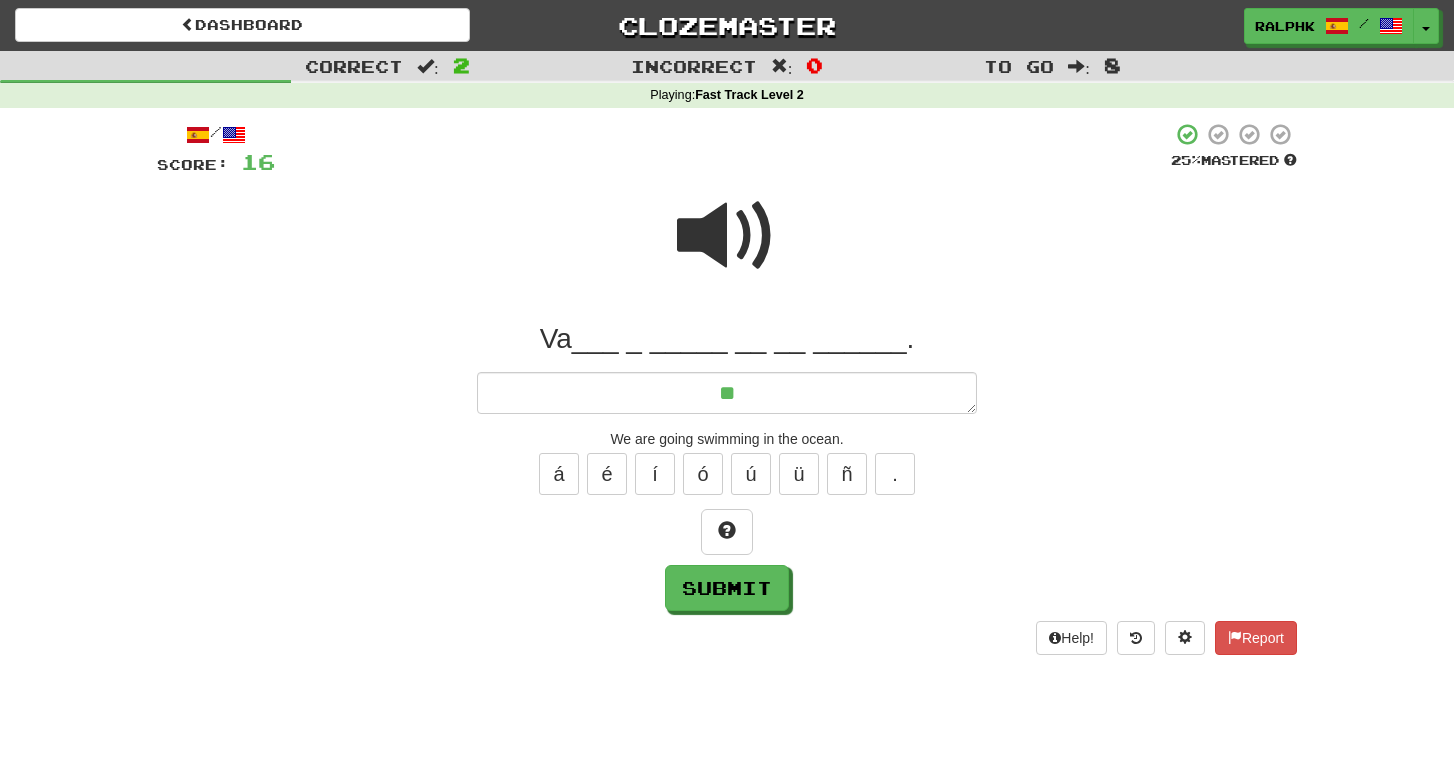 type on "*" 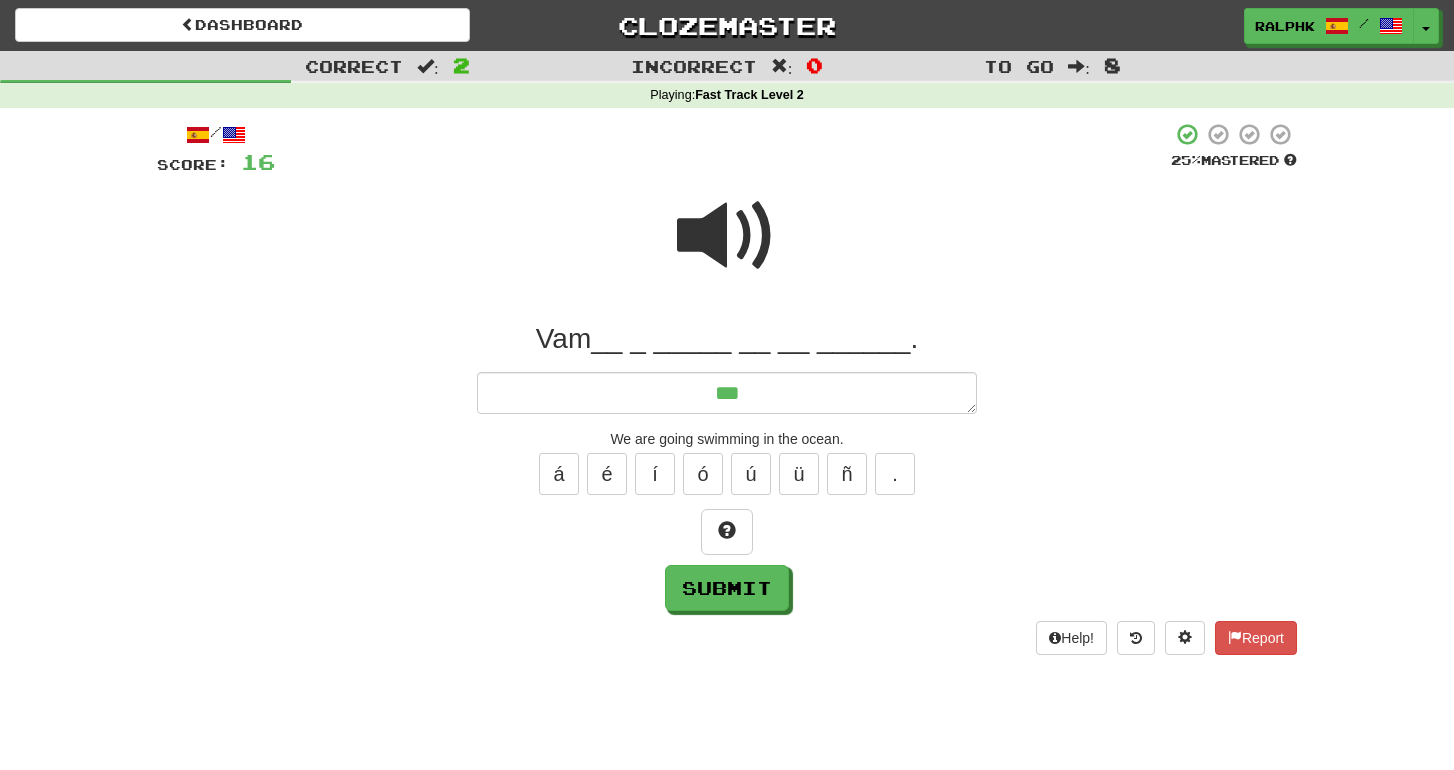 type on "*" 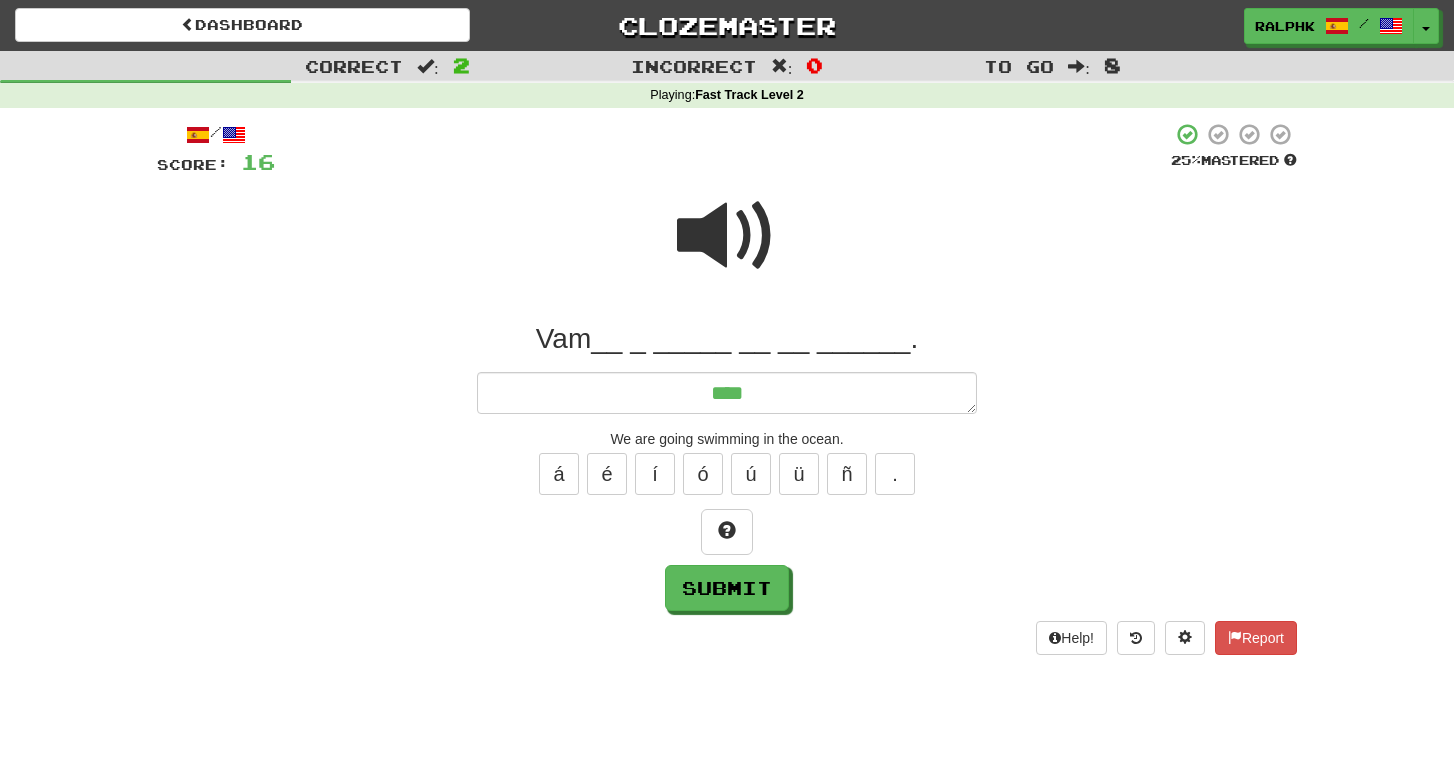 type on "*" 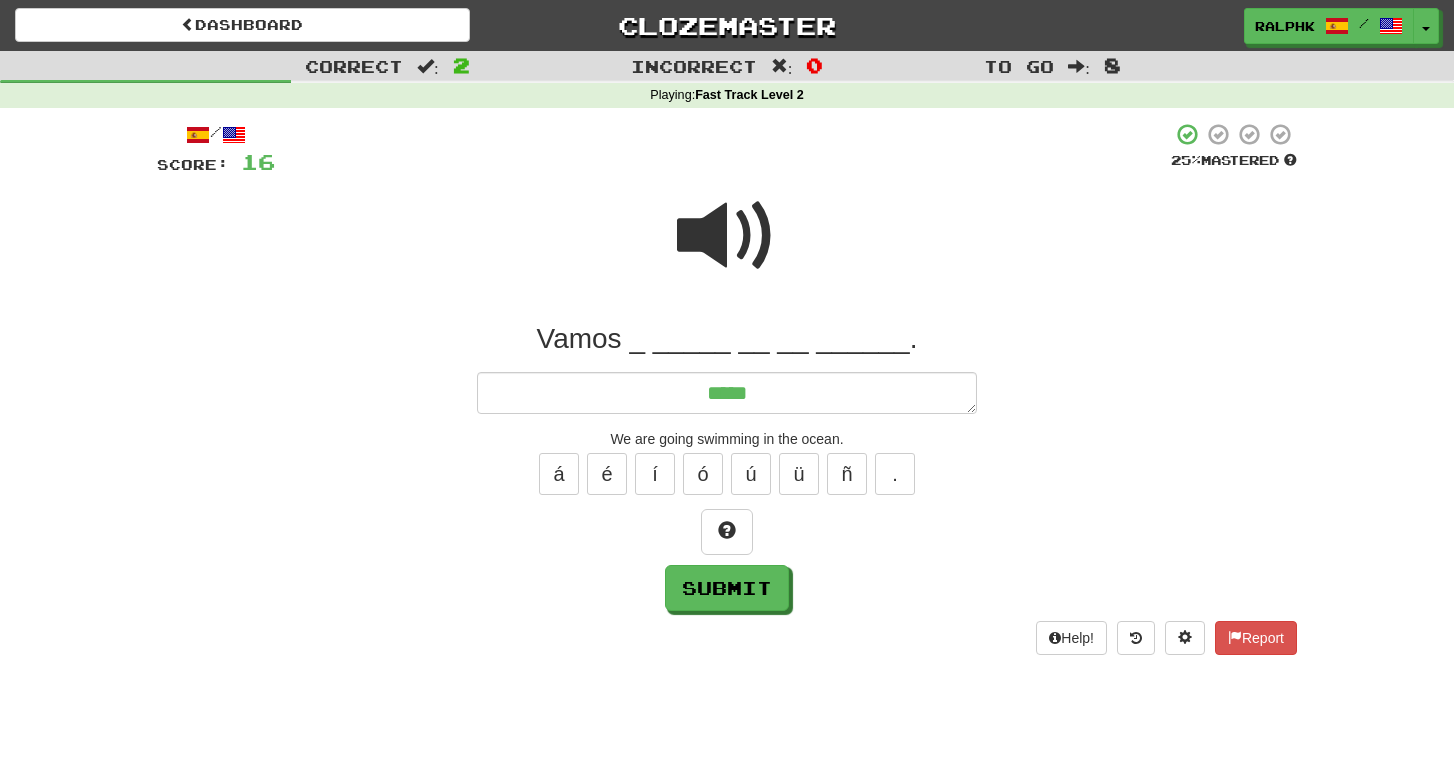 type on "*" 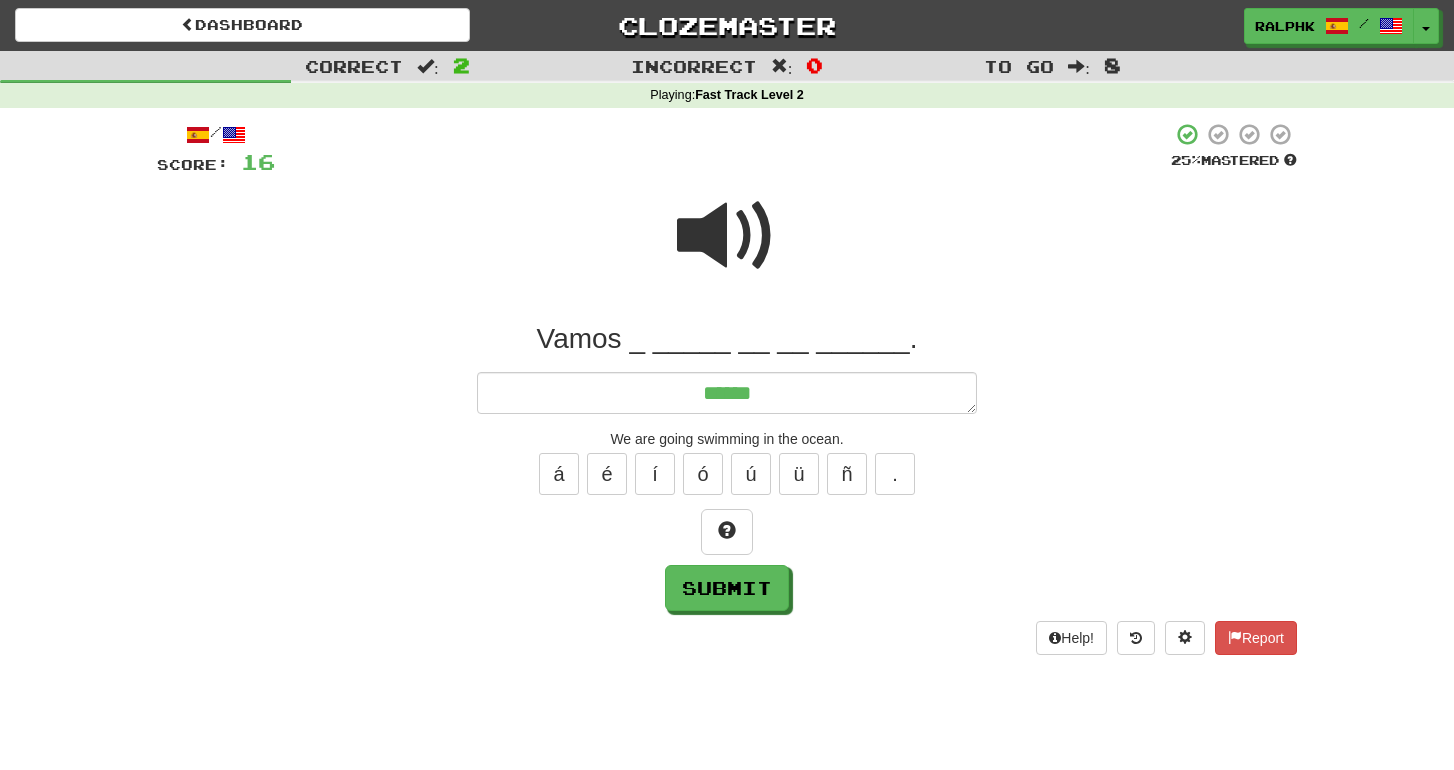type on "*" 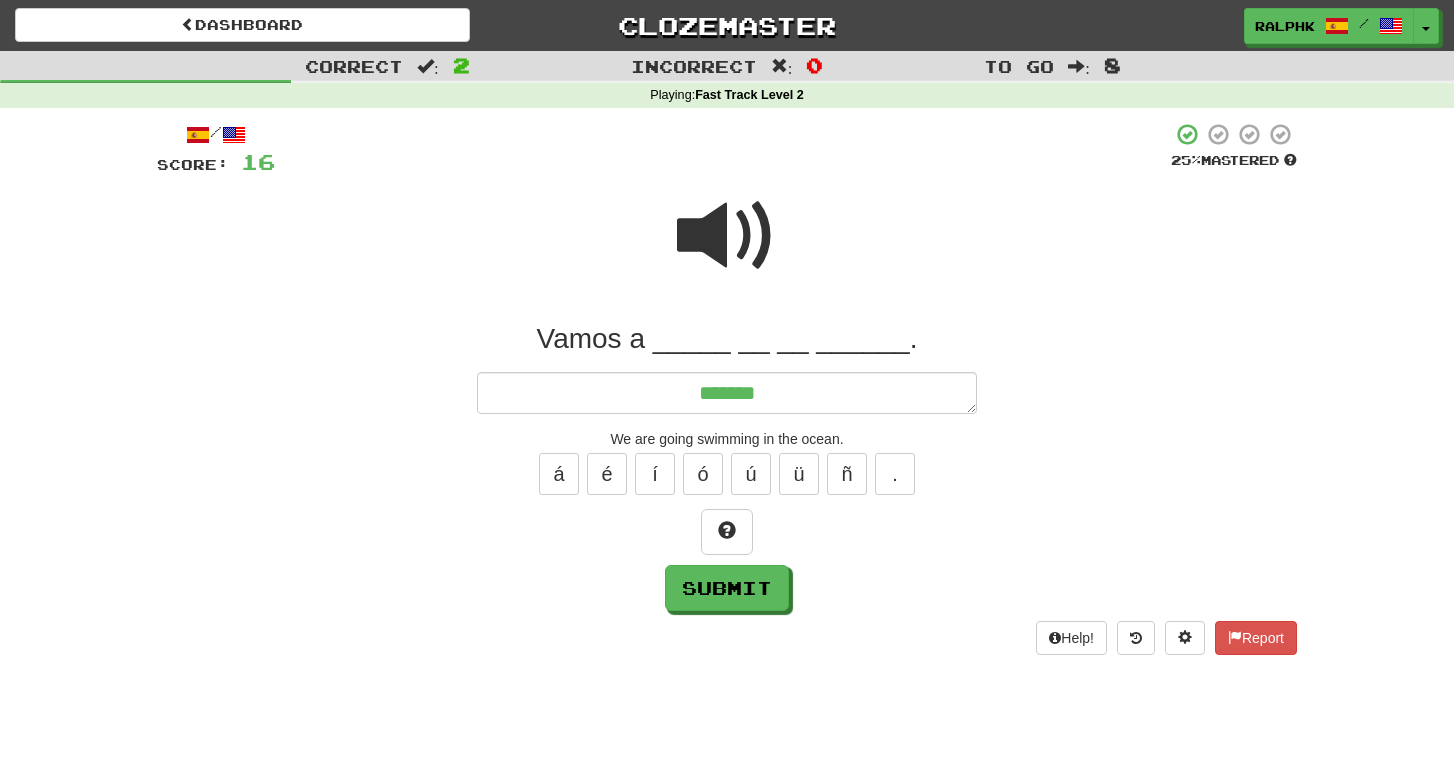 type on "*" 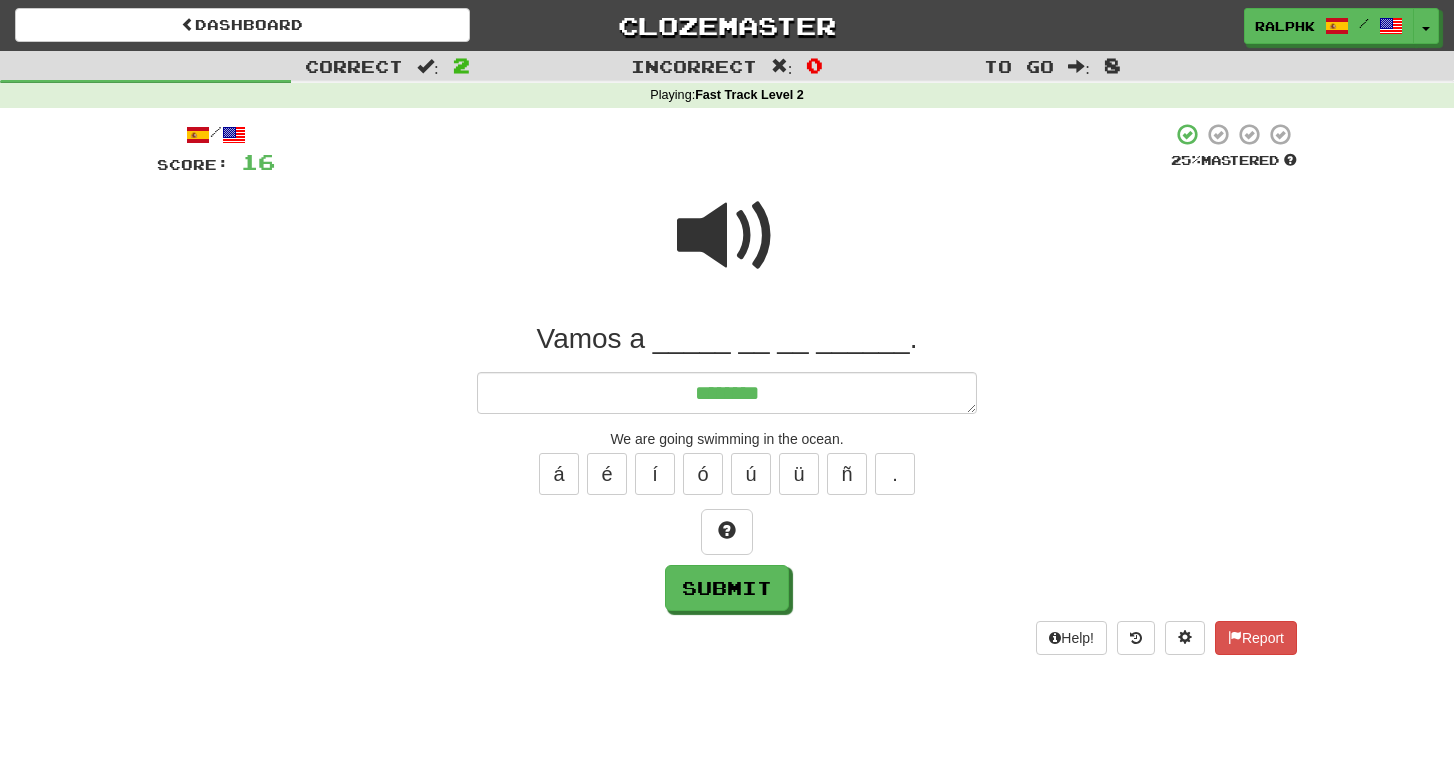type on "*" 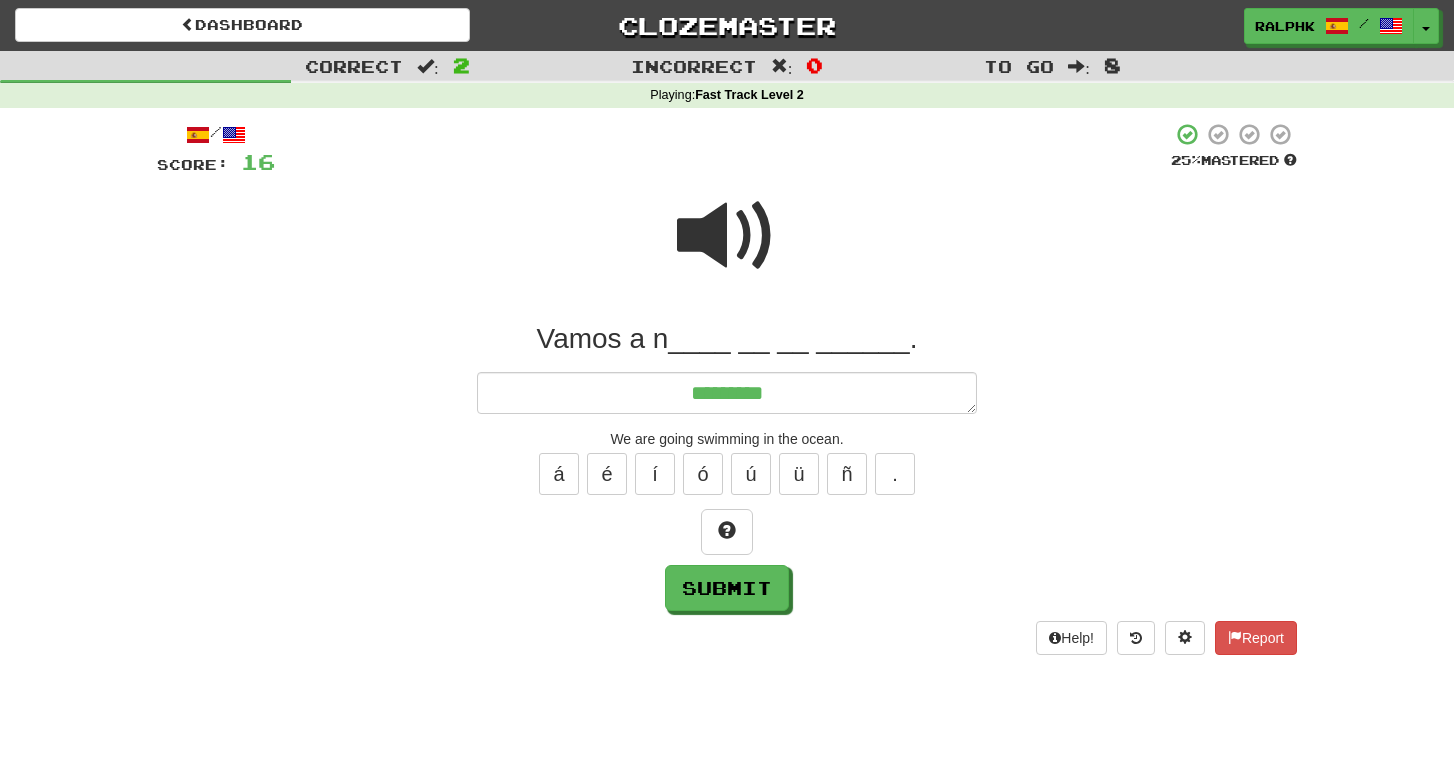 type on "*" 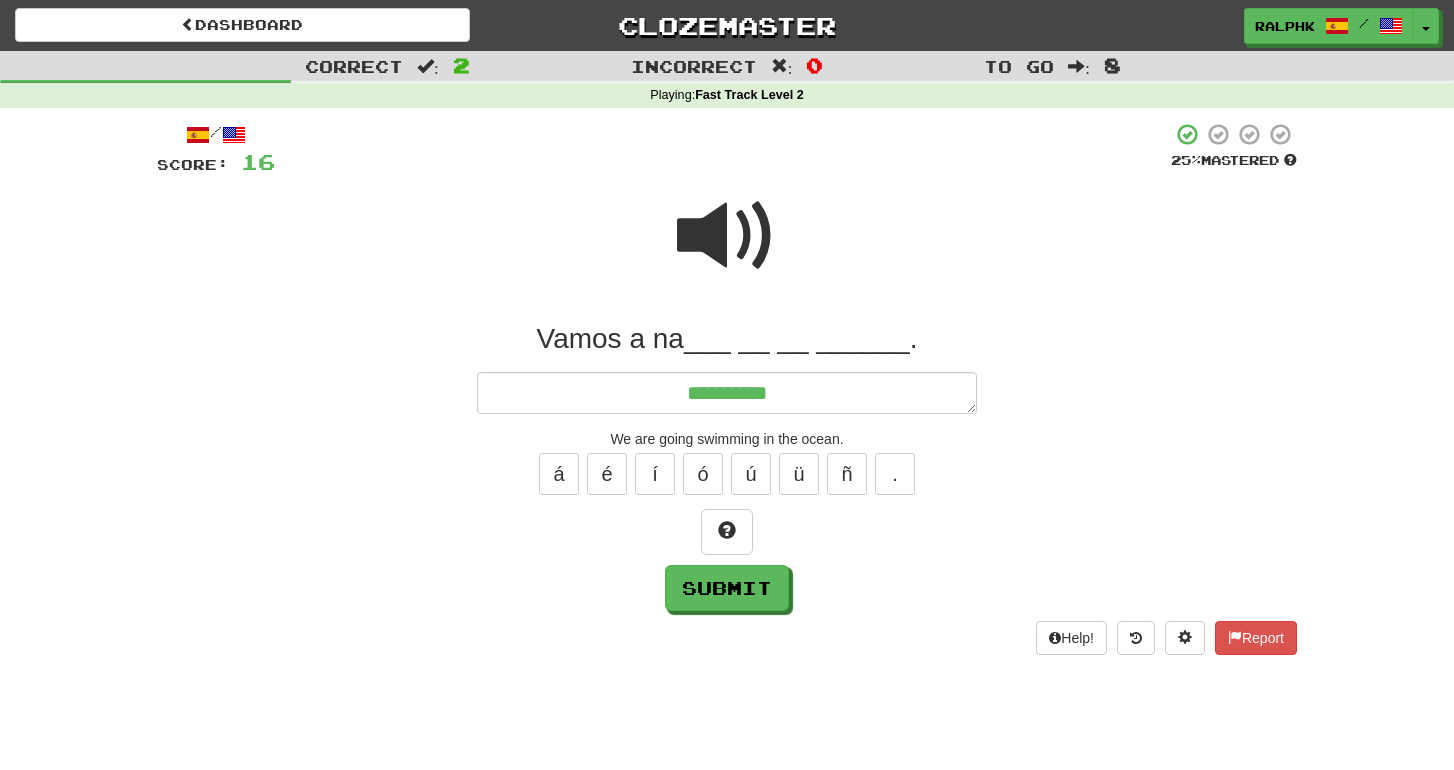 type on "*" 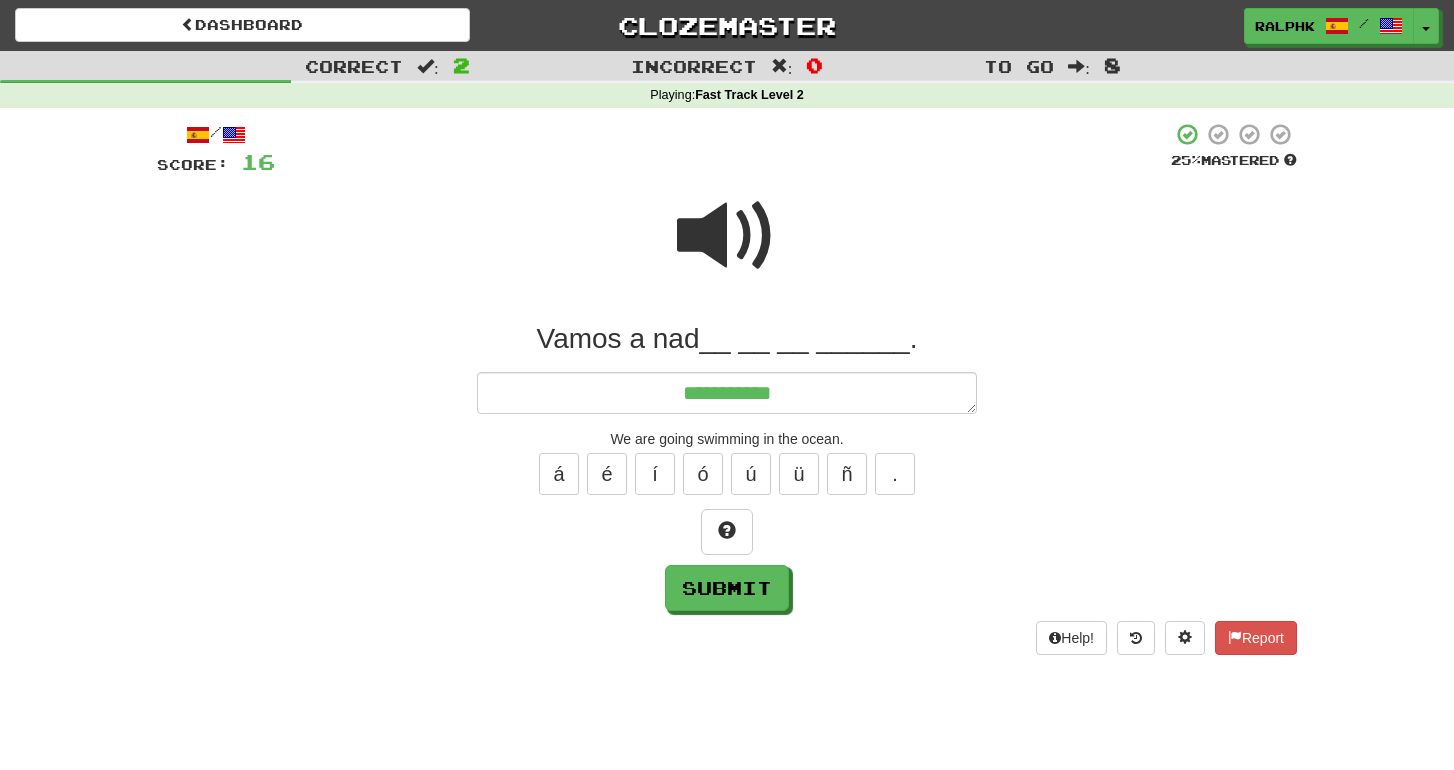 type on "*" 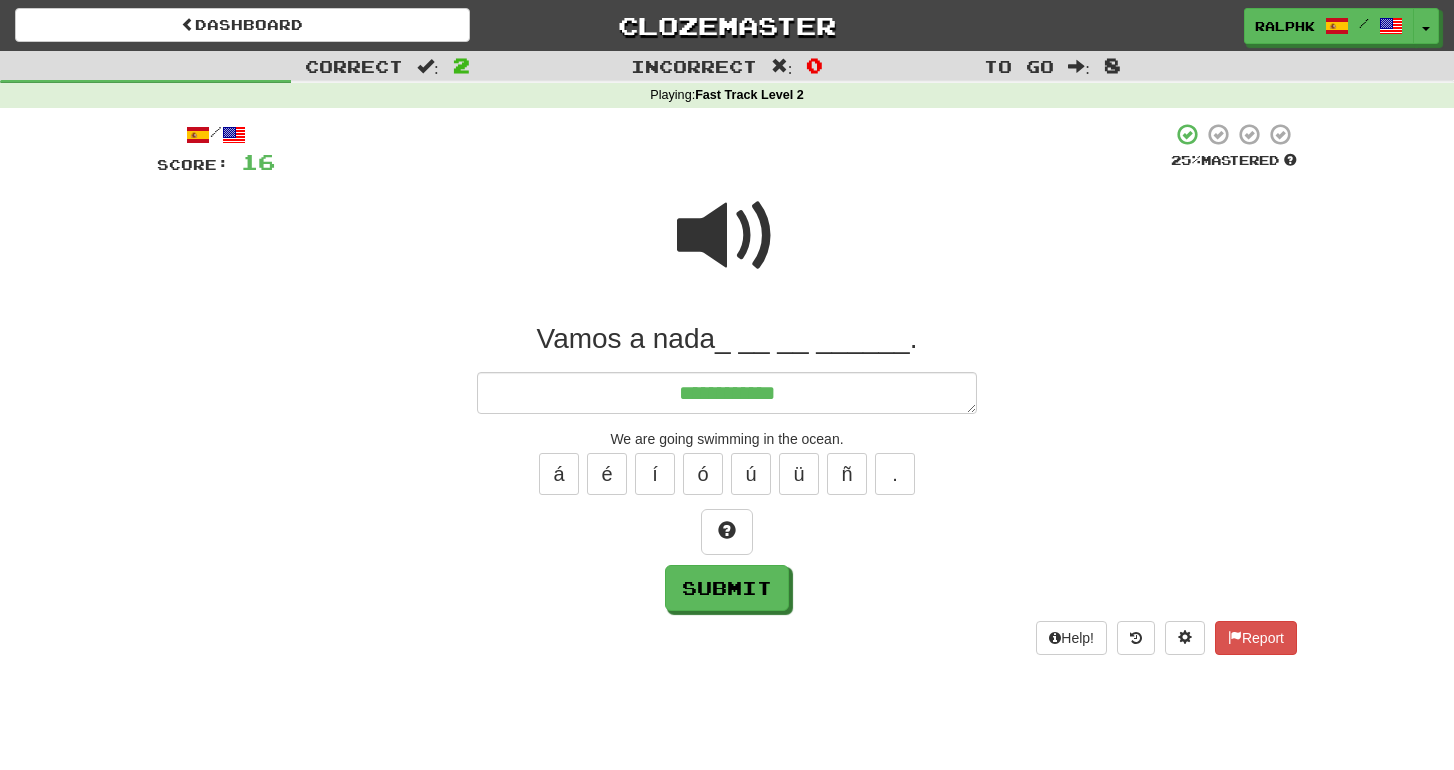type on "*" 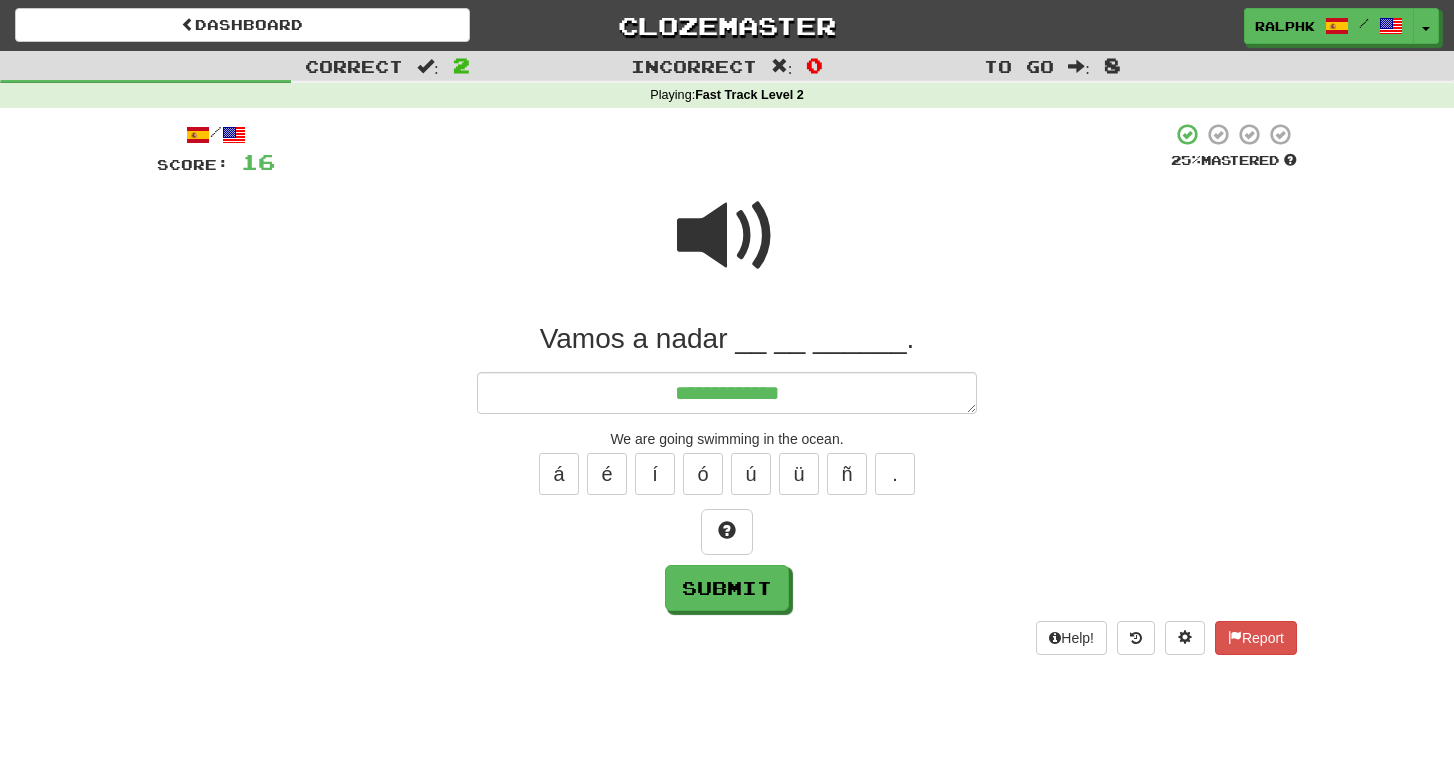 type on "*" 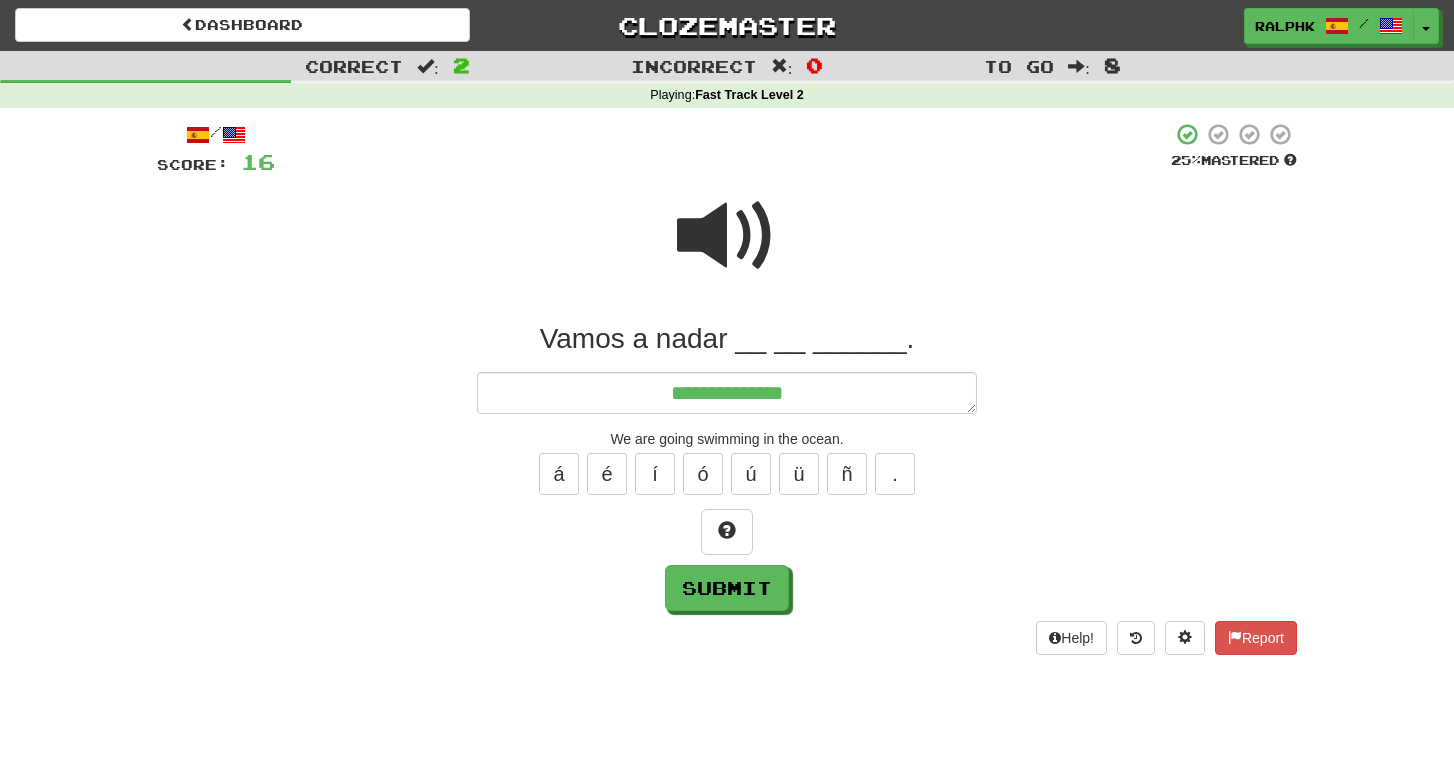 type on "*" 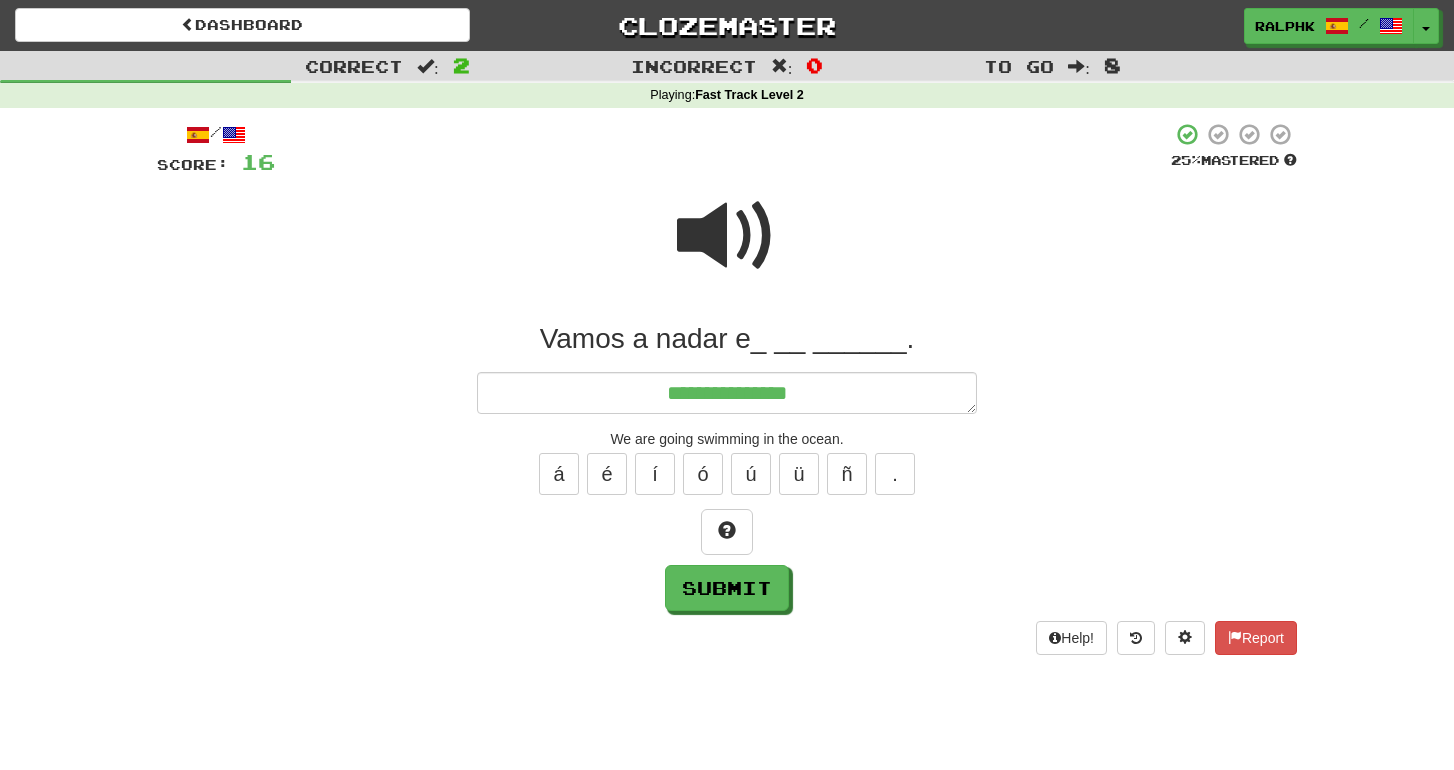 type on "*" 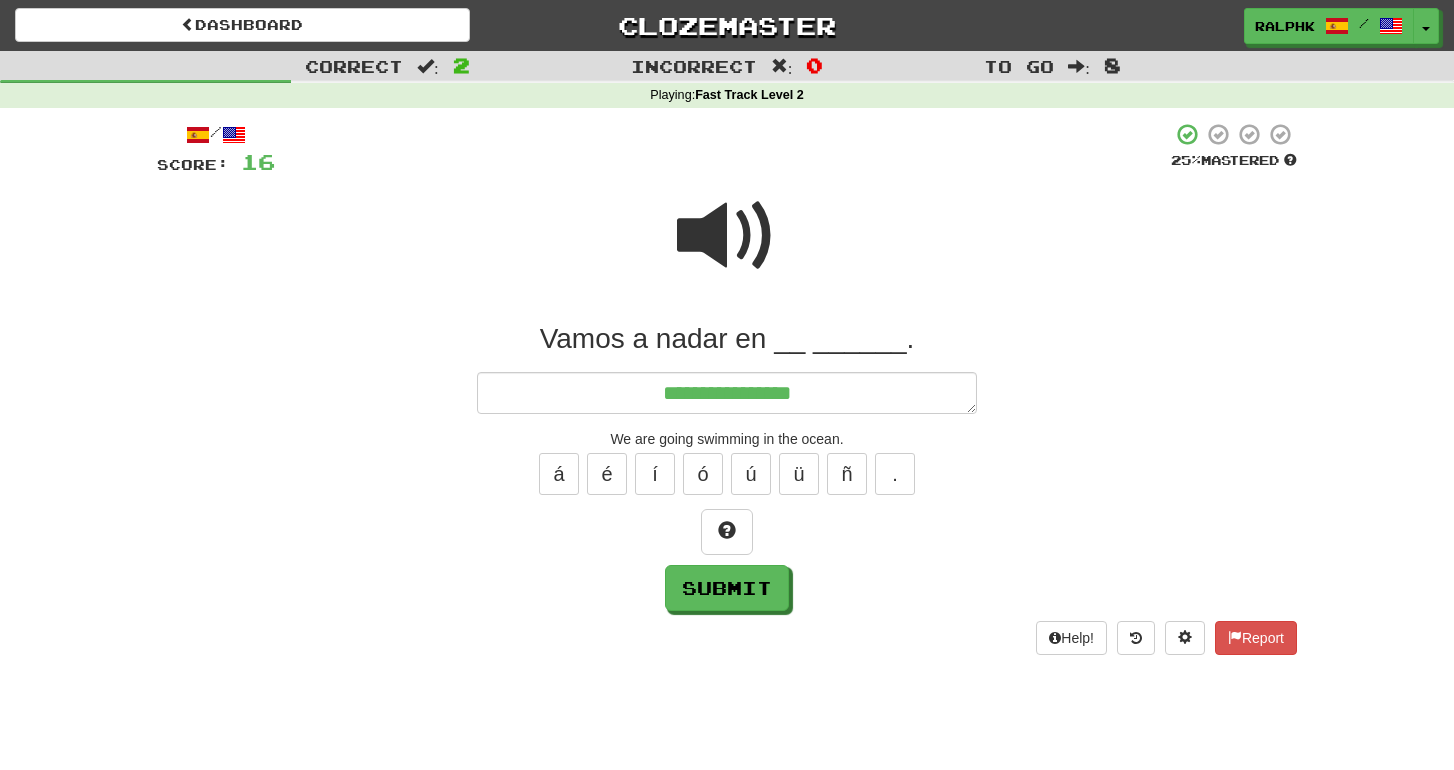 type on "*" 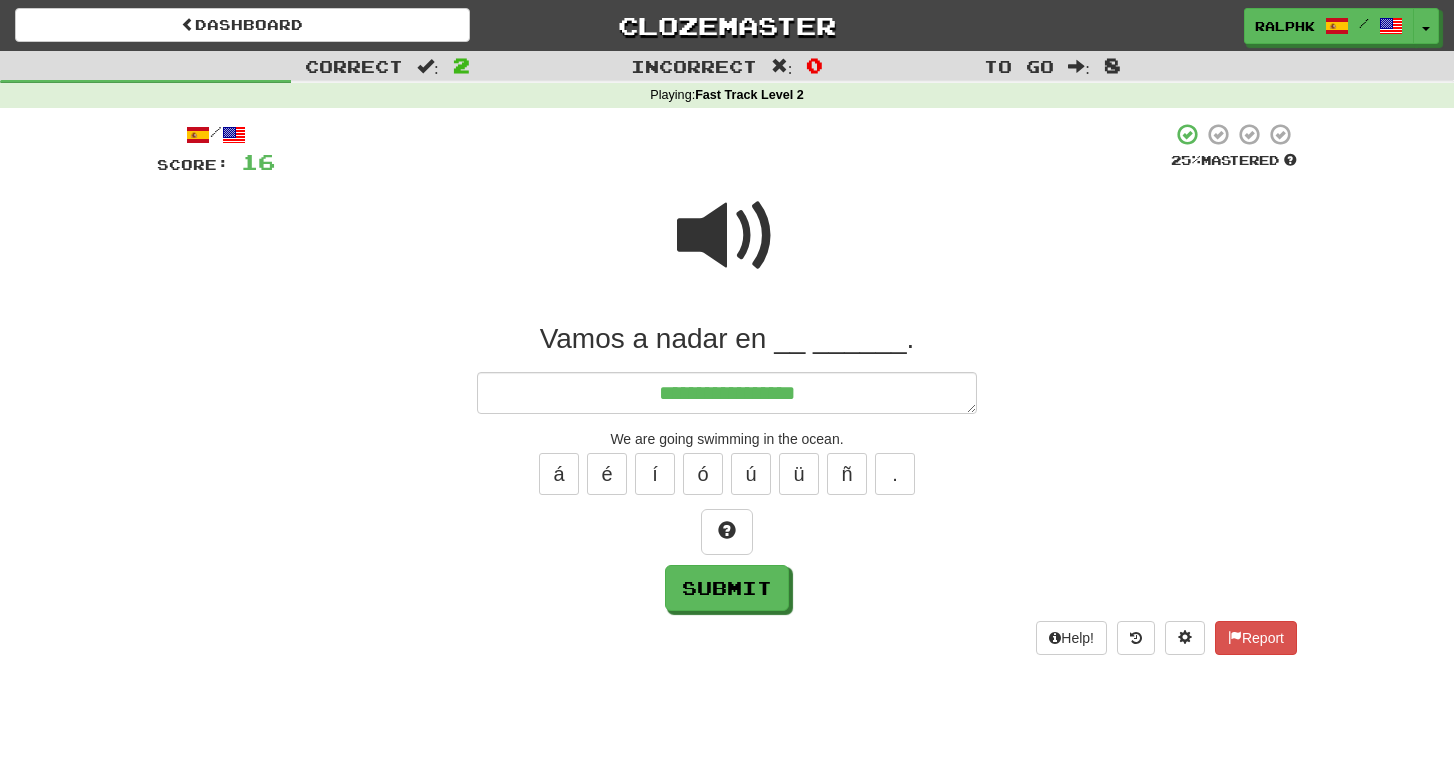 type on "*" 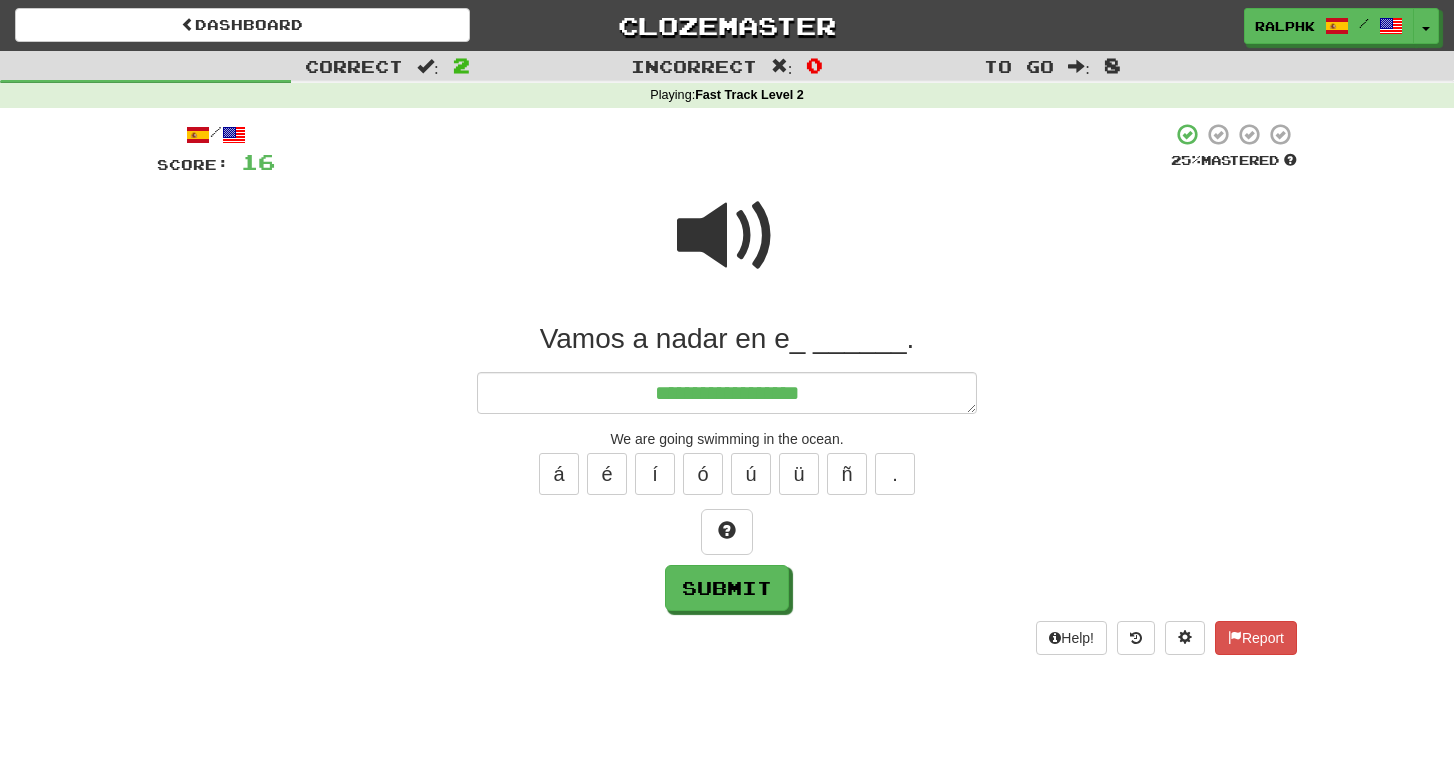 type on "*" 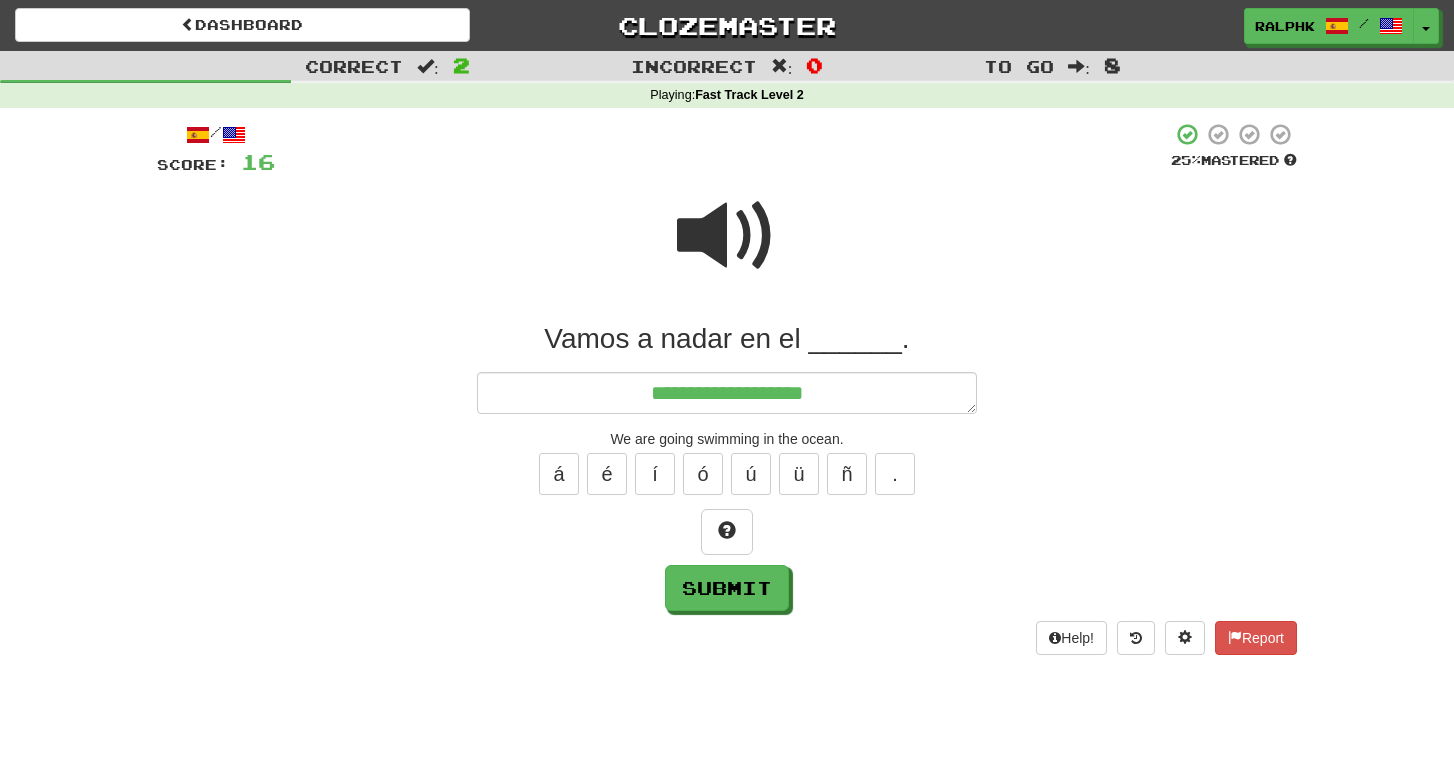 type on "*" 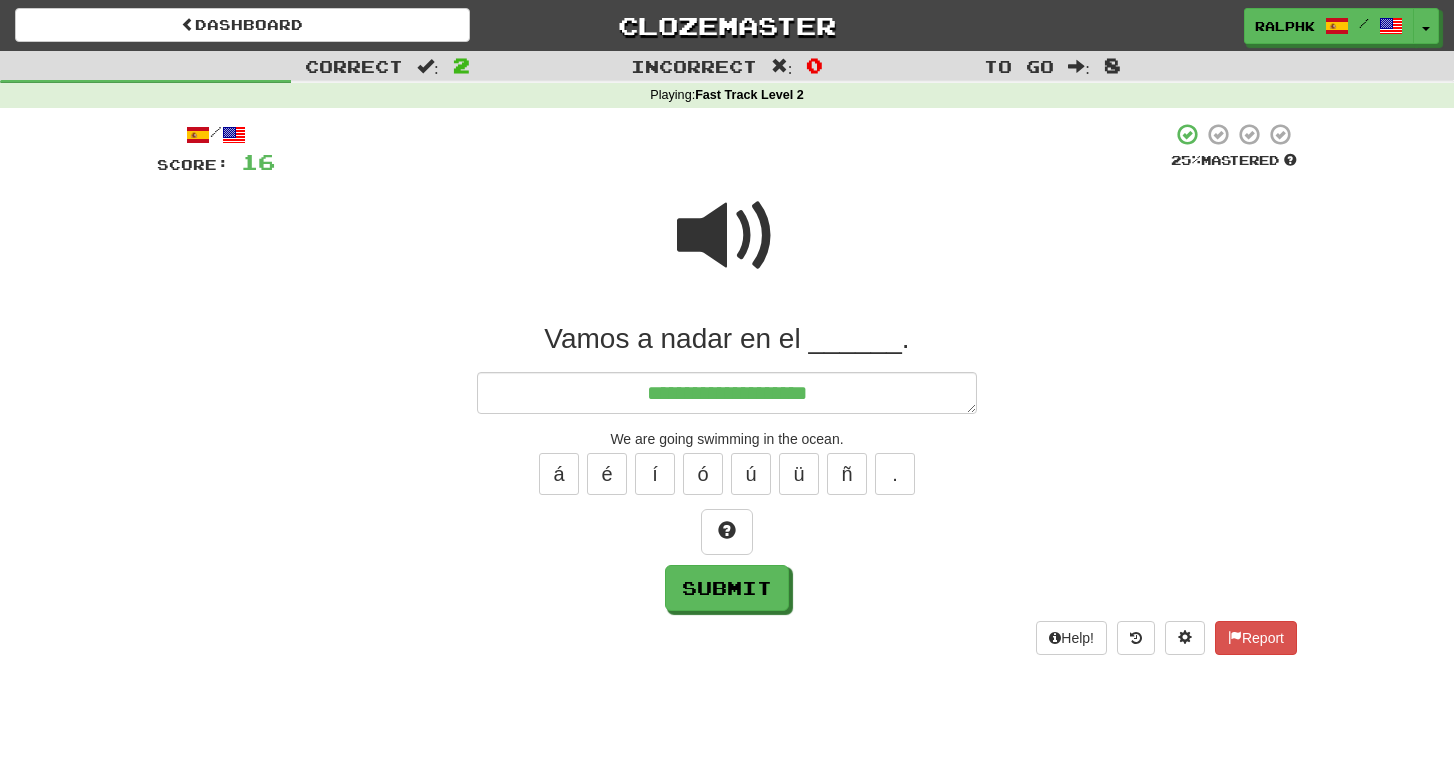type on "*" 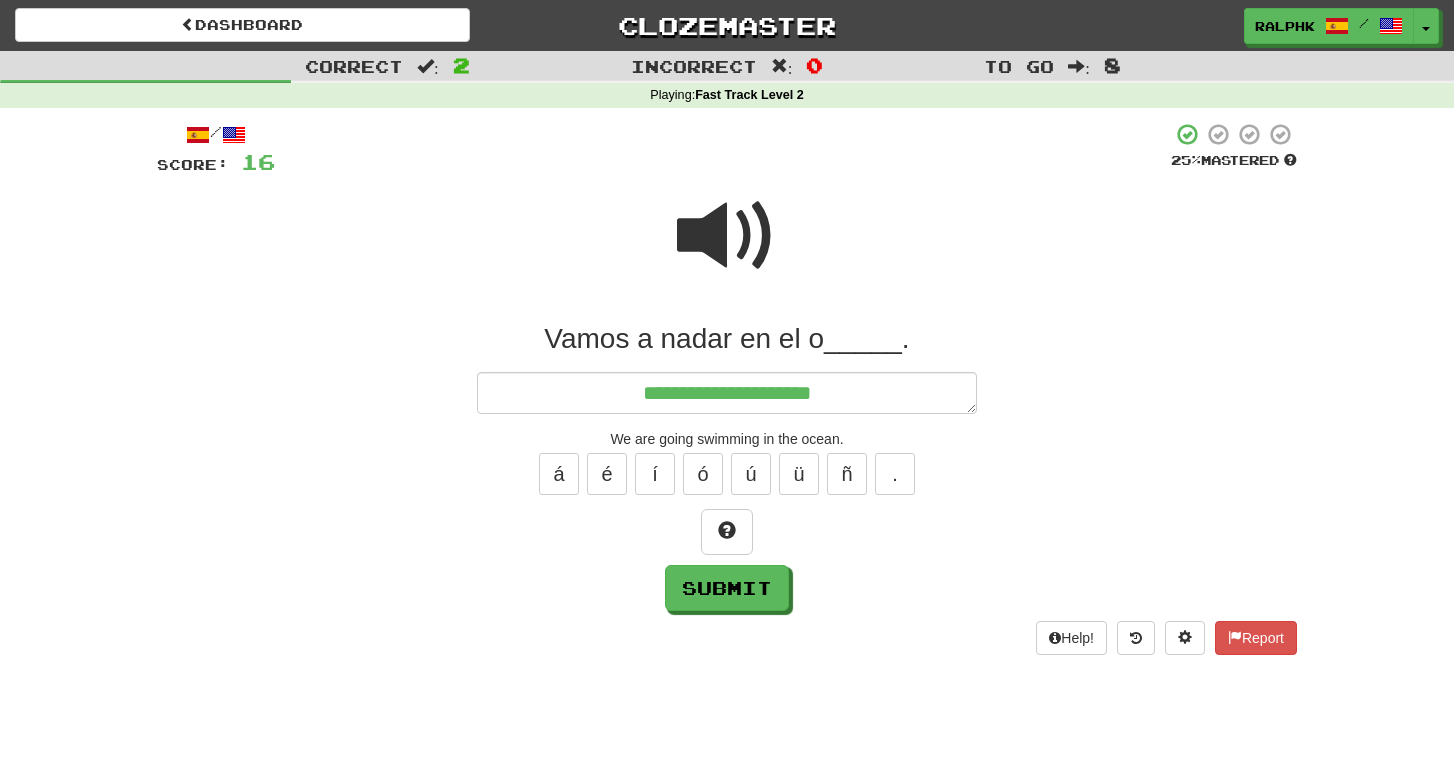 type on "*" 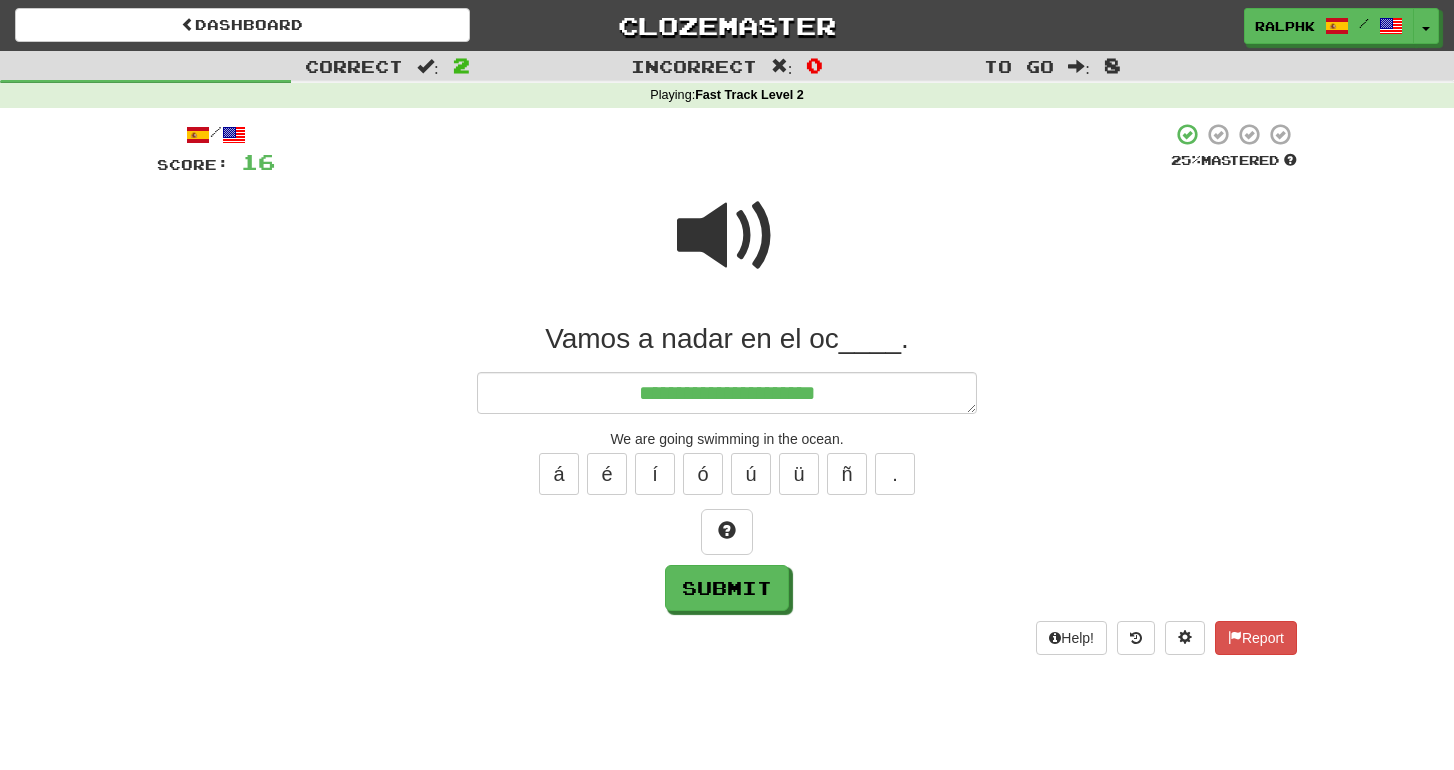 type on "*" 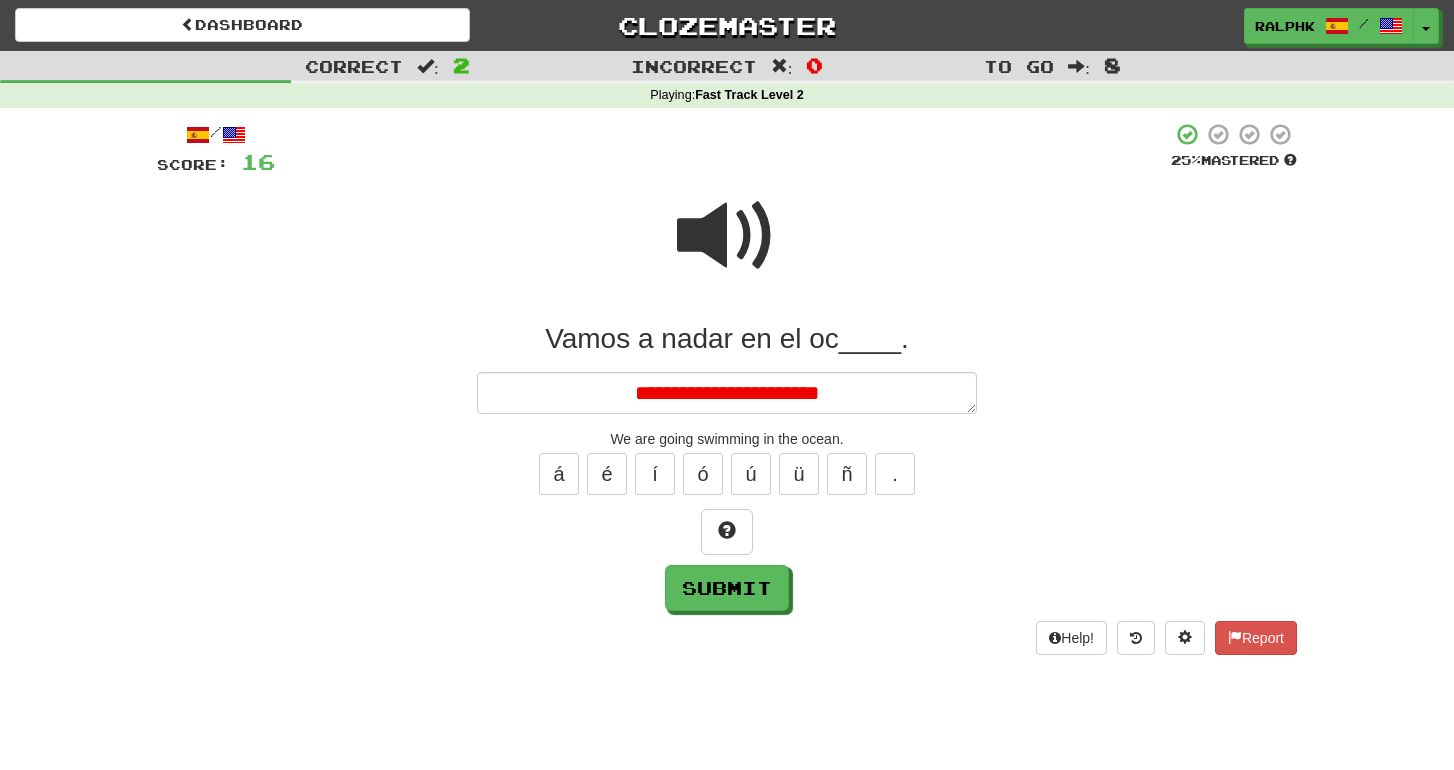 type on "*" 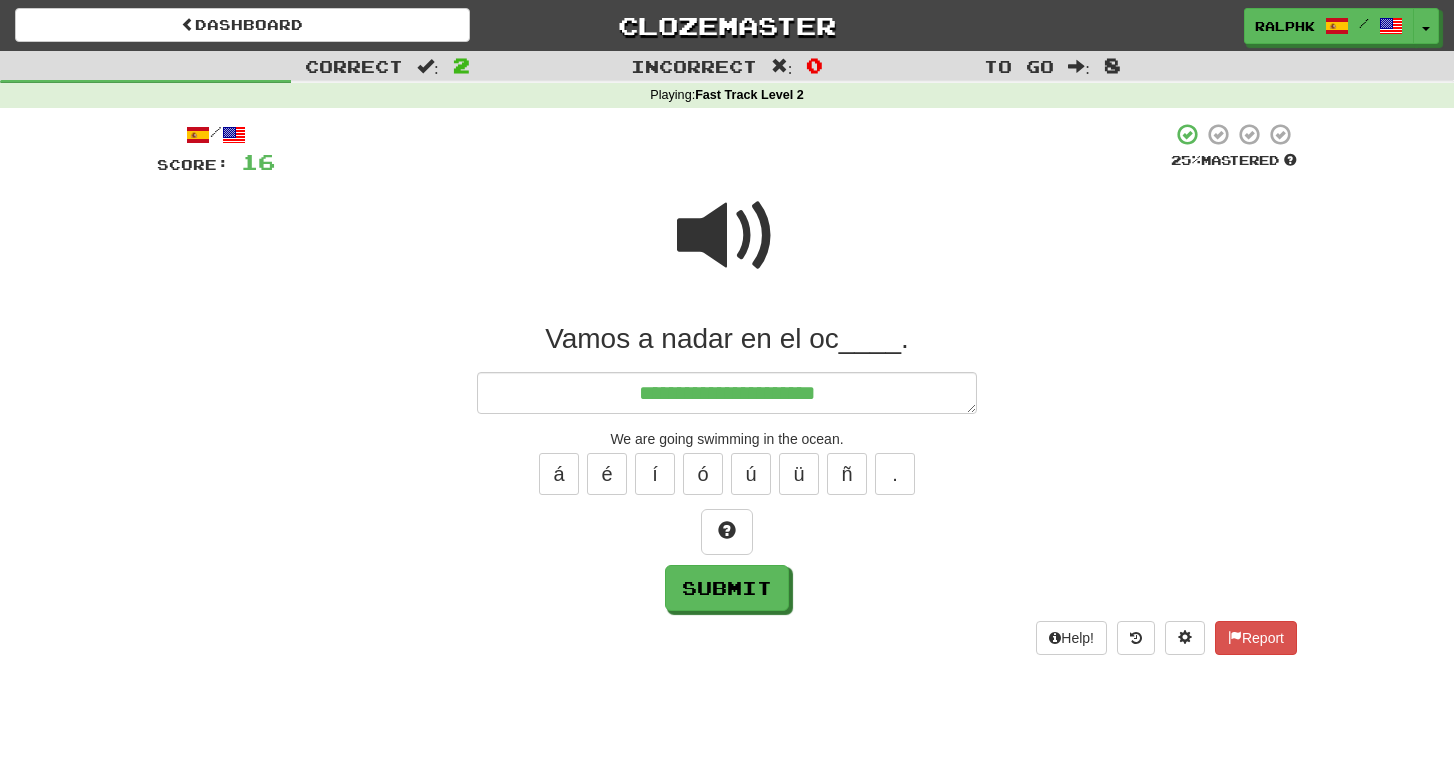 type on "**********" 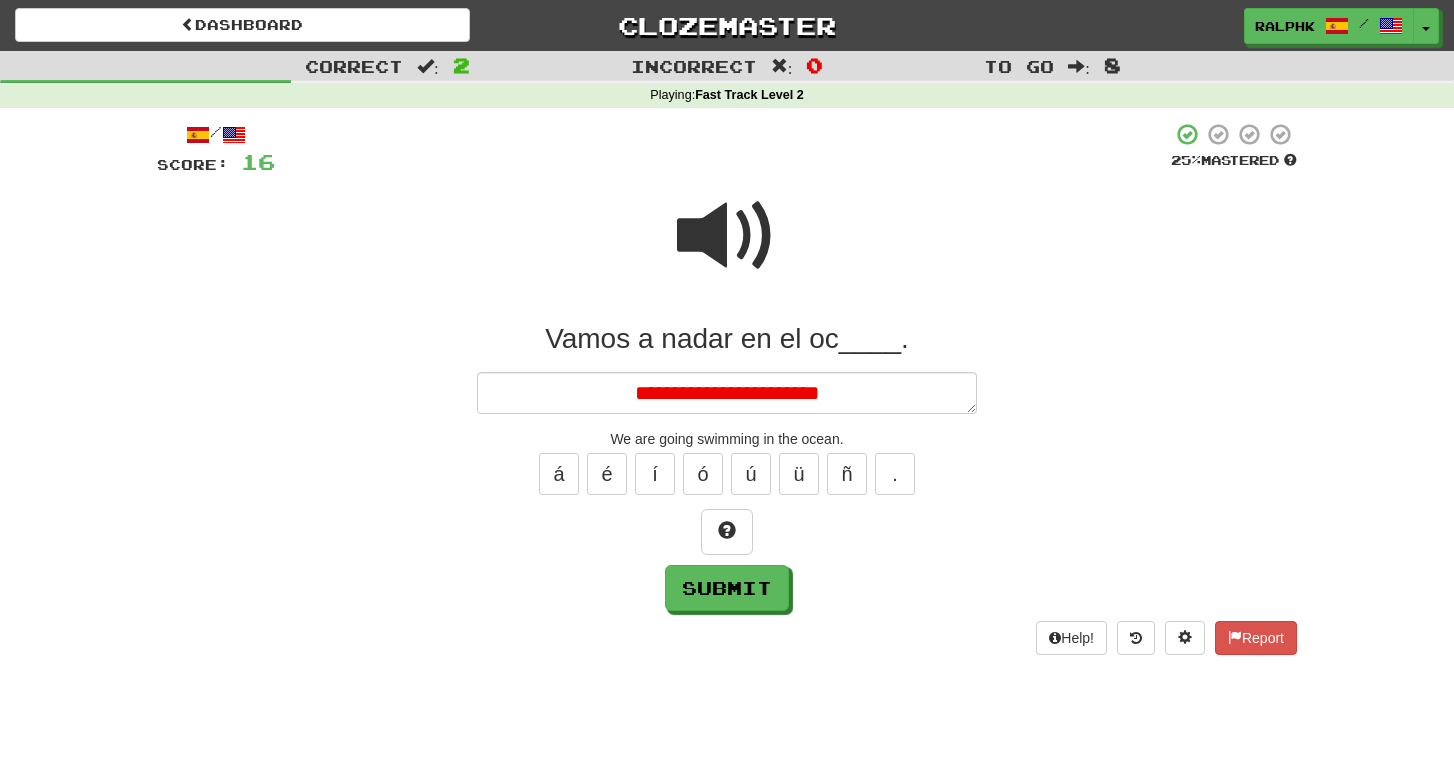 type on "*" 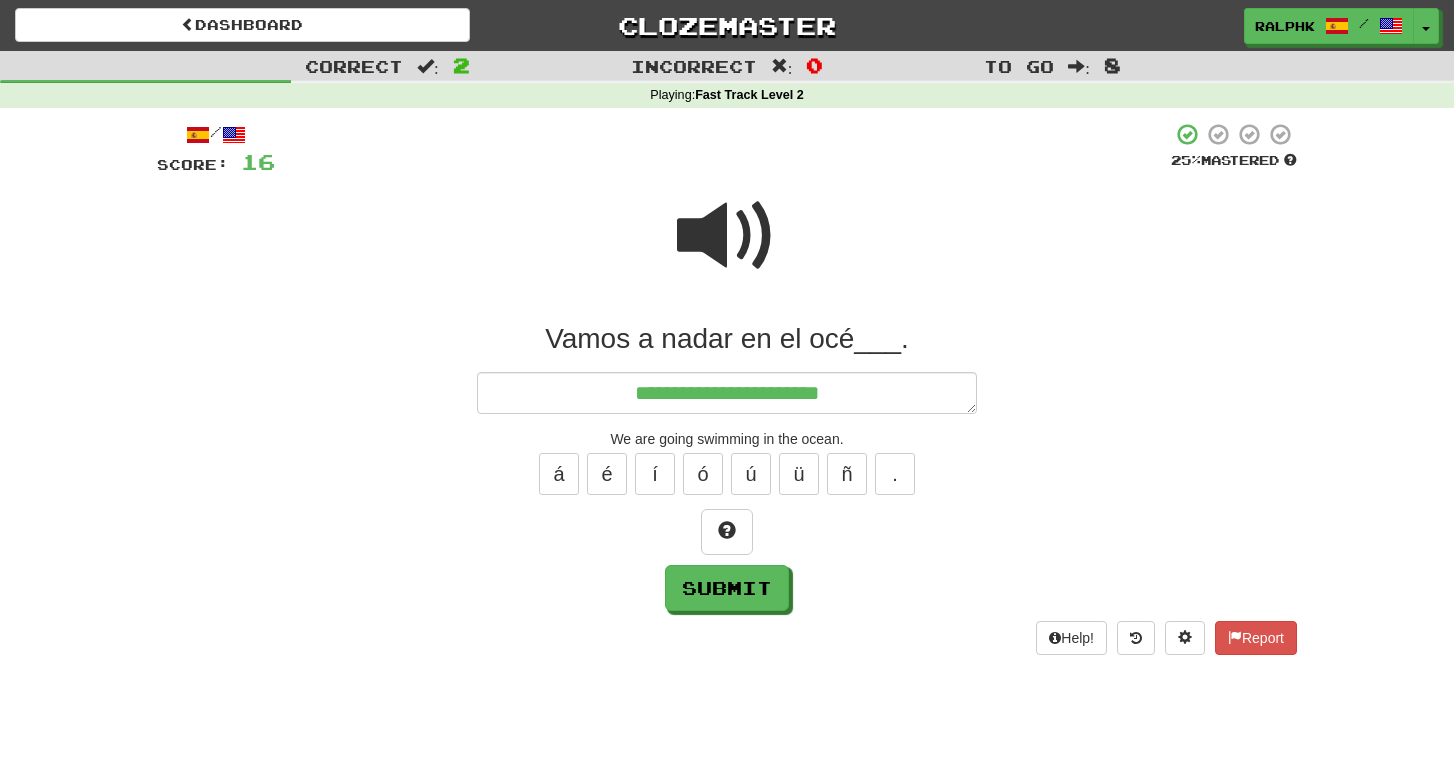 type on "*" 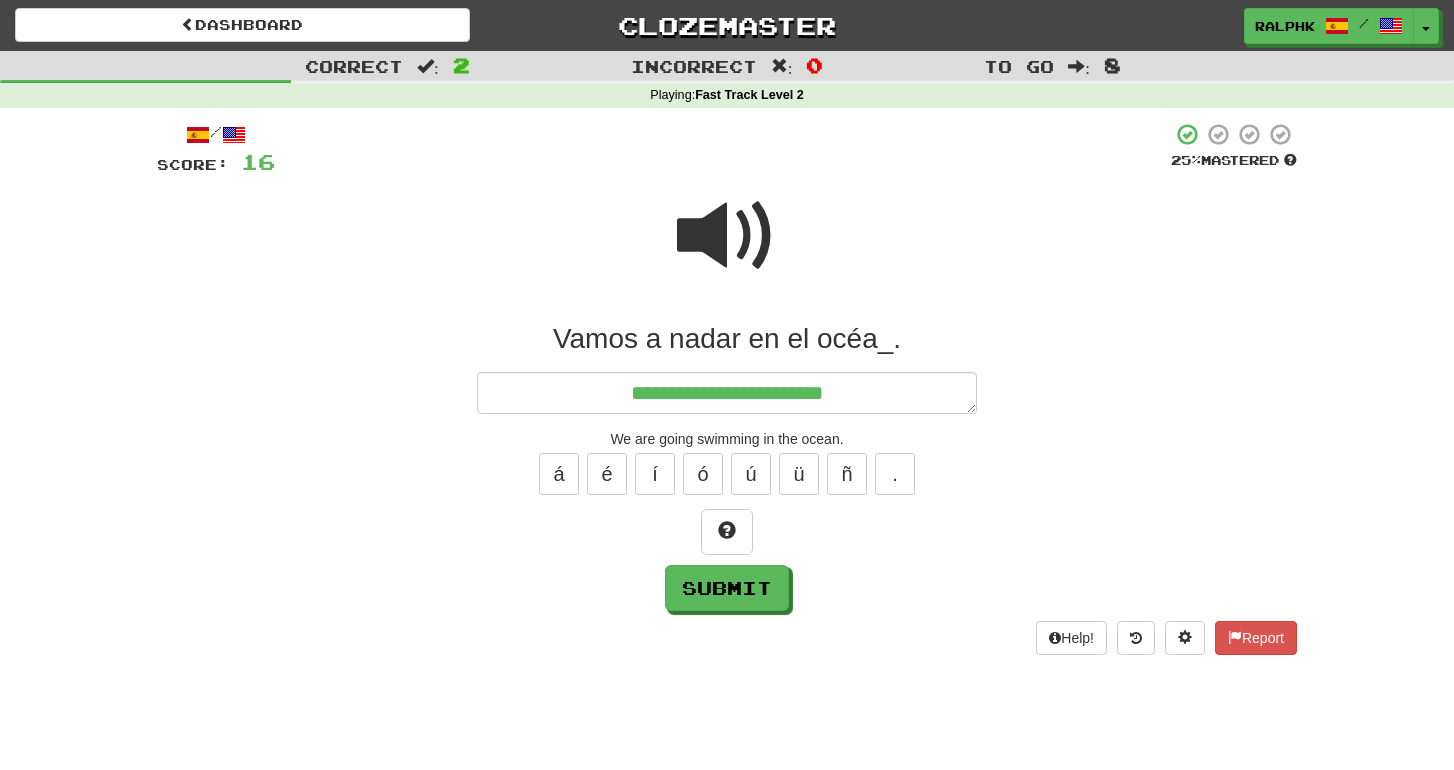 type on "*" 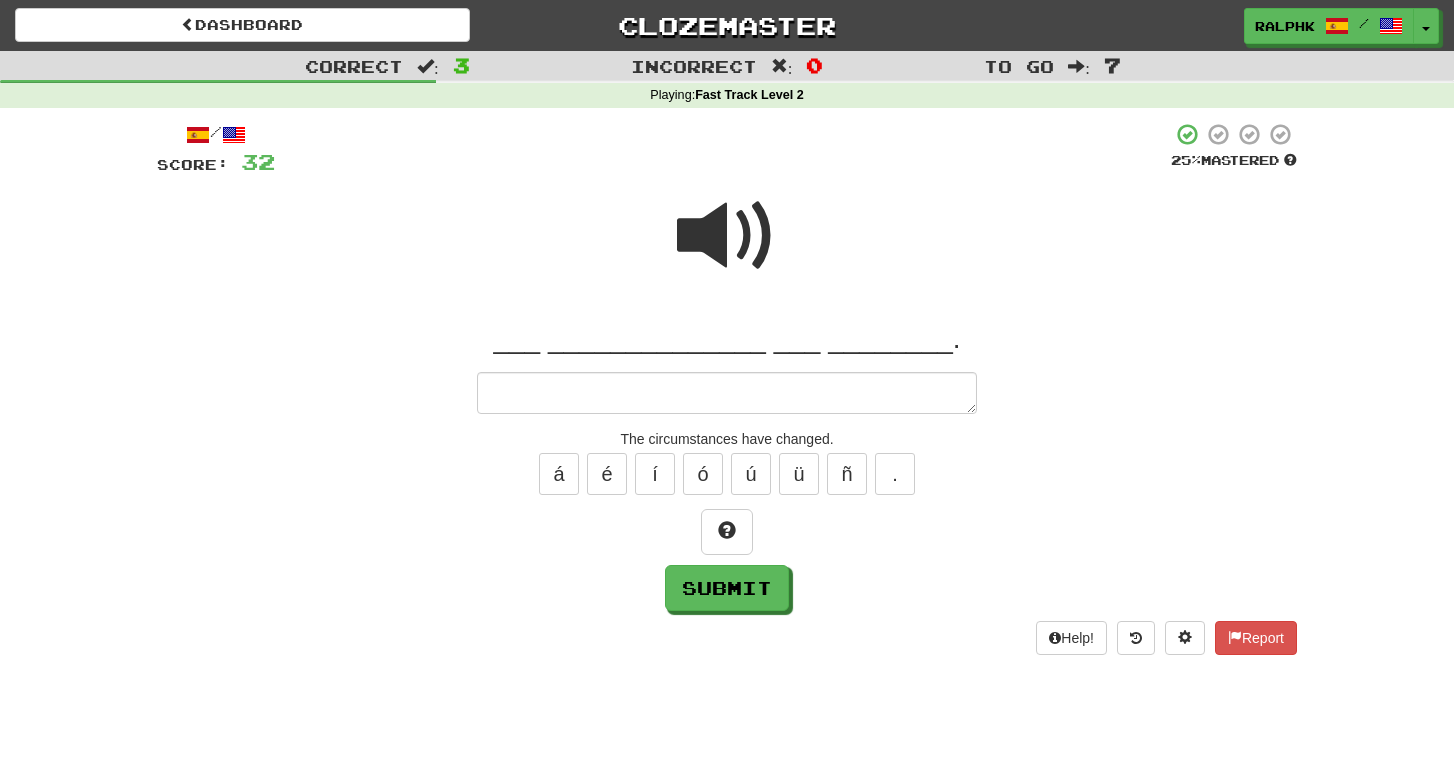 type 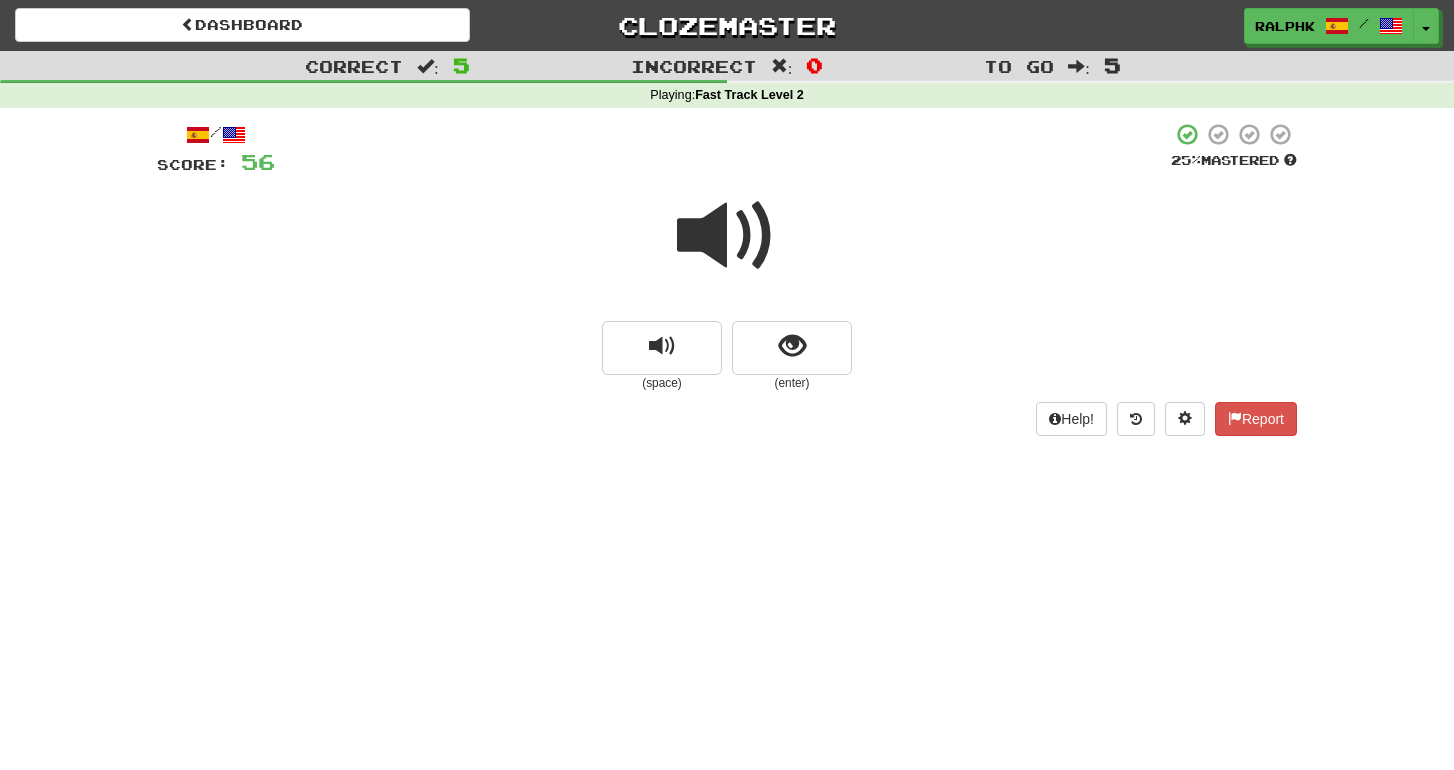 click at bounding box center (727, 236) 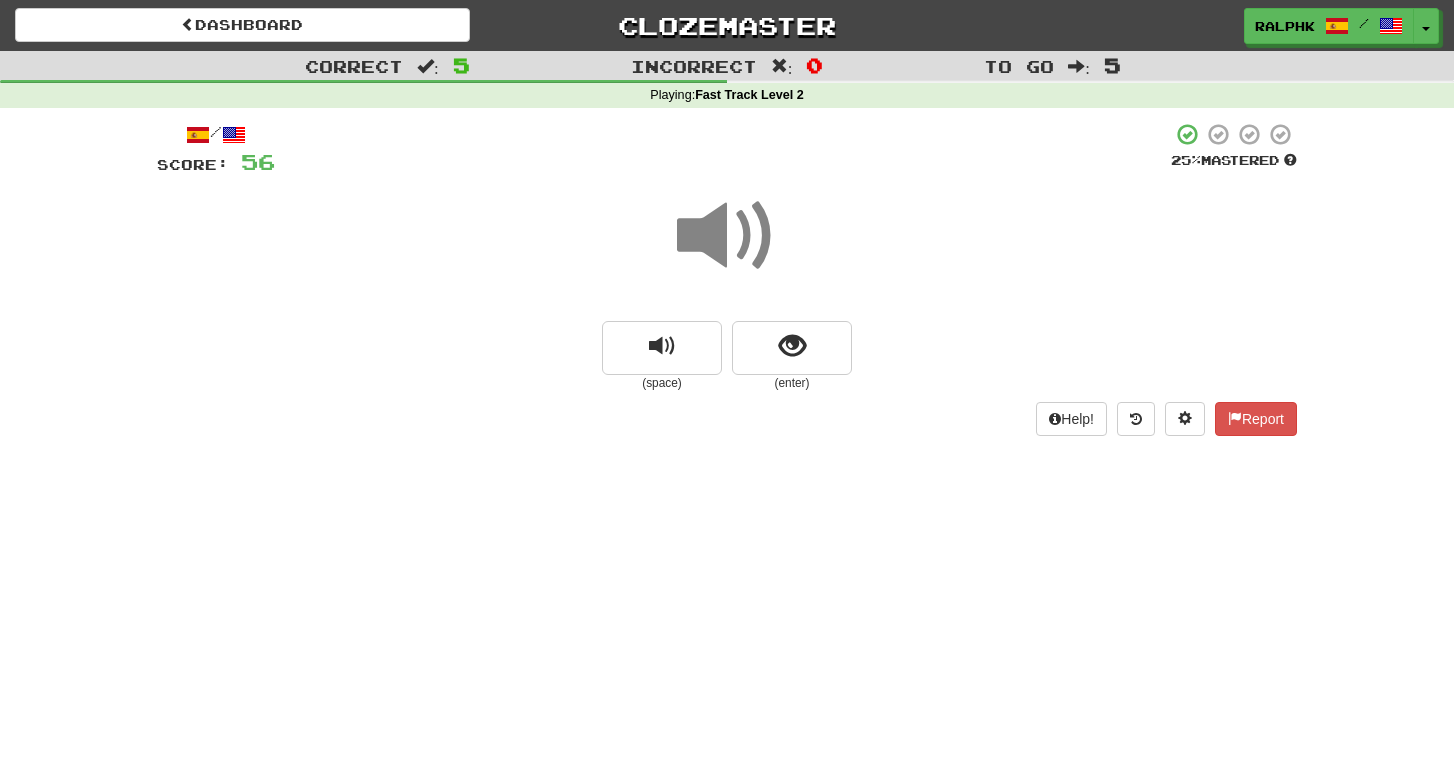 click at bounding box center (727, 236) 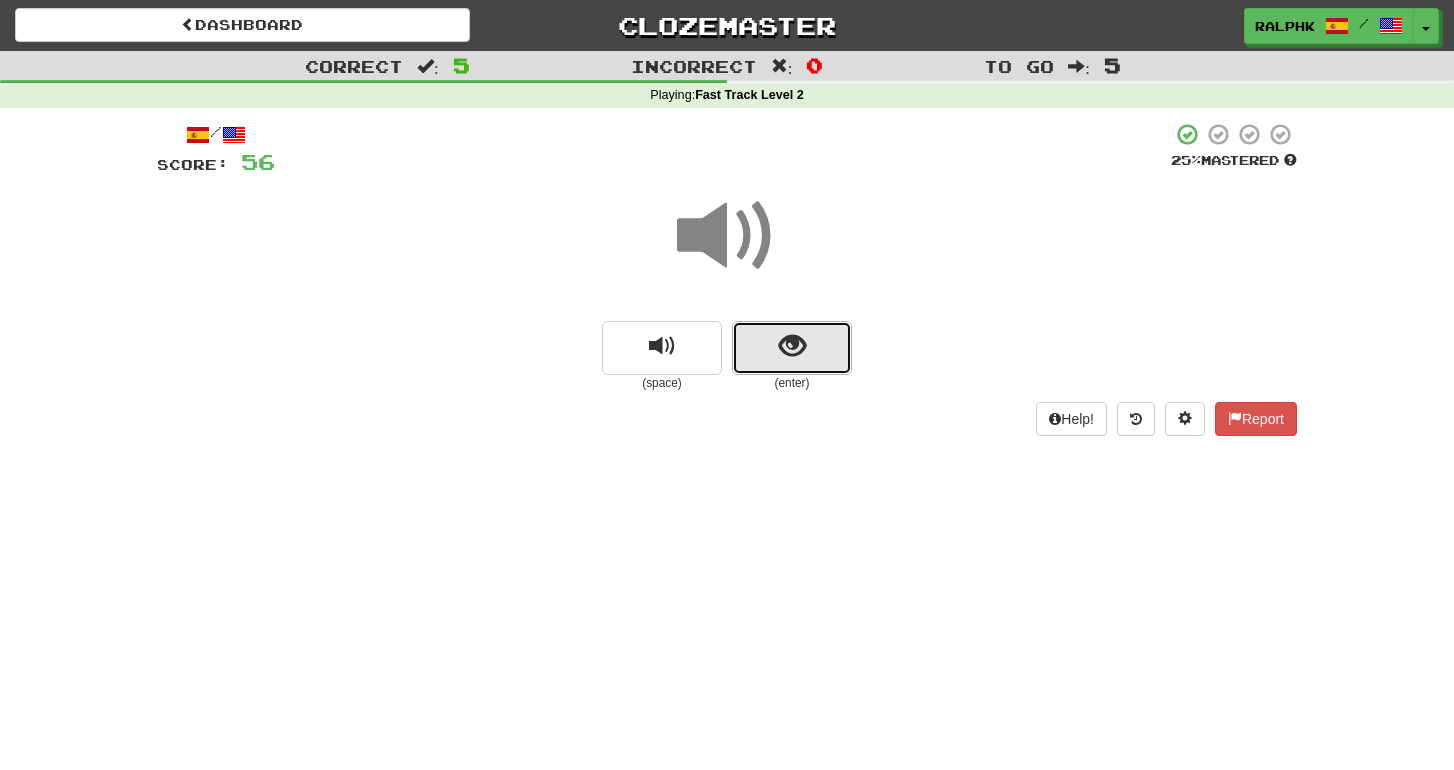 click at bounding box center (792, 346) 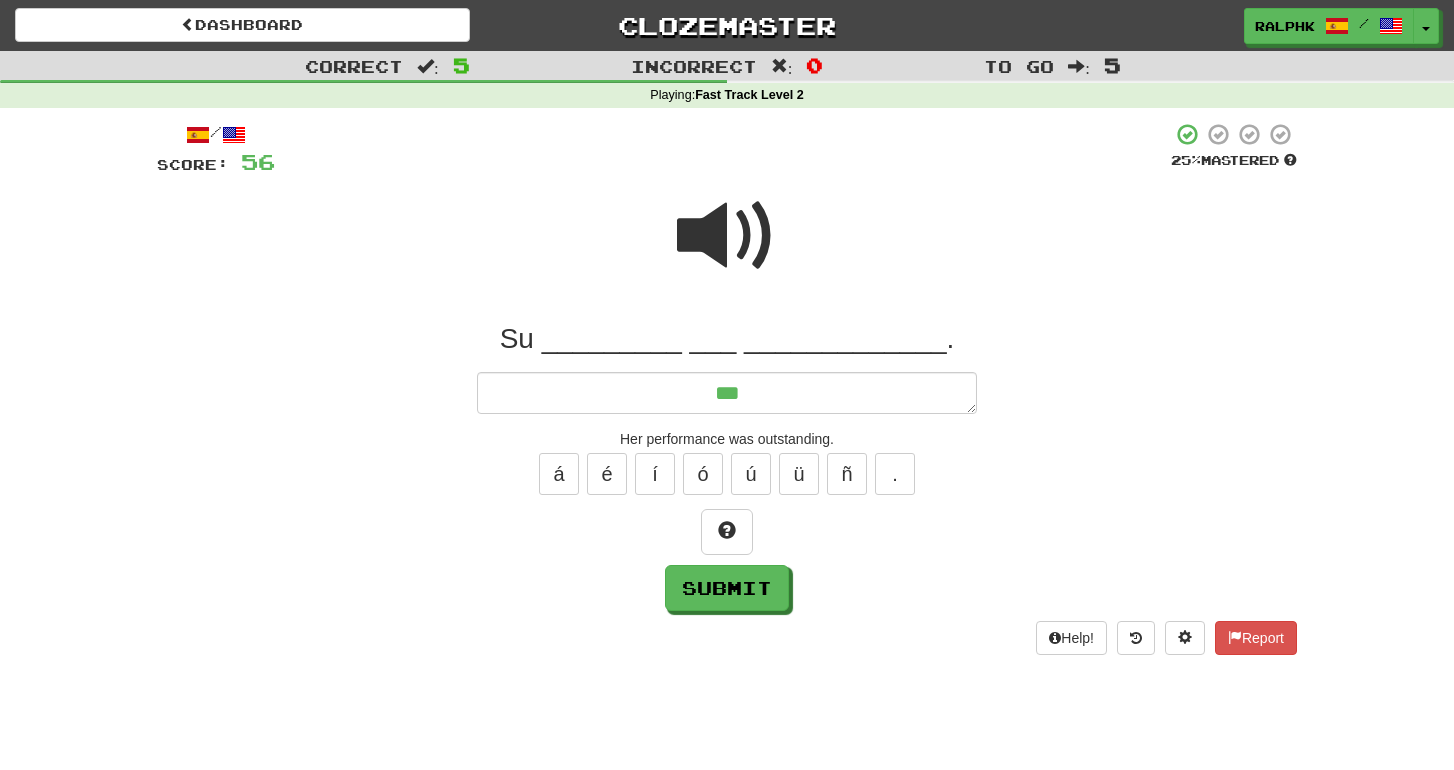 click at bounding box center [727, 236] 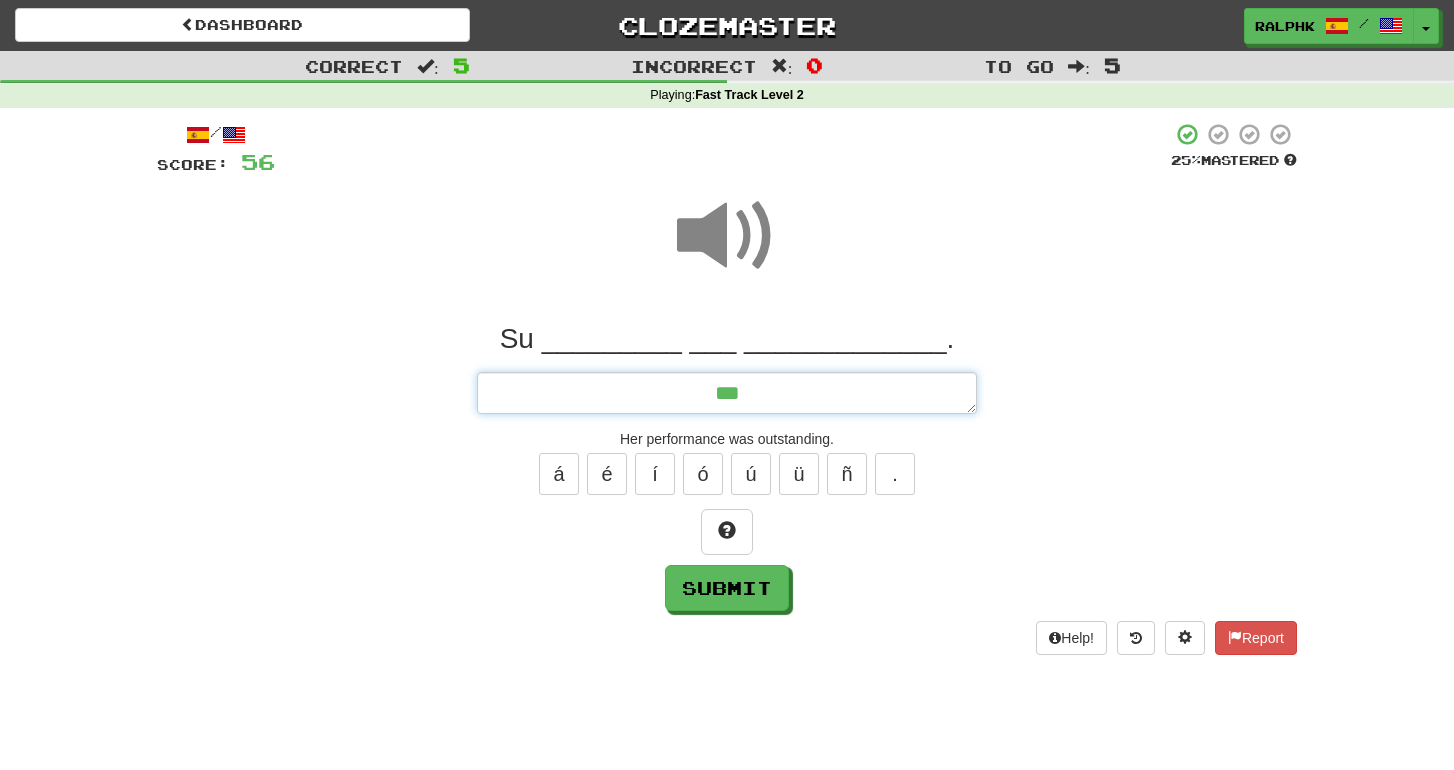 click on "**" at bounding box center (727, 393) 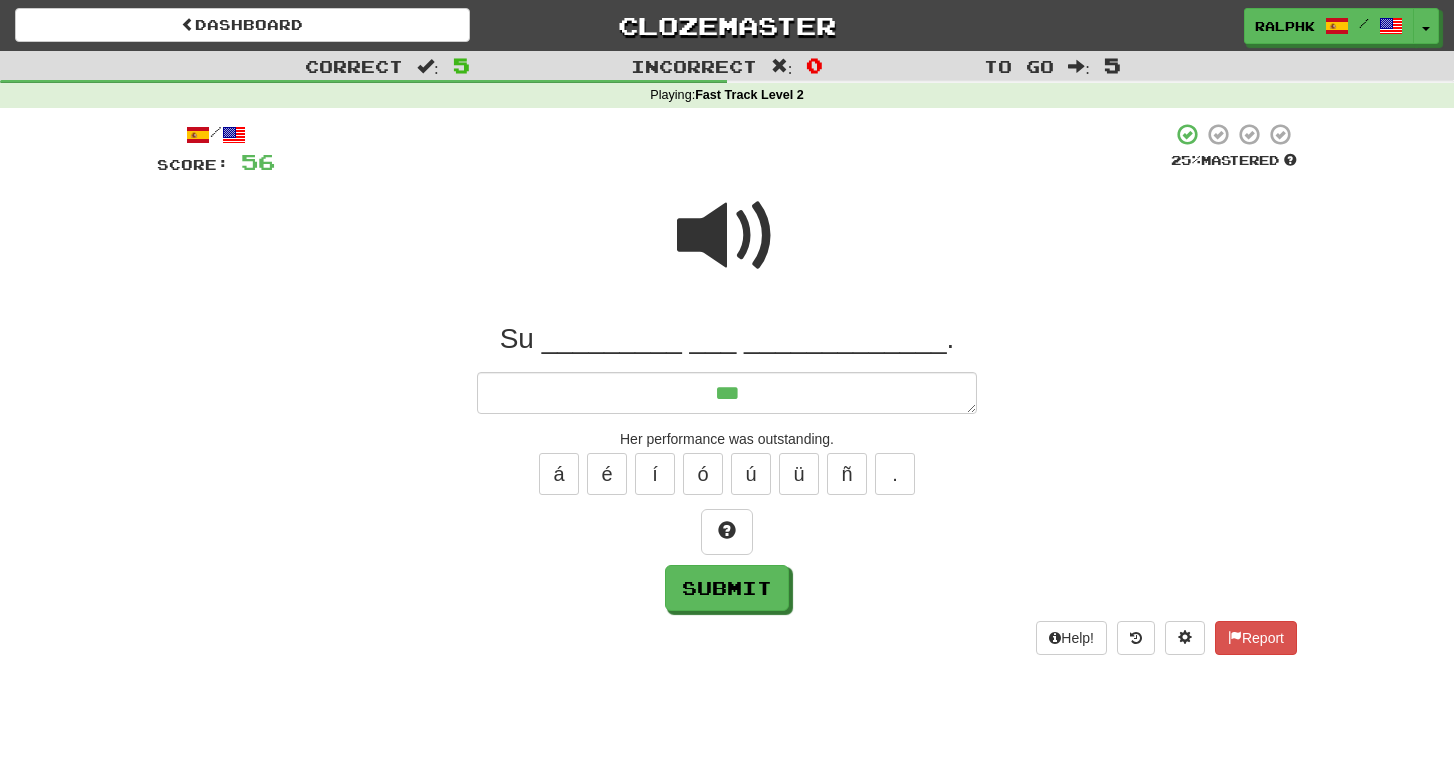 click at bounding box center [727, 236] 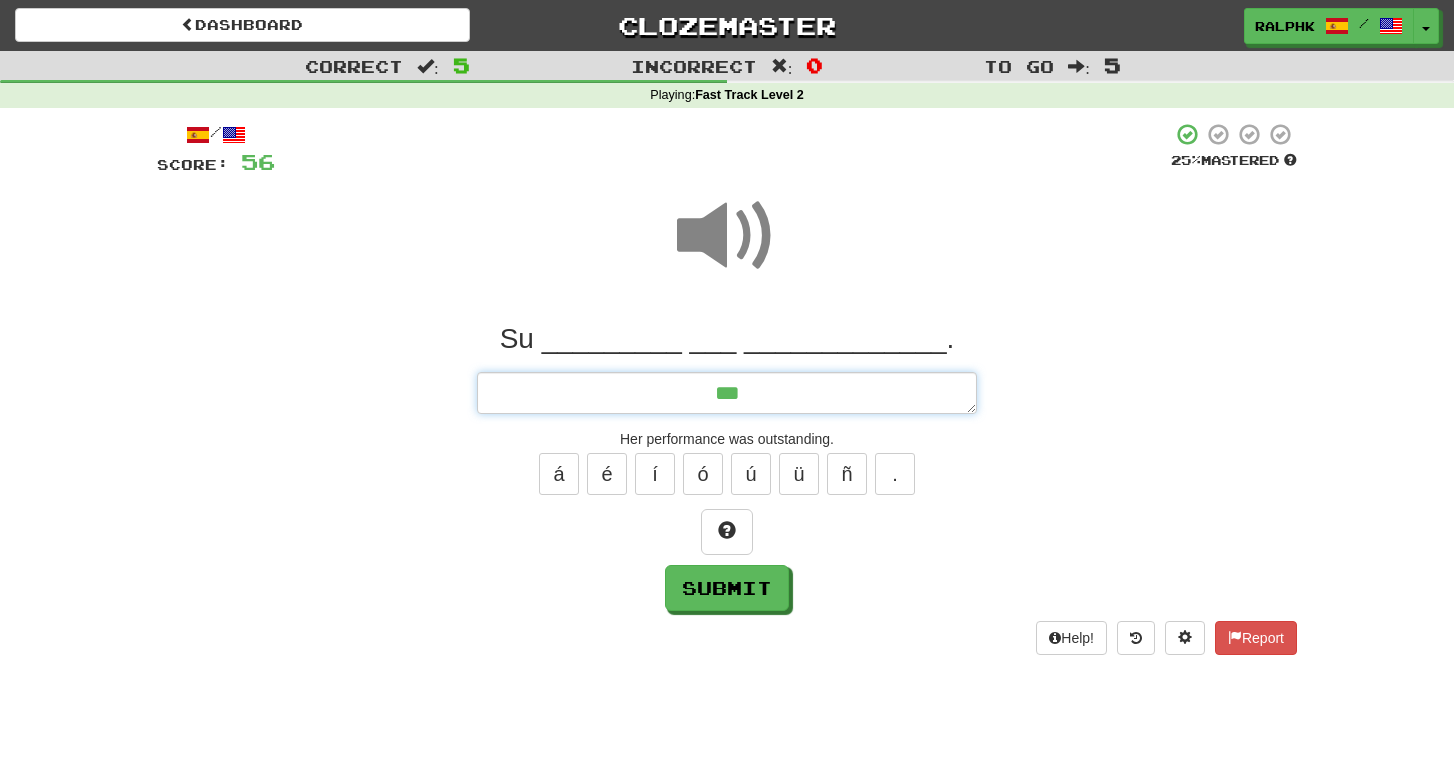 click on "**" at bounding box center [727, 393] 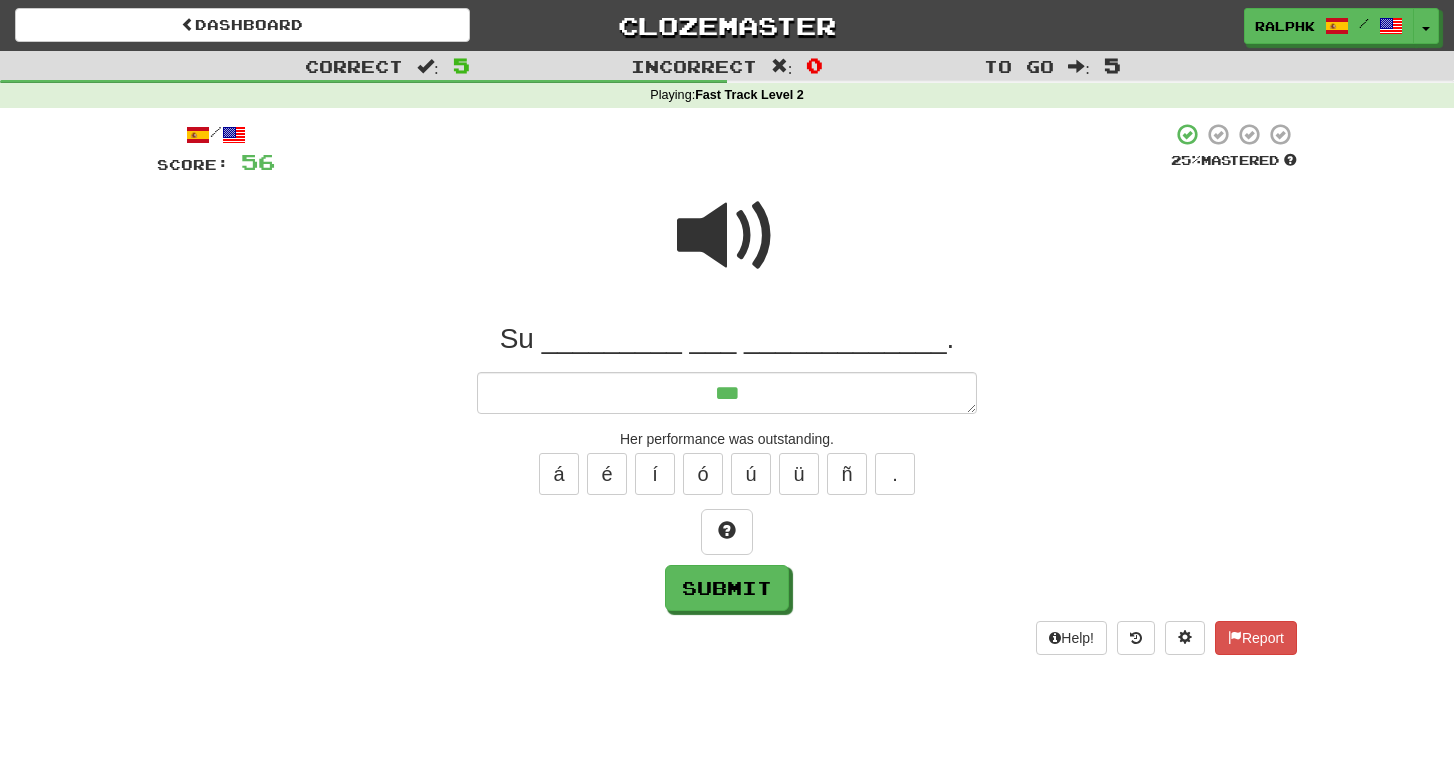 click at bounding box center [727, 236] 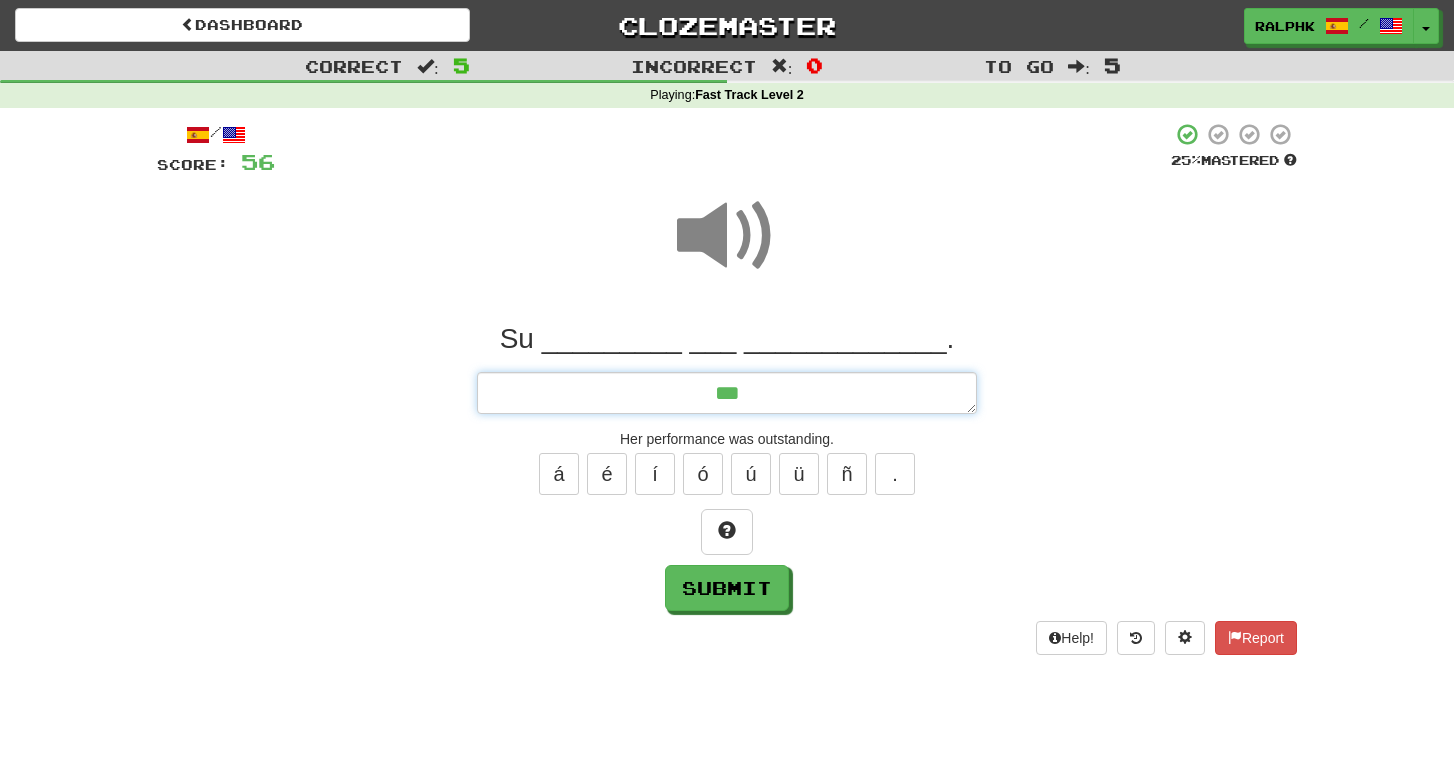click on "**" at bounding box center (727, 393) 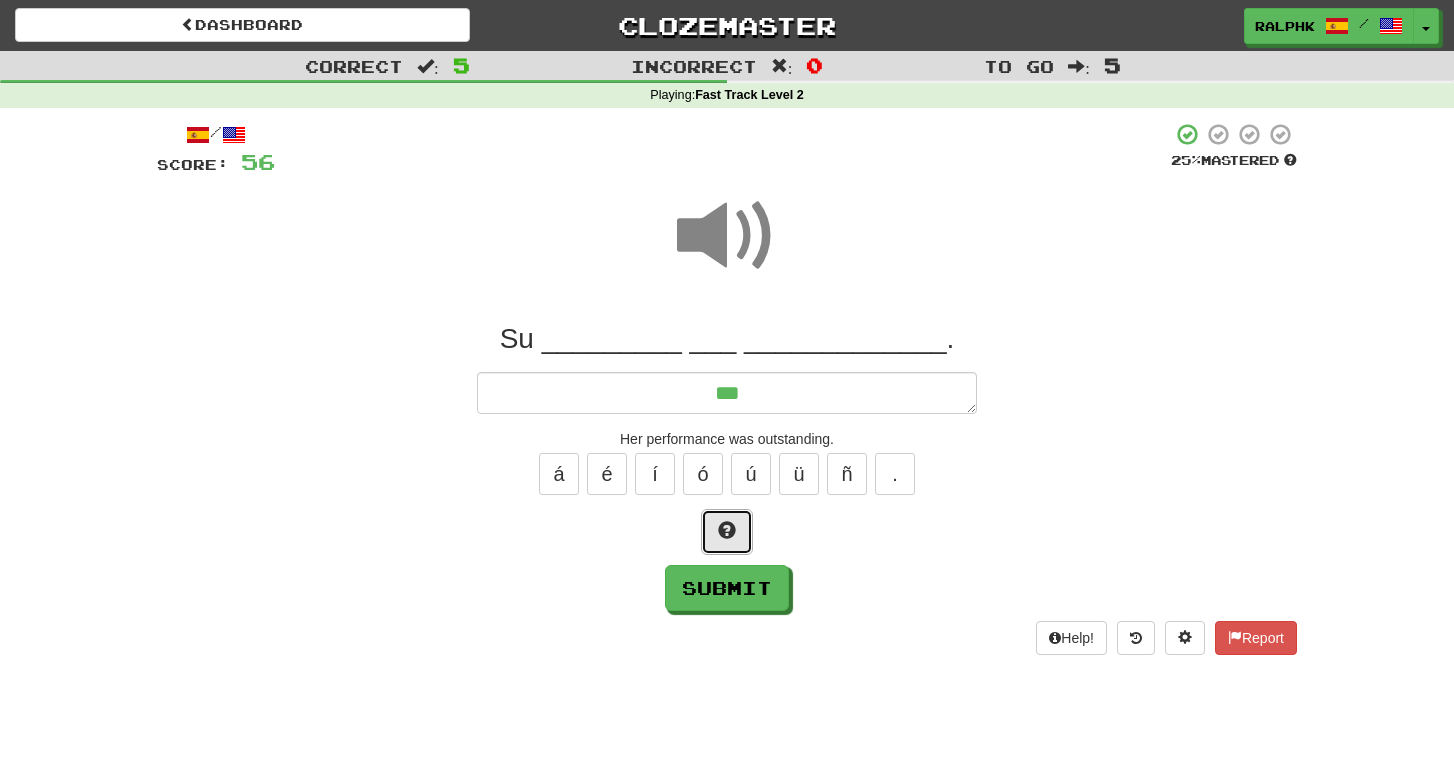 click at bounding box center [727, 530] 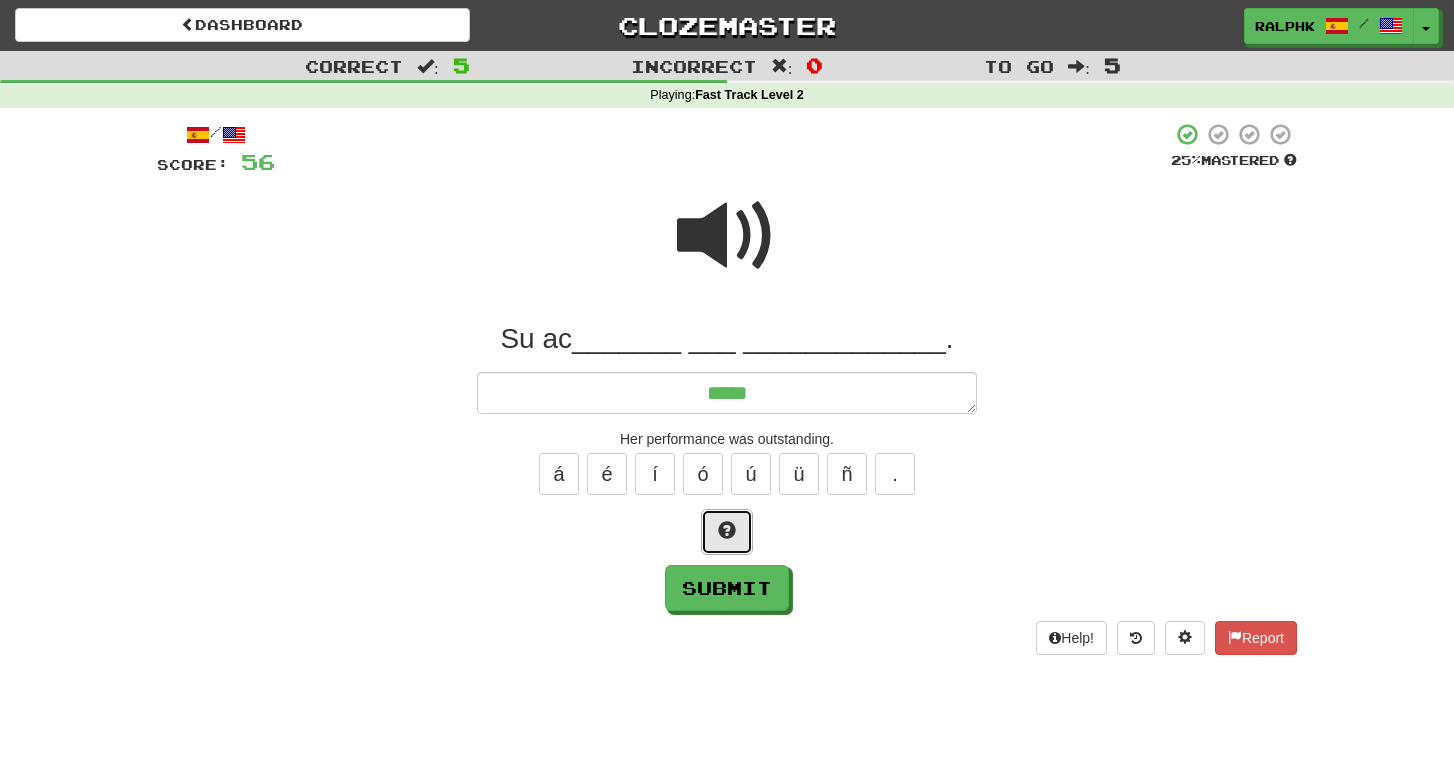 click at bounding box center [727, 532] 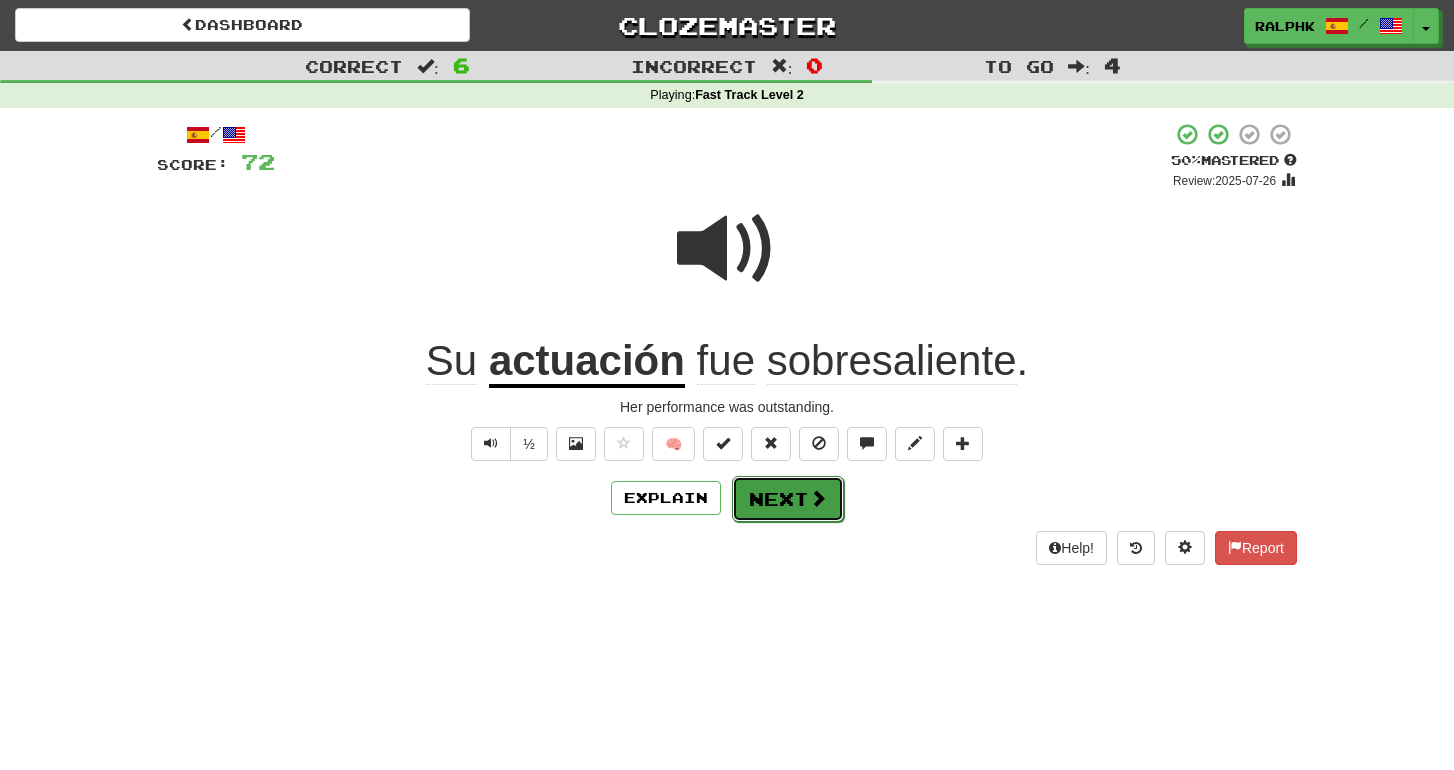 click on "Next" at bounding box center (788, 499) 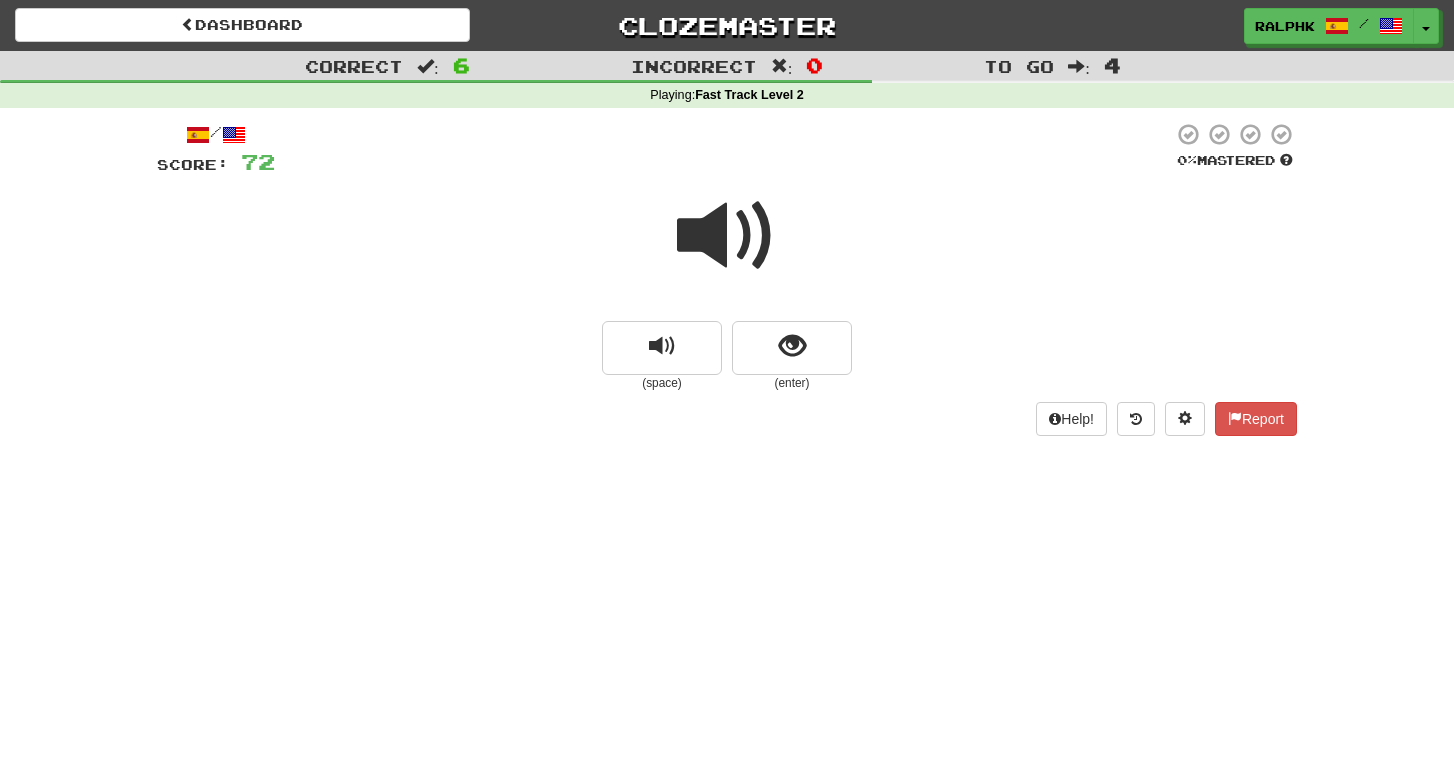 click at bounding box center (727, 236) 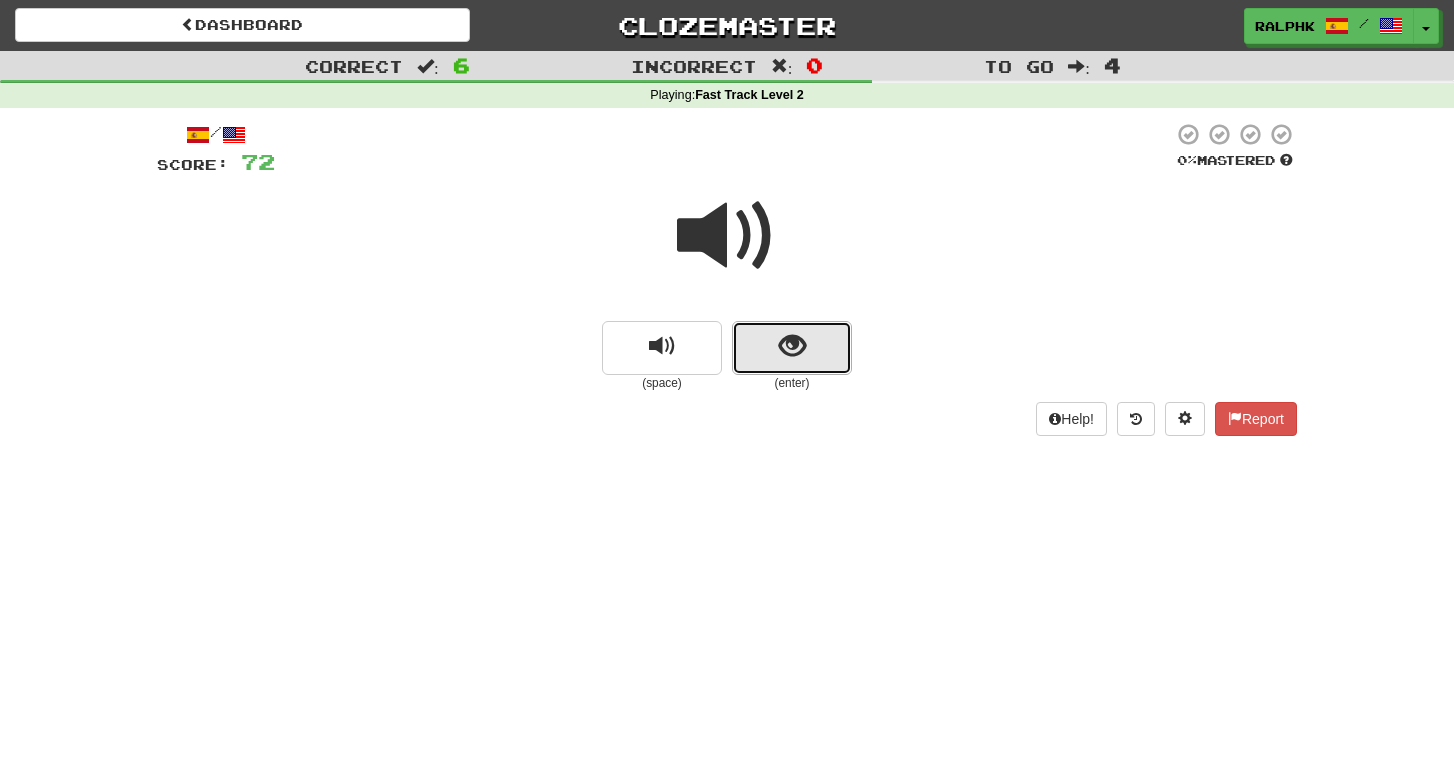 click at bounding box center [792, 346] 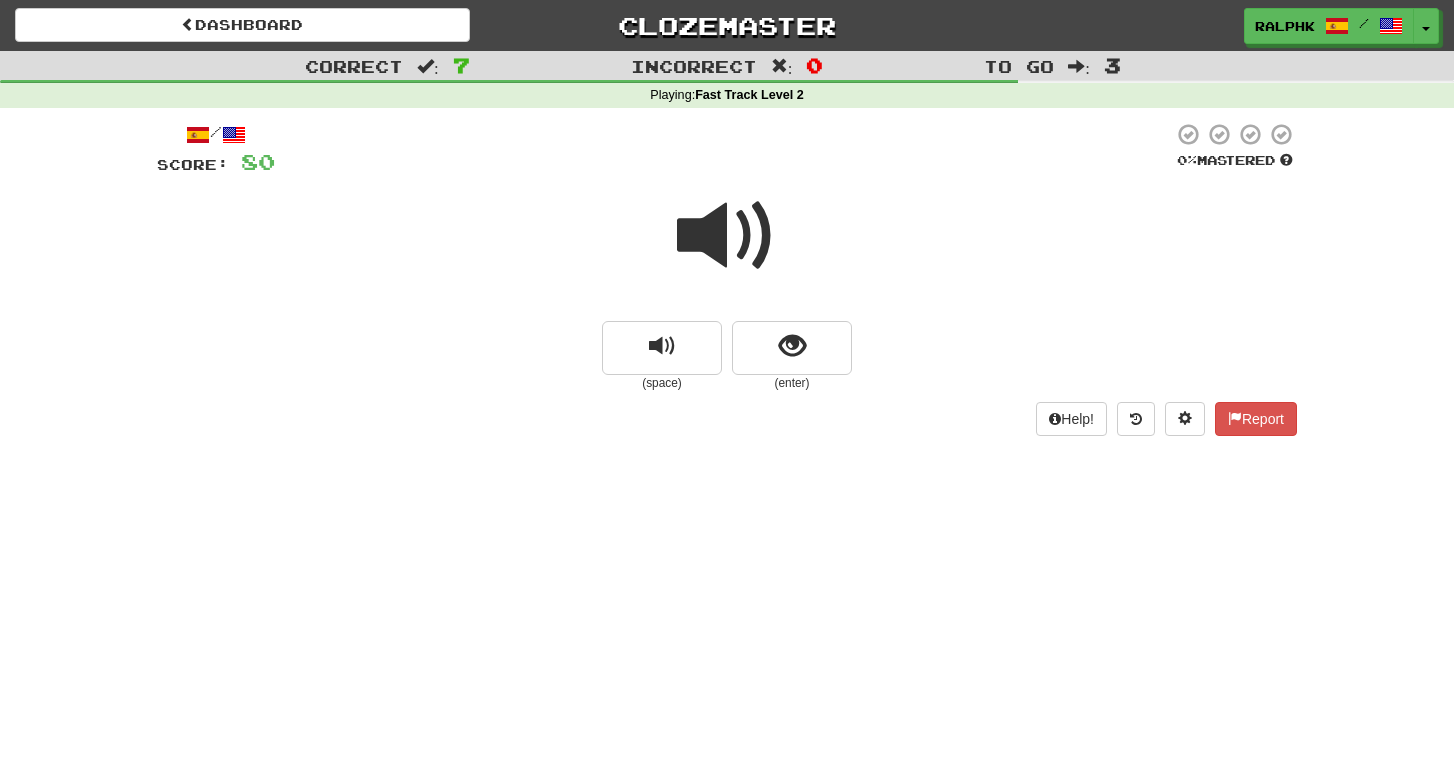 click at bounding box center (727, 236) 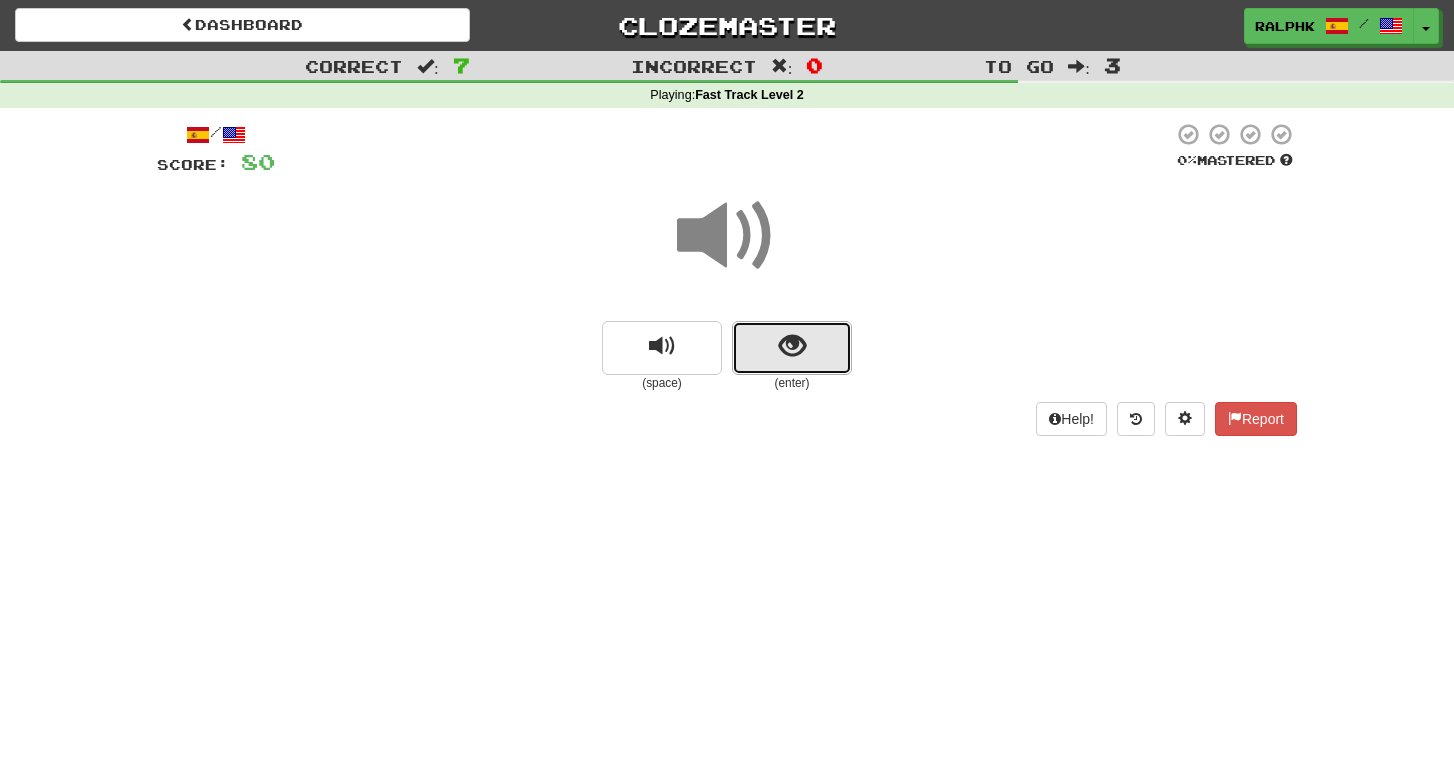 click at bounding box center (792, 346) 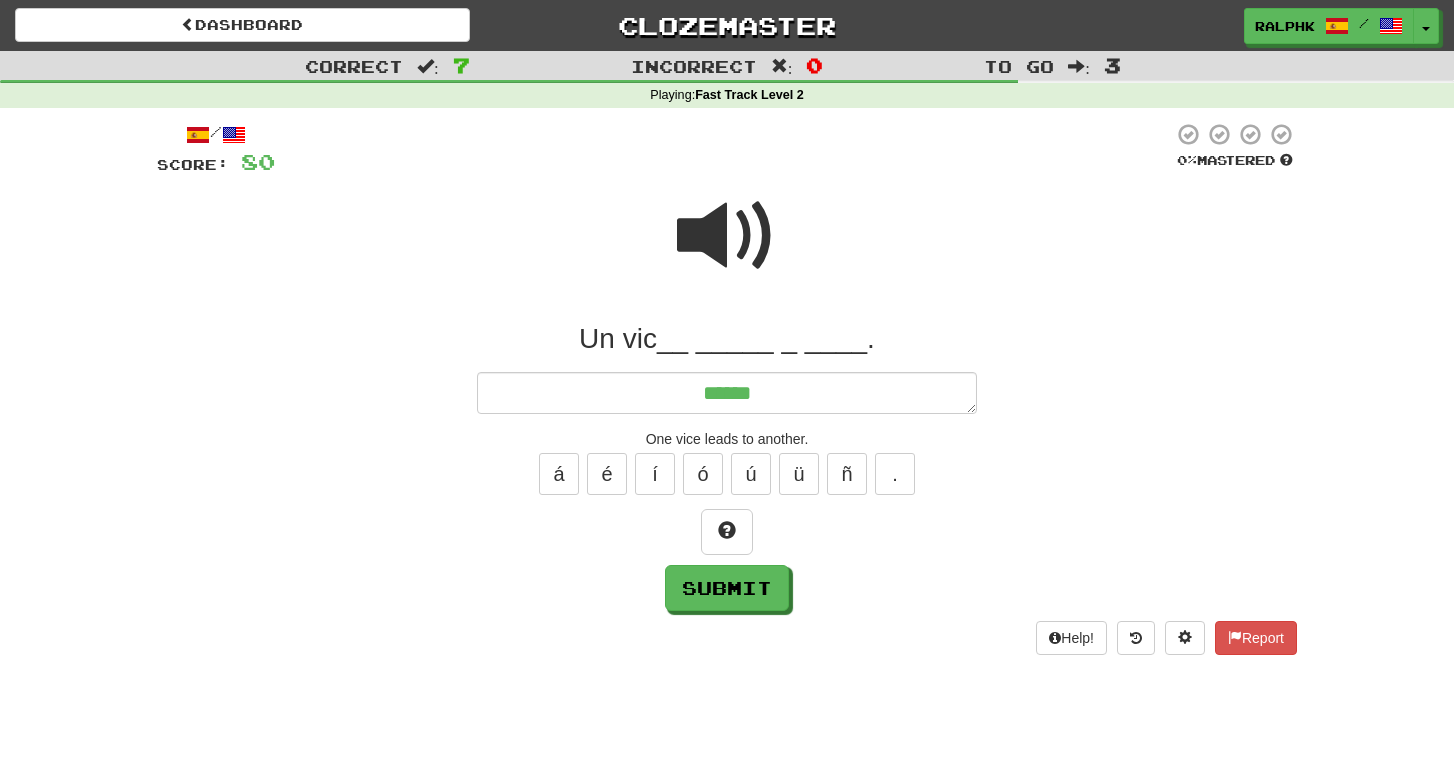 click at bounding box center (727, 236) 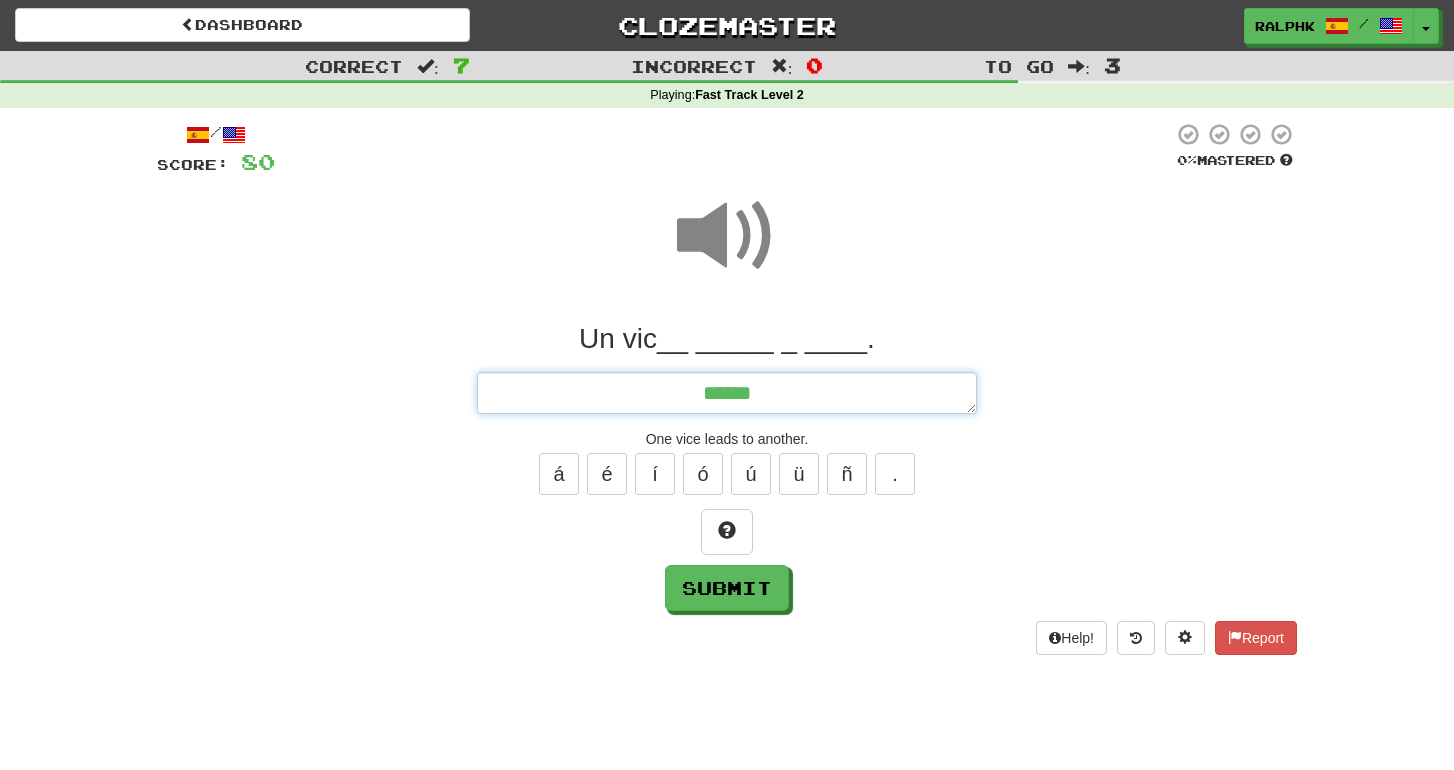 click on "******" at bounding box center [727, 393] 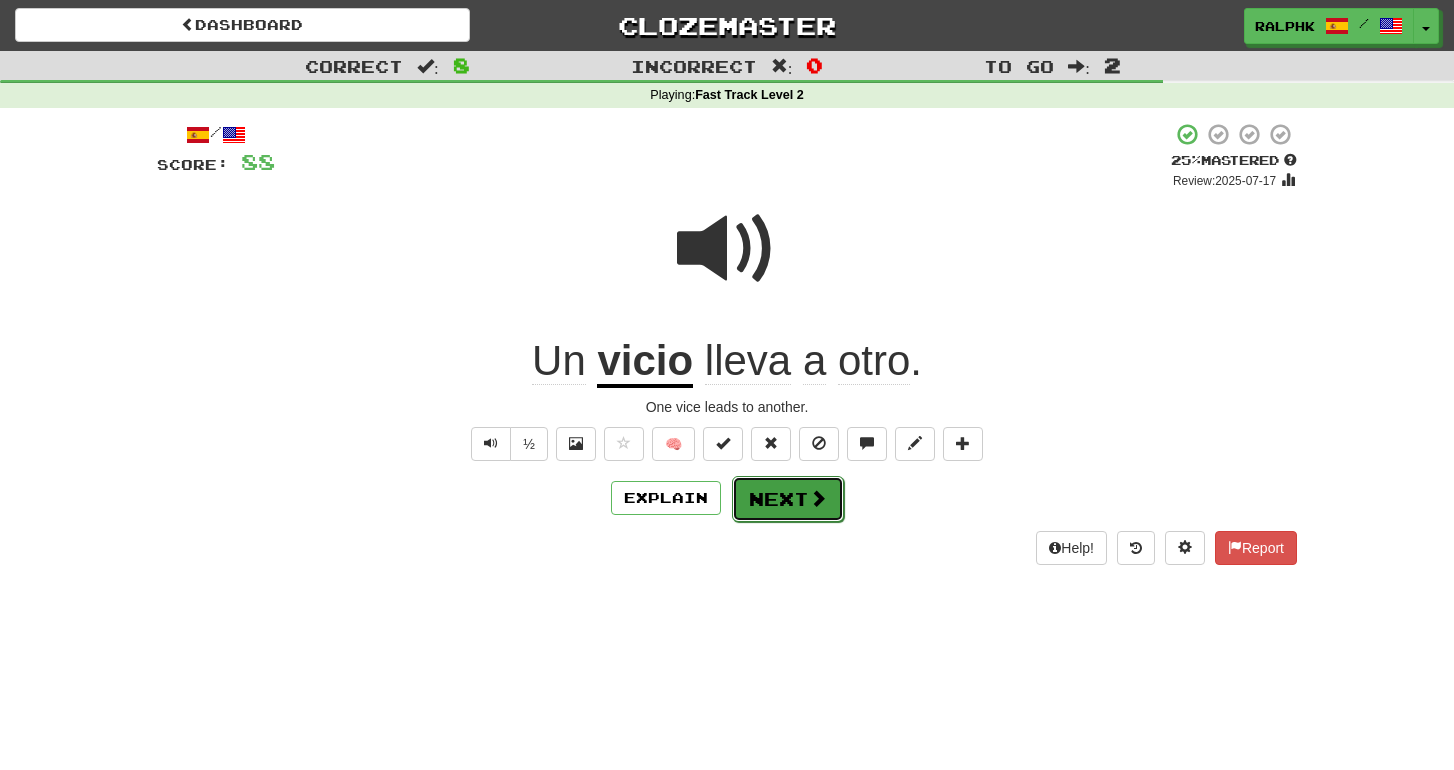 click on "Next" at bounding box center (788, 499) 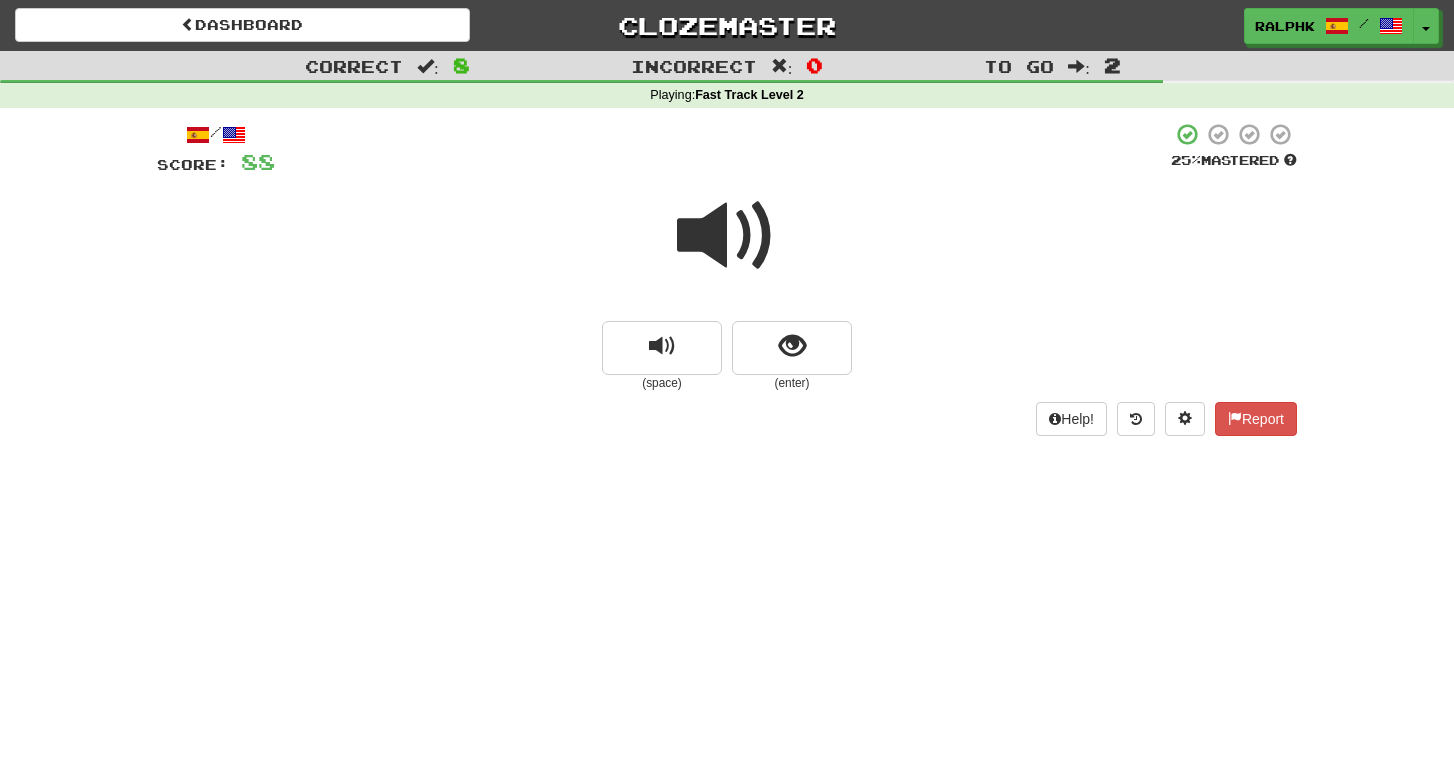 click at bounding box center (727, 236) 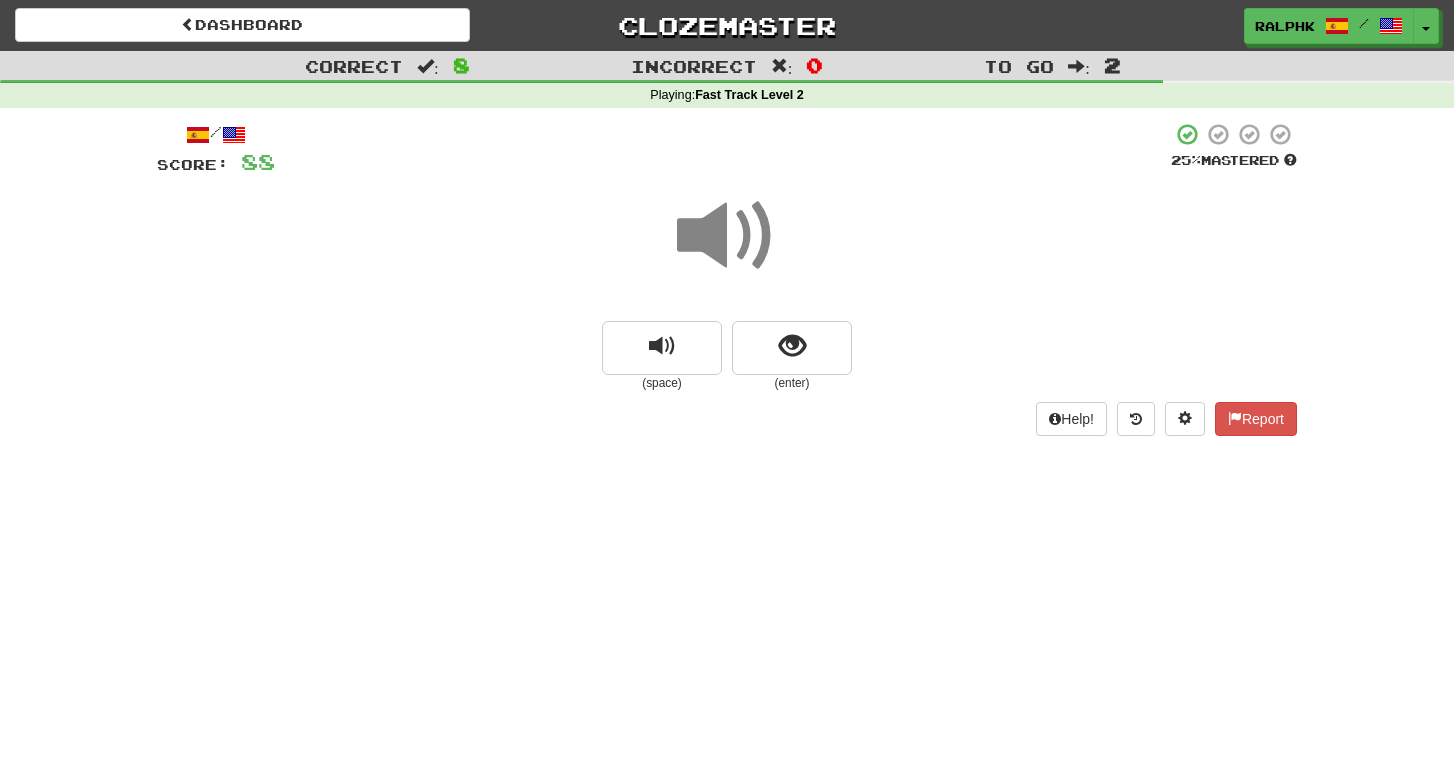 click at bounding box center (727, 236) 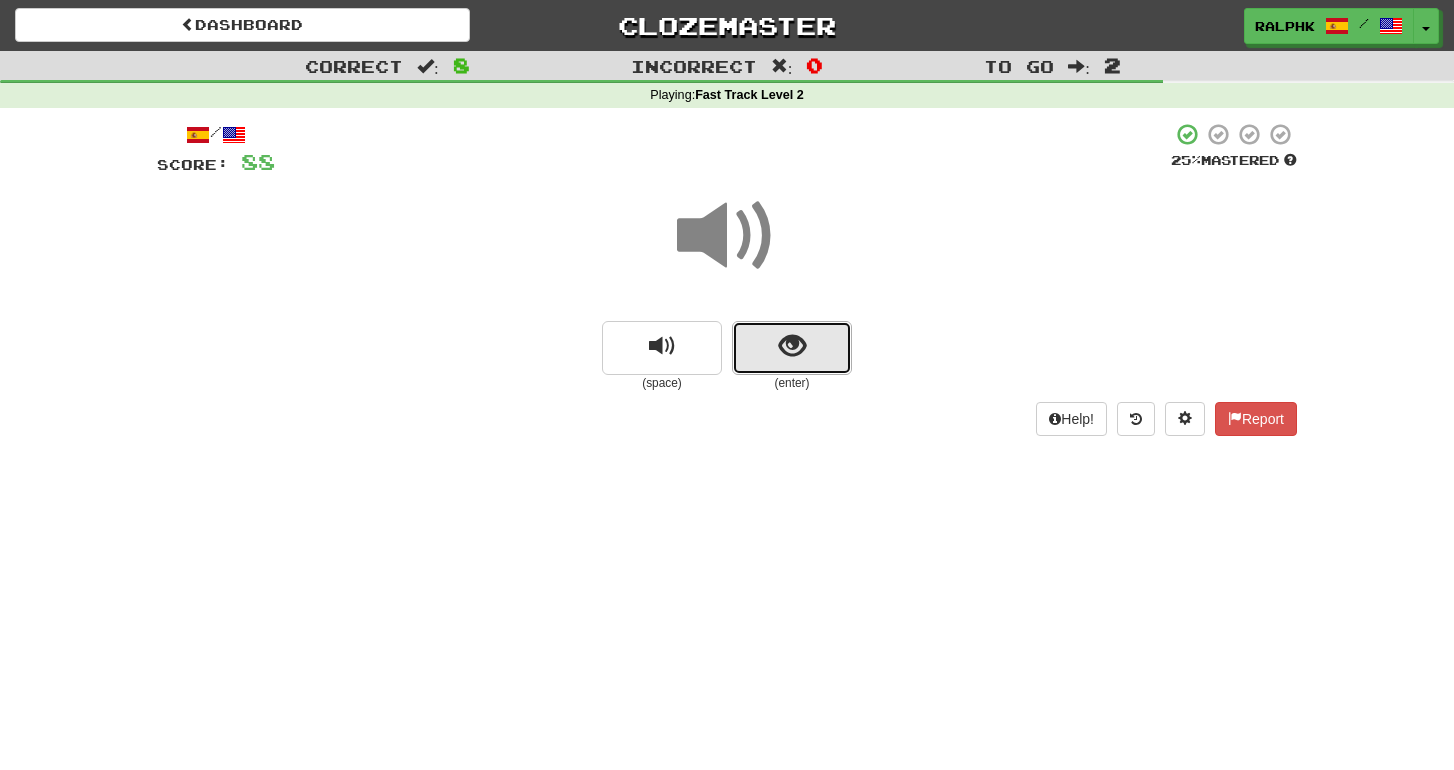 click at bounding box center [792, 348] 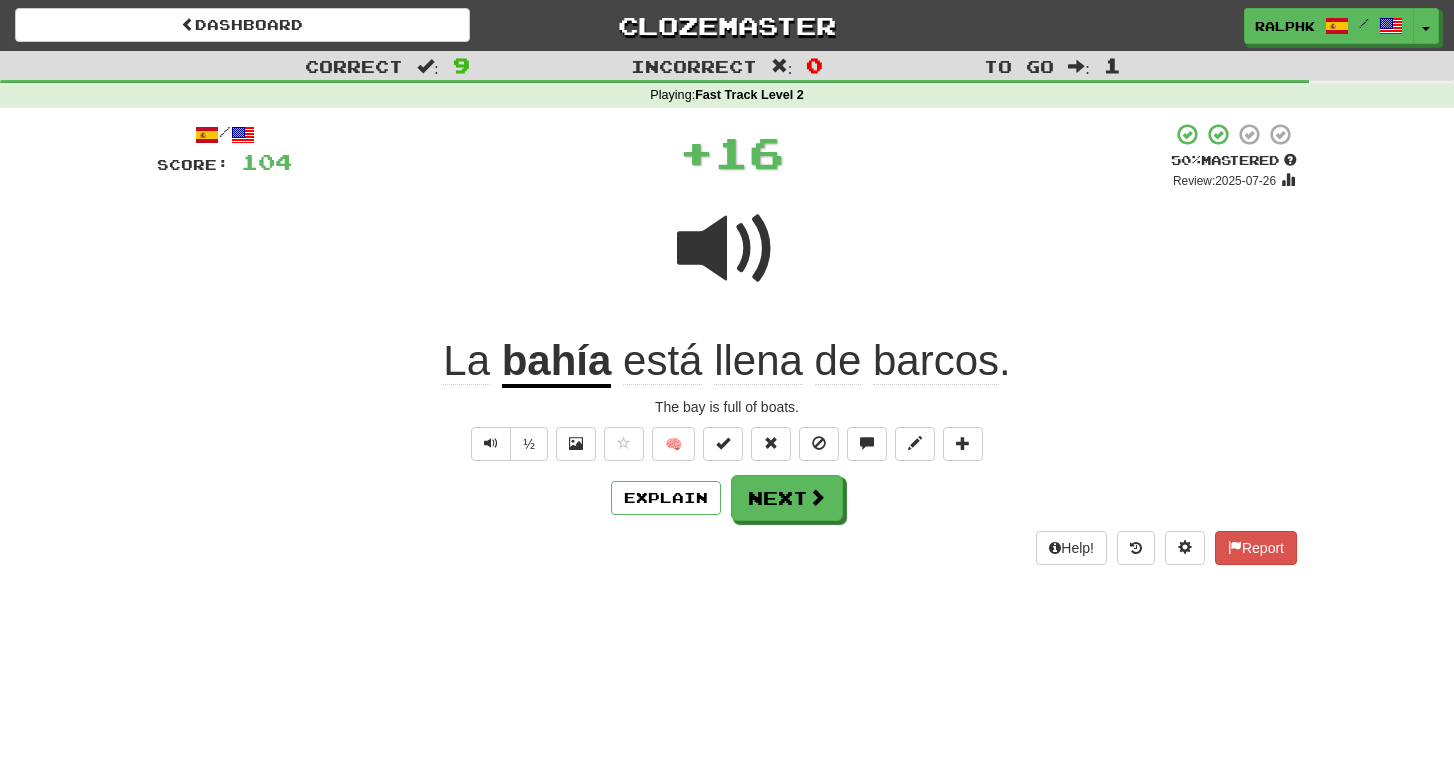 click at bounding box center [727, 249] 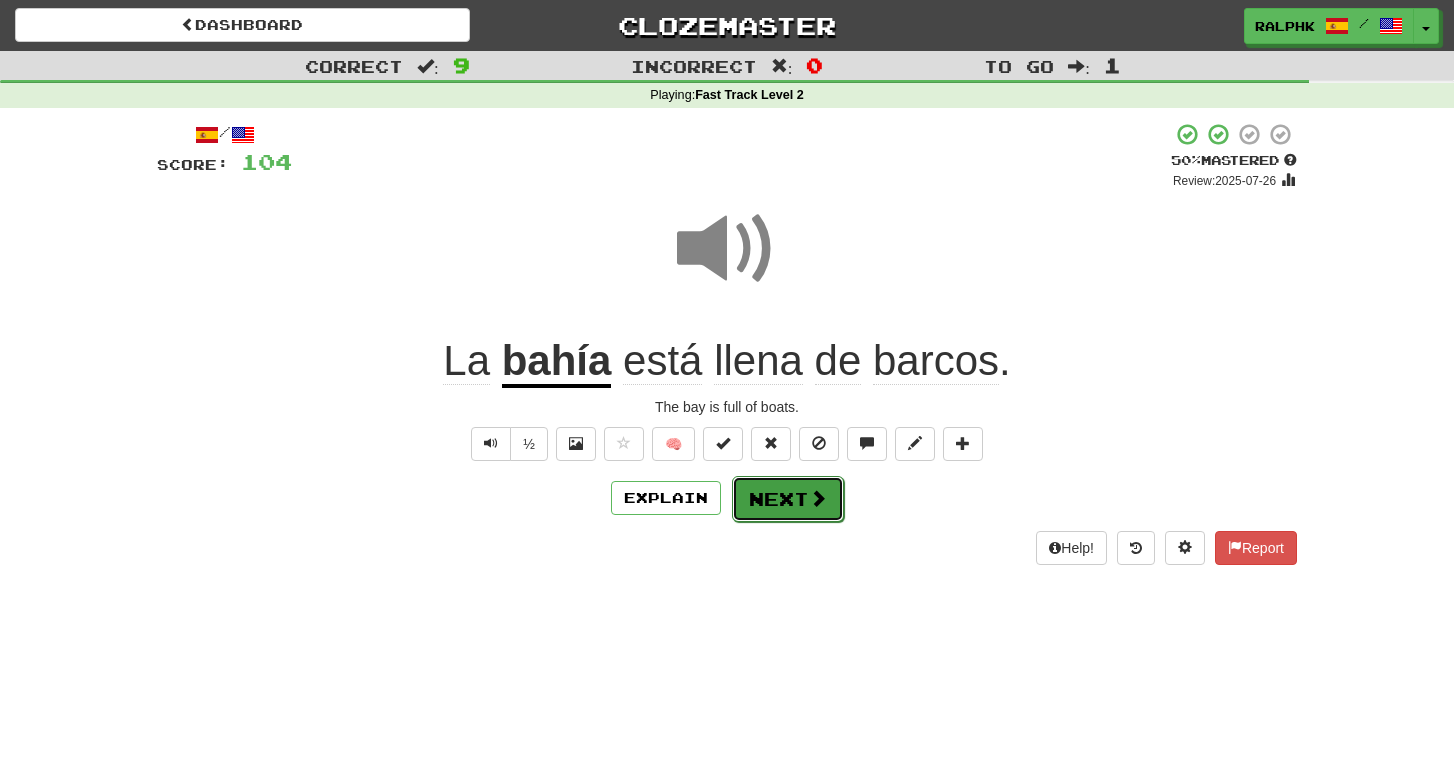 click on "Next" at bounding box center [788, 499] 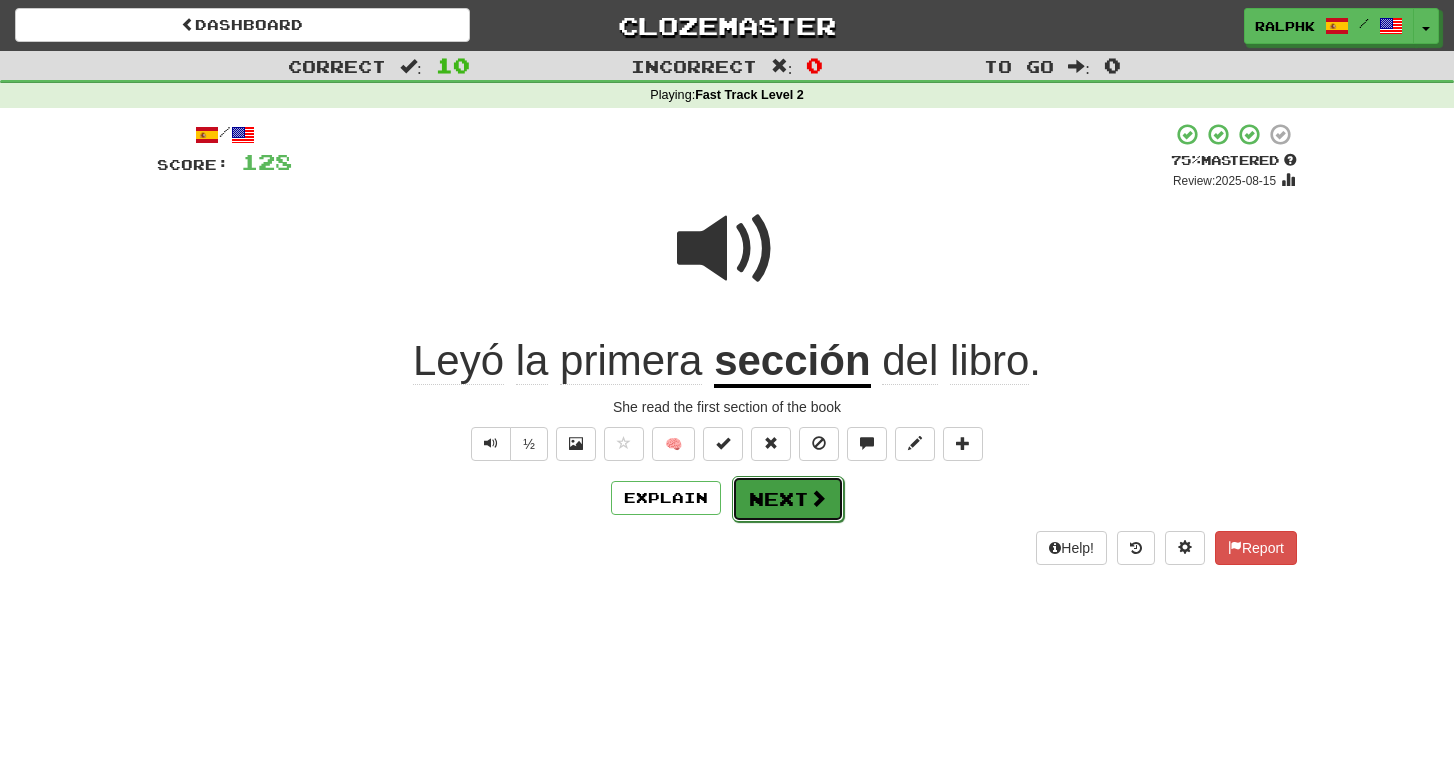 click on "Next" at bounding box center [788, 499] 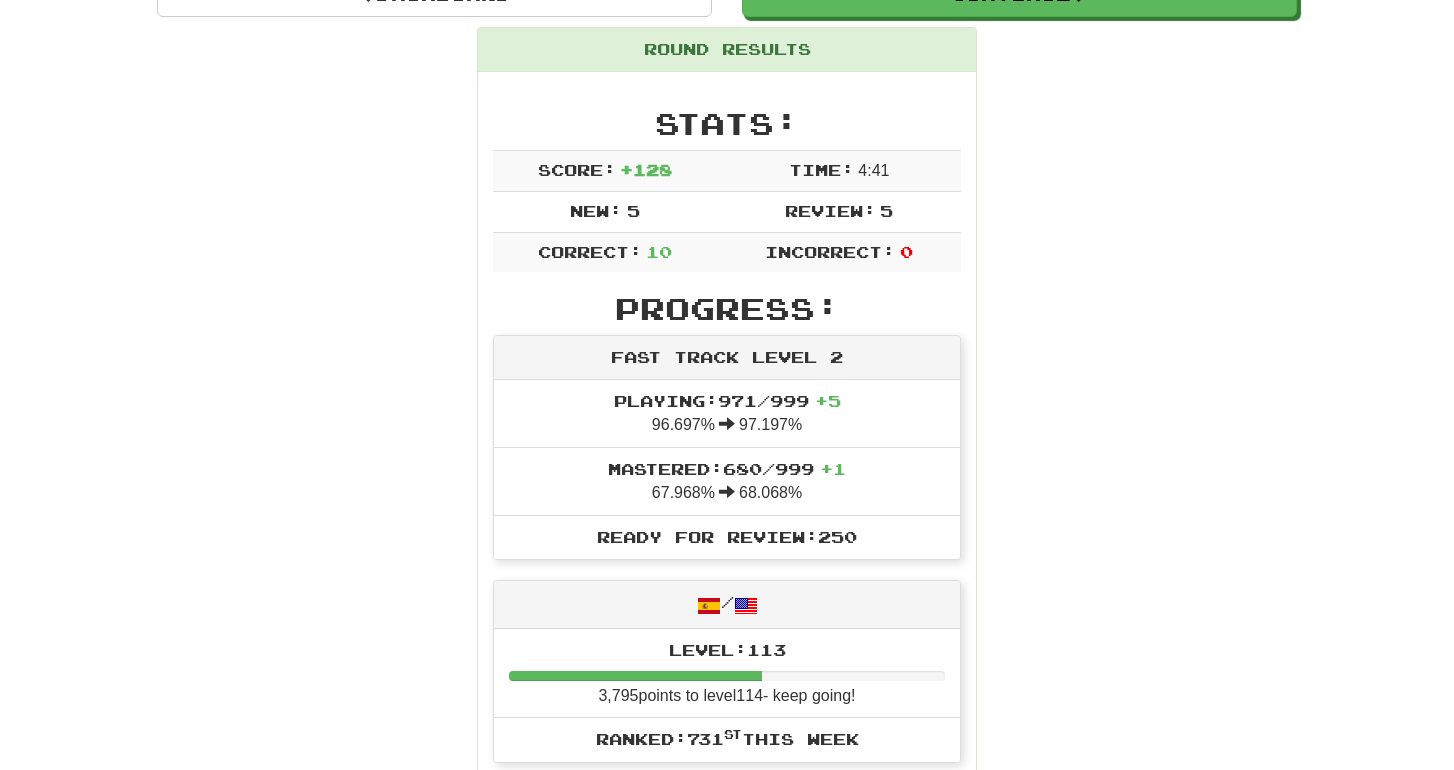 scroll, scrollTop: 232, scrollLeft: 0, axis: vertical 